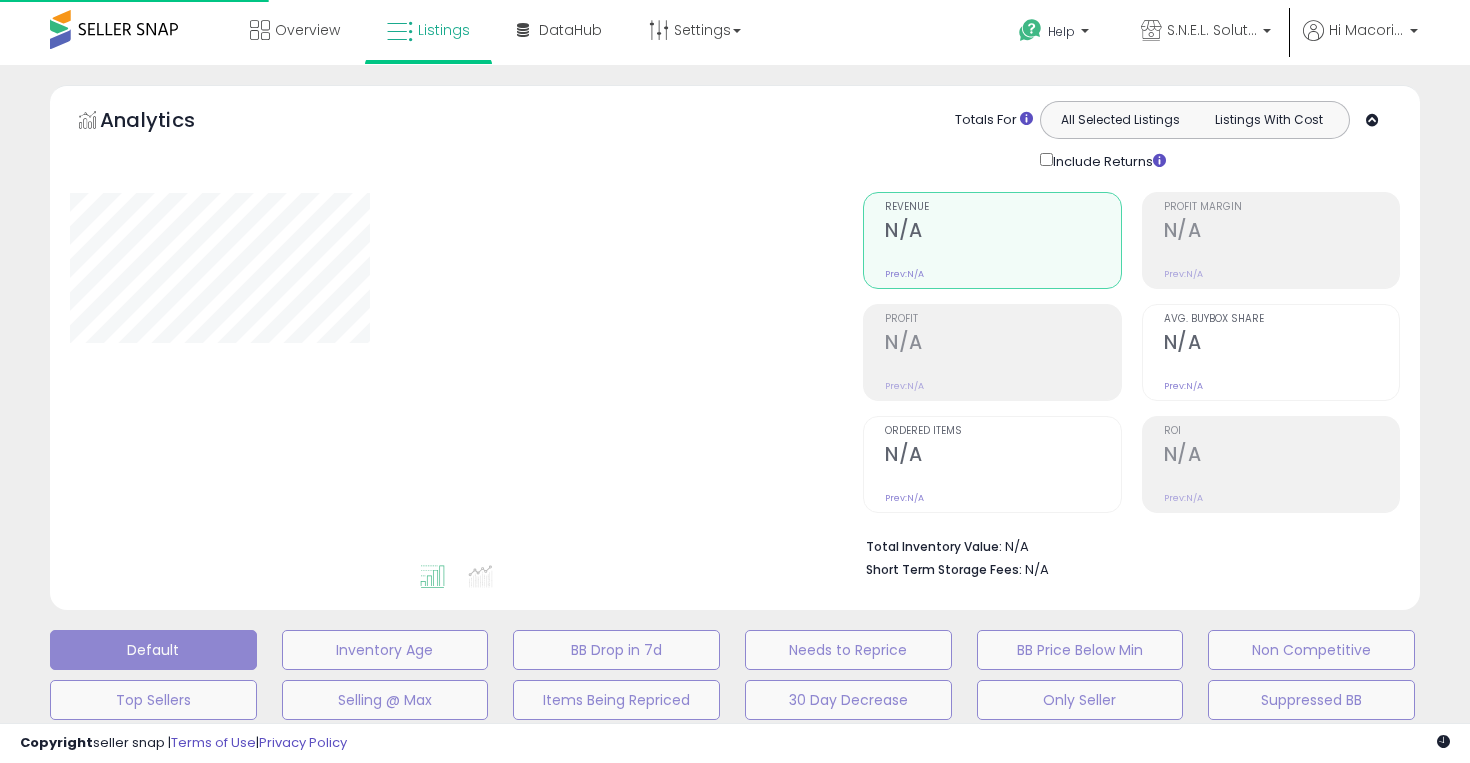 type on "**********" 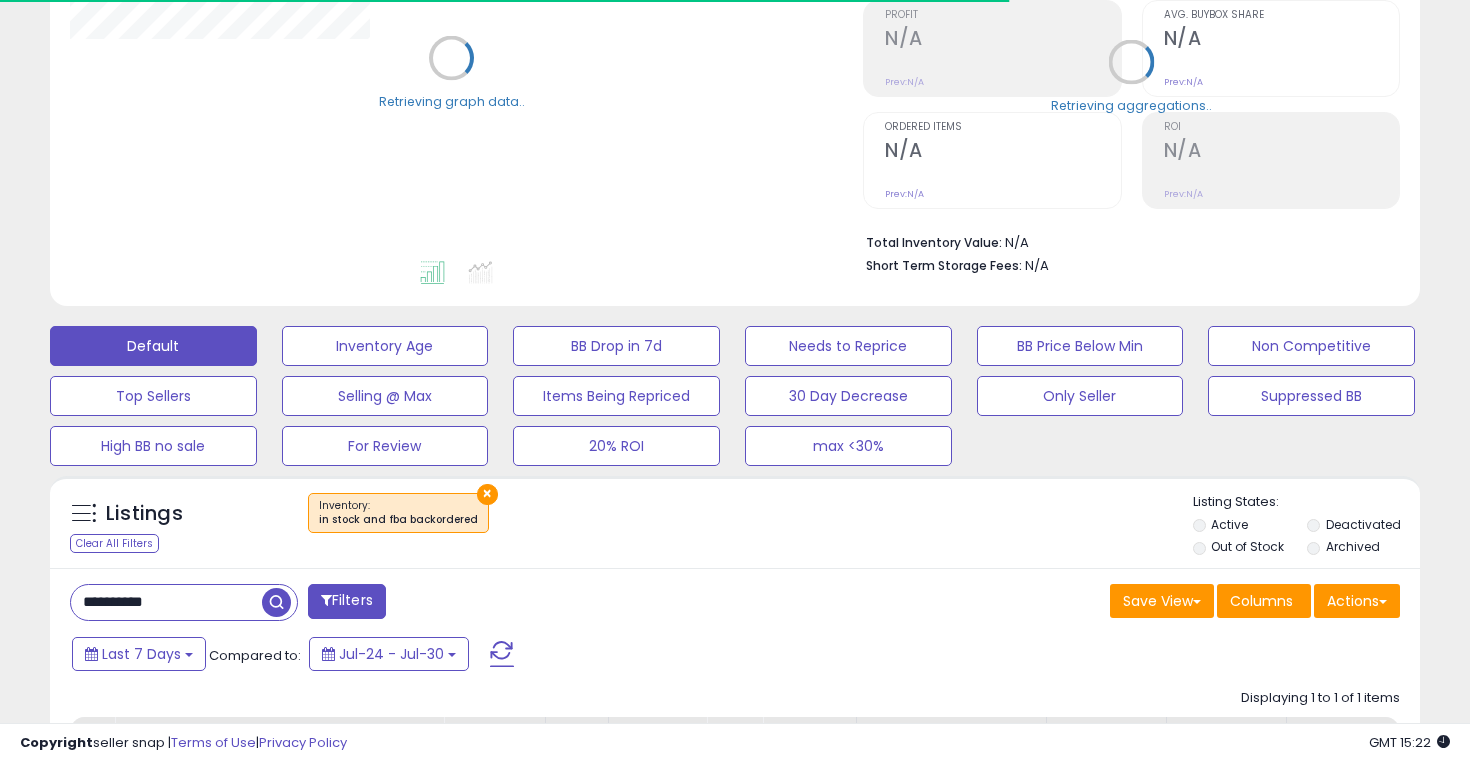 scroll, scrollTop: 312, scrollLeft: 0, axis: vertical 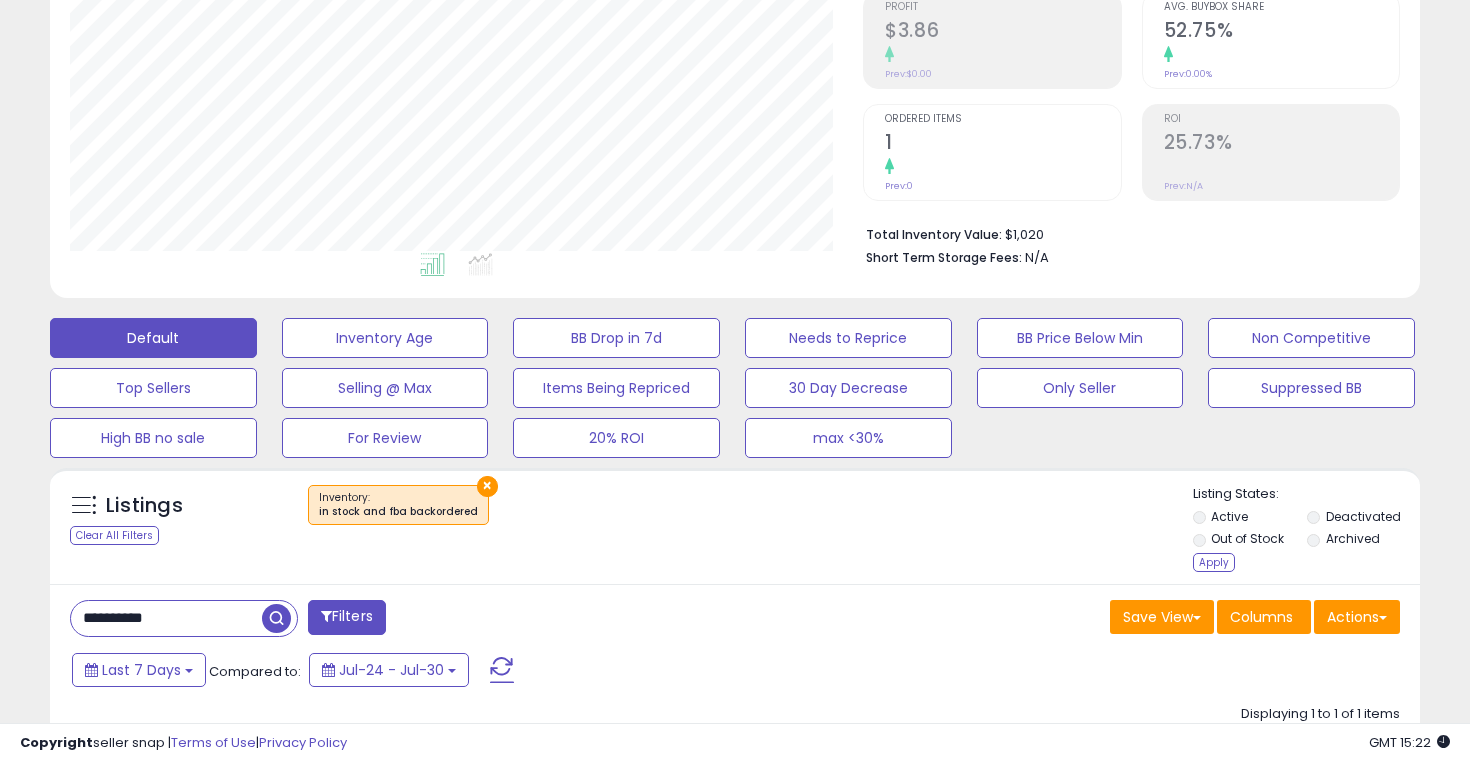 click on "Archived" at bounding box center (1362, 541) 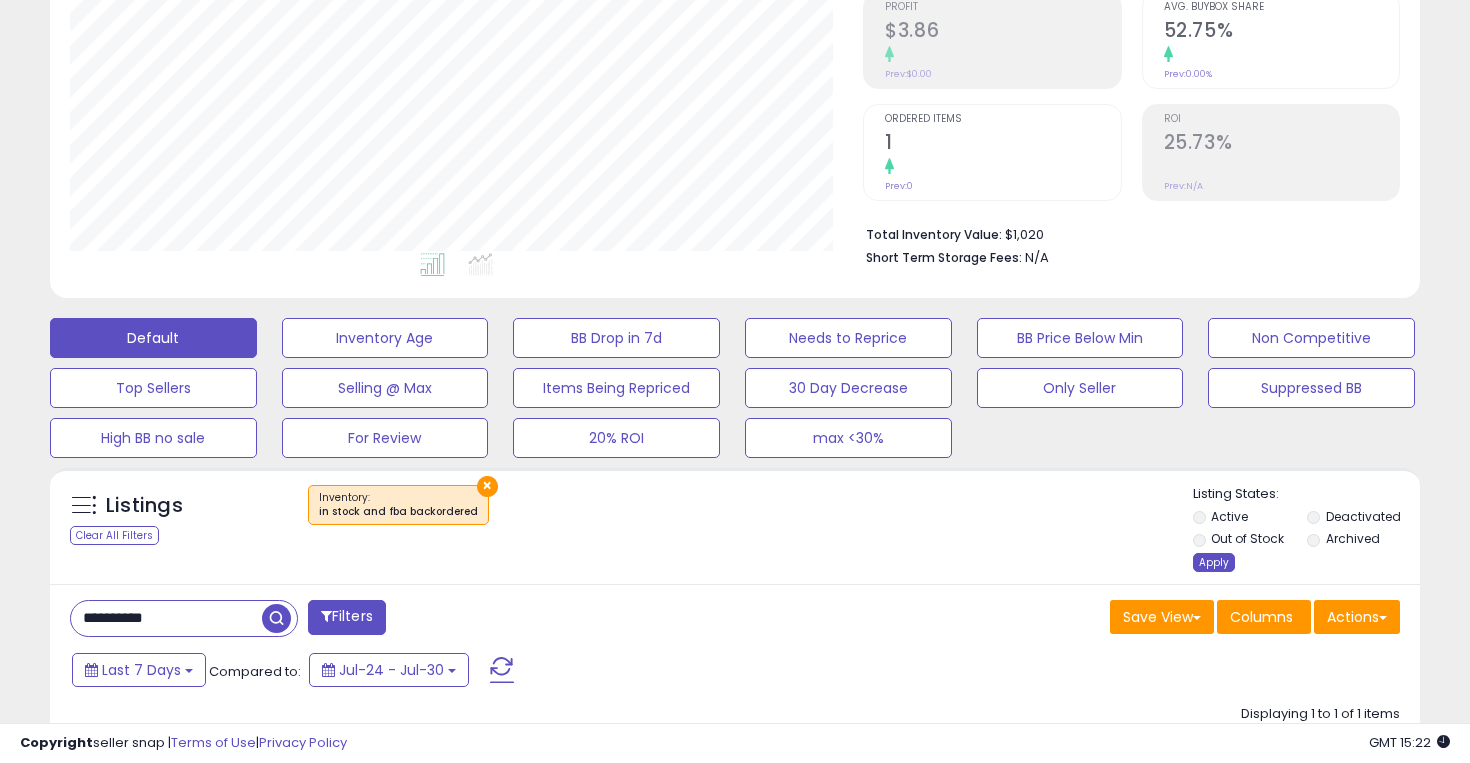 click on "Apply" at bounding box center [1214, 562] 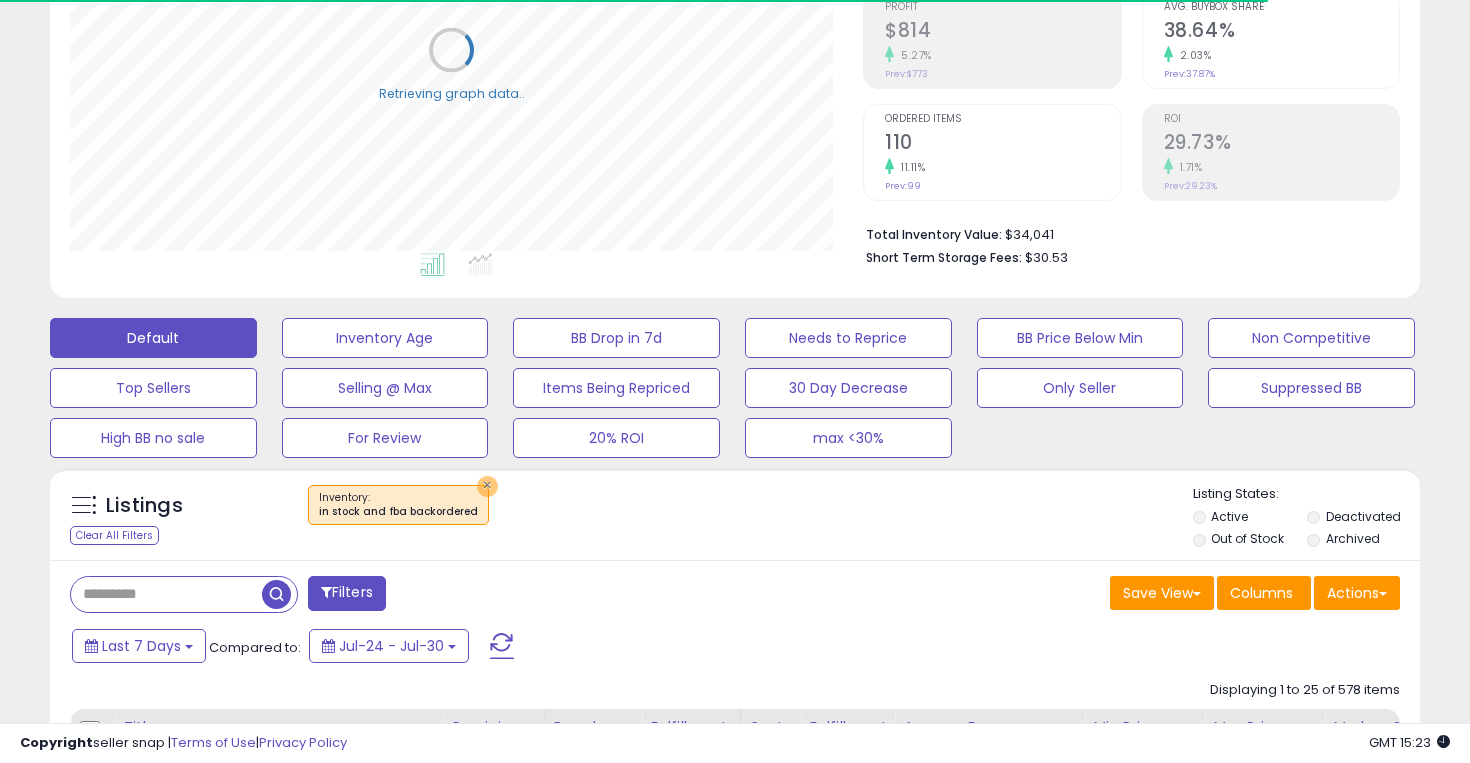 click on "×" at bounding box center [487, 486] 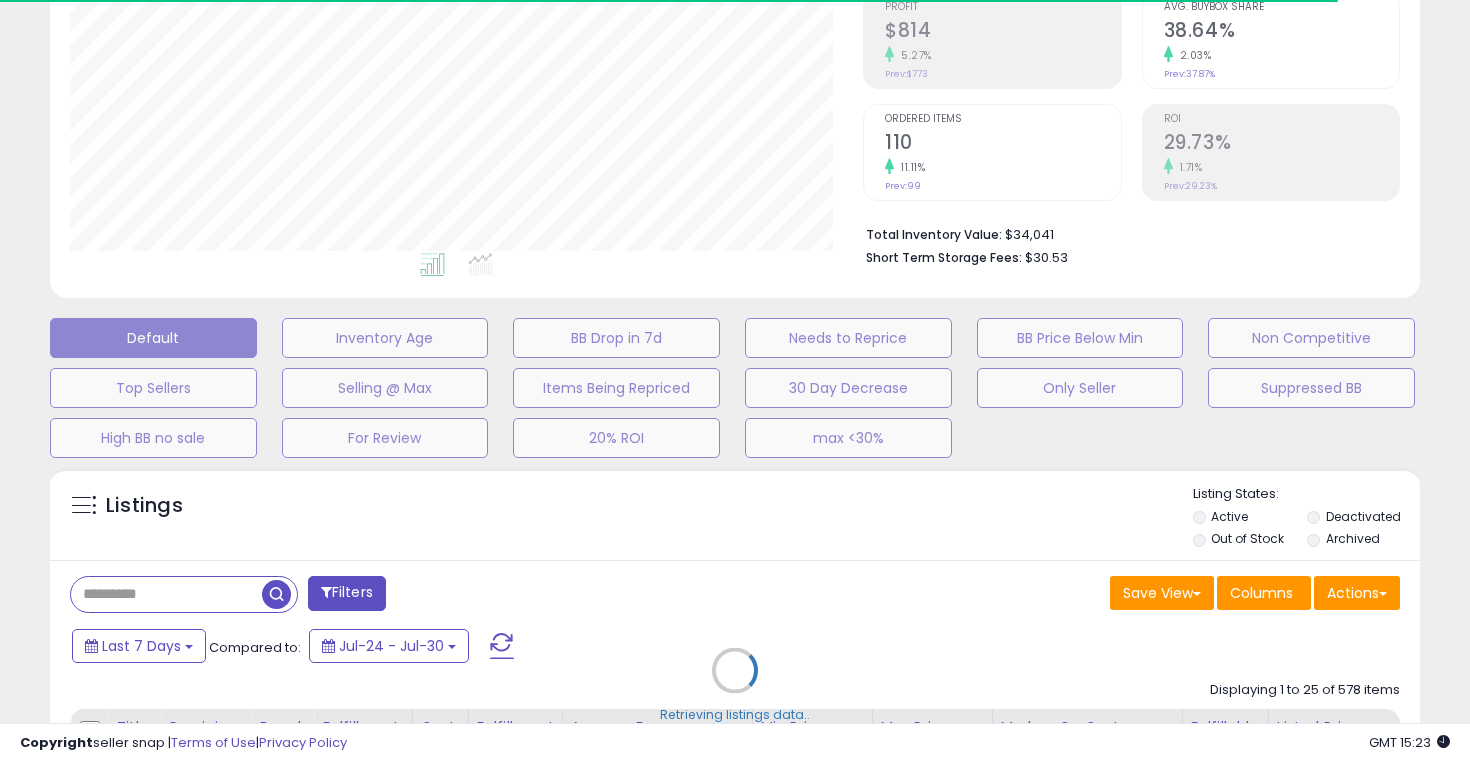 scroll, scrollTop: 999590, scrollLeft: 999206, axis: both 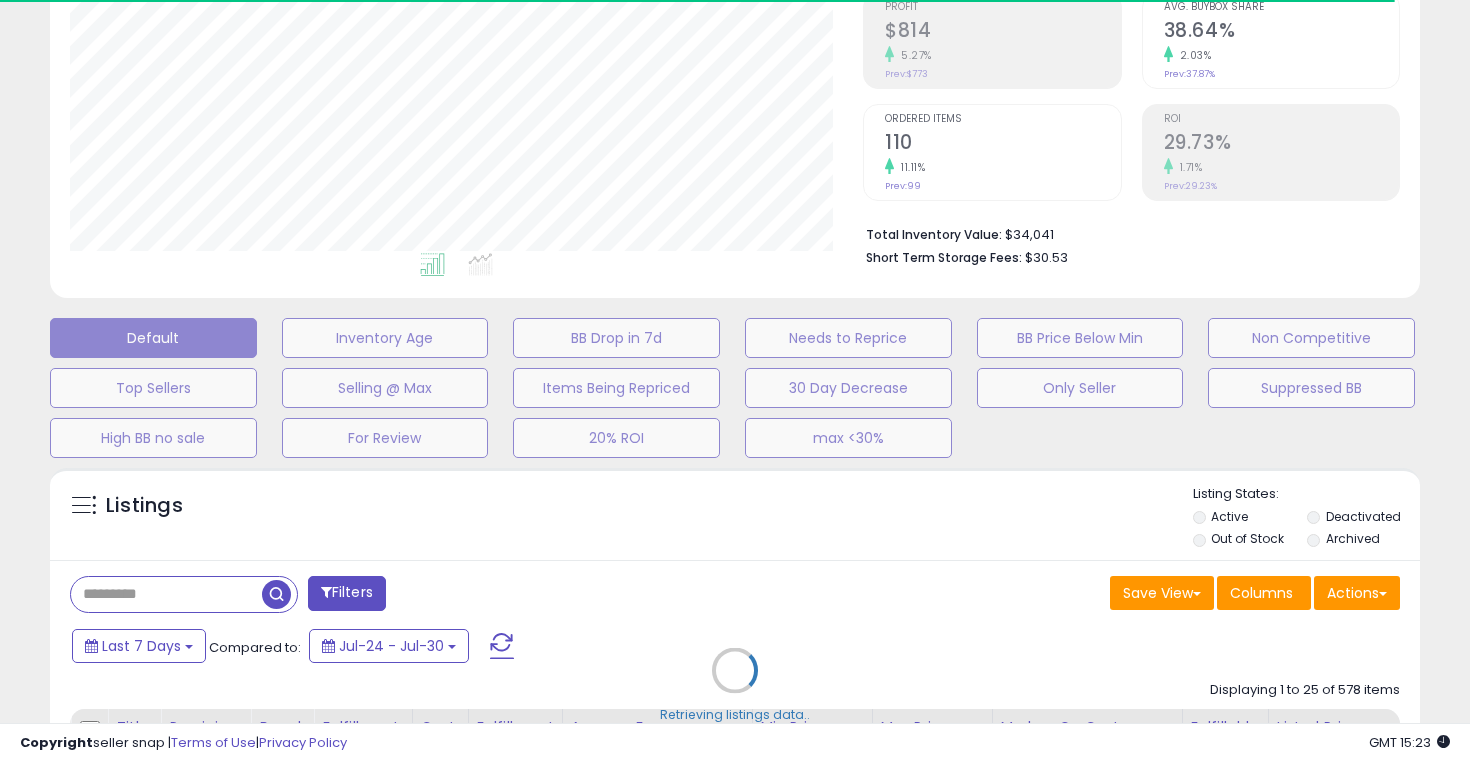 click on "Retrieving listings data.." at bounding box center [735, 685] 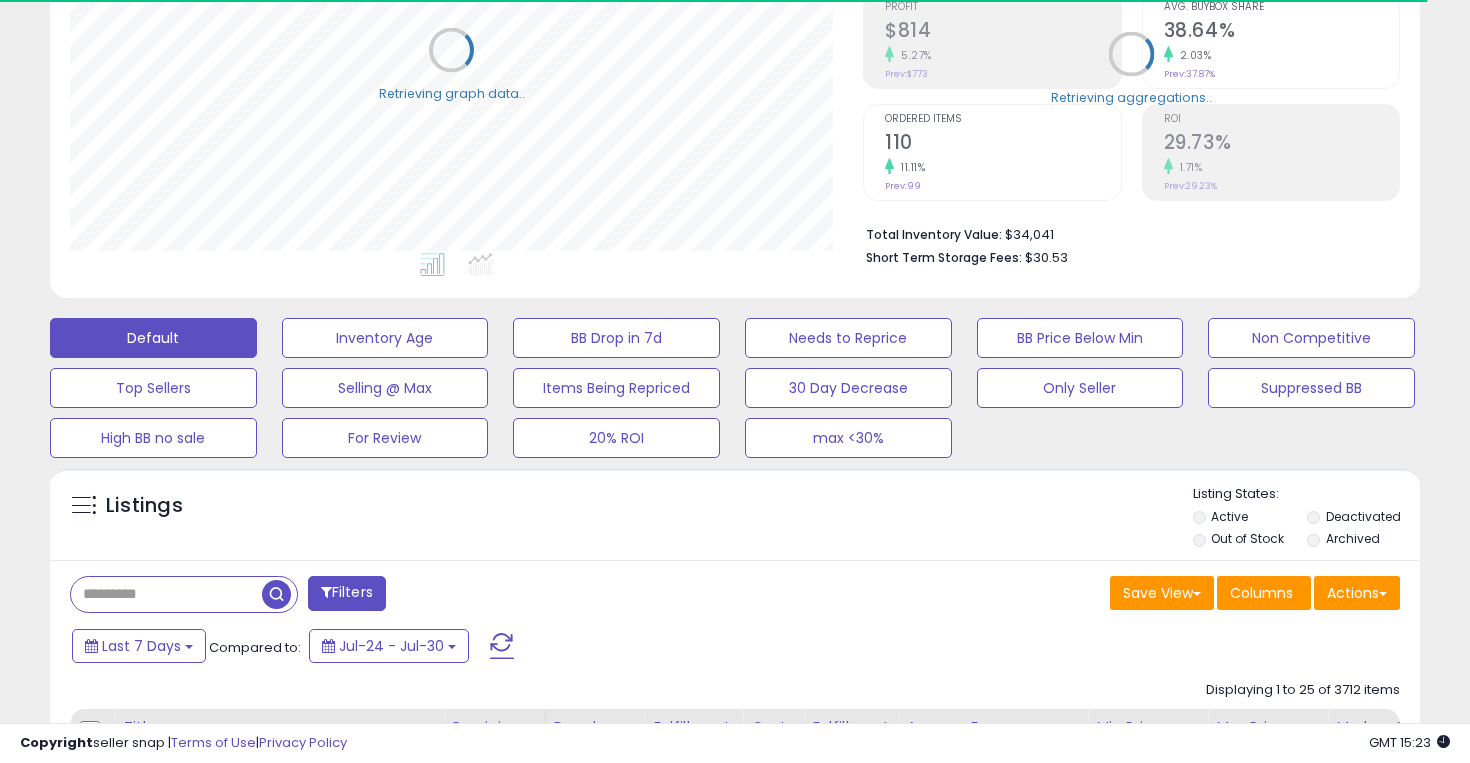 click at bounding box center (166, 594) 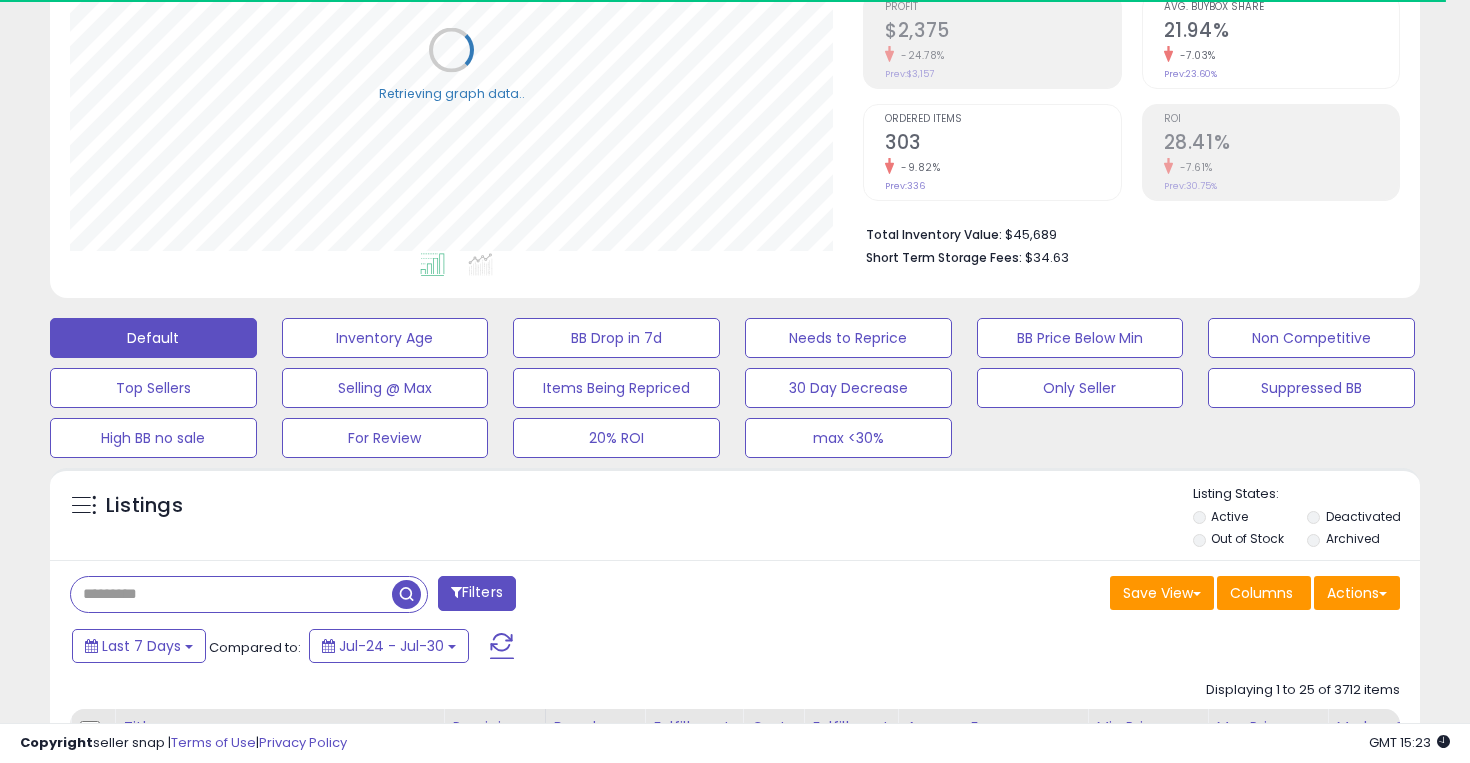 paste on "**********" 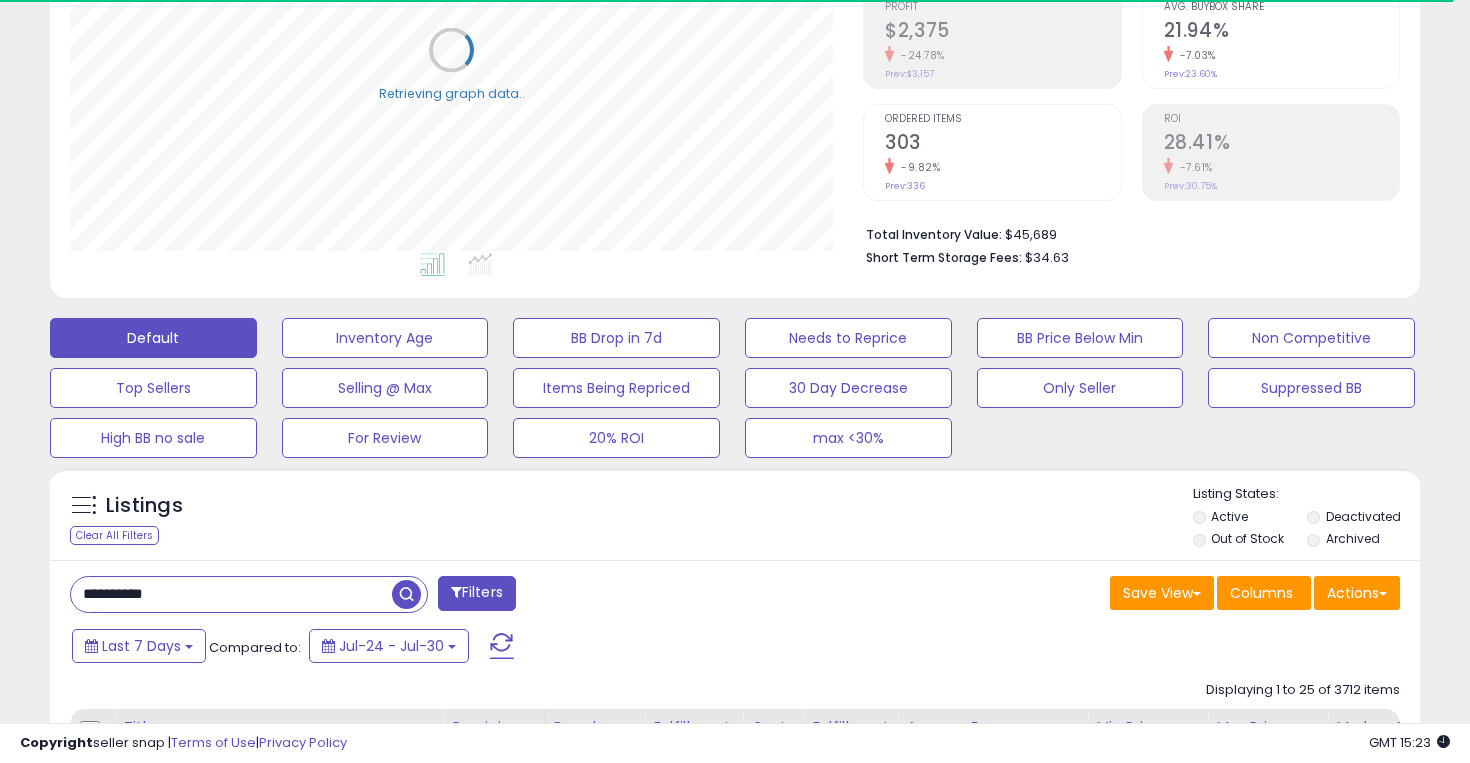 type on "**********" 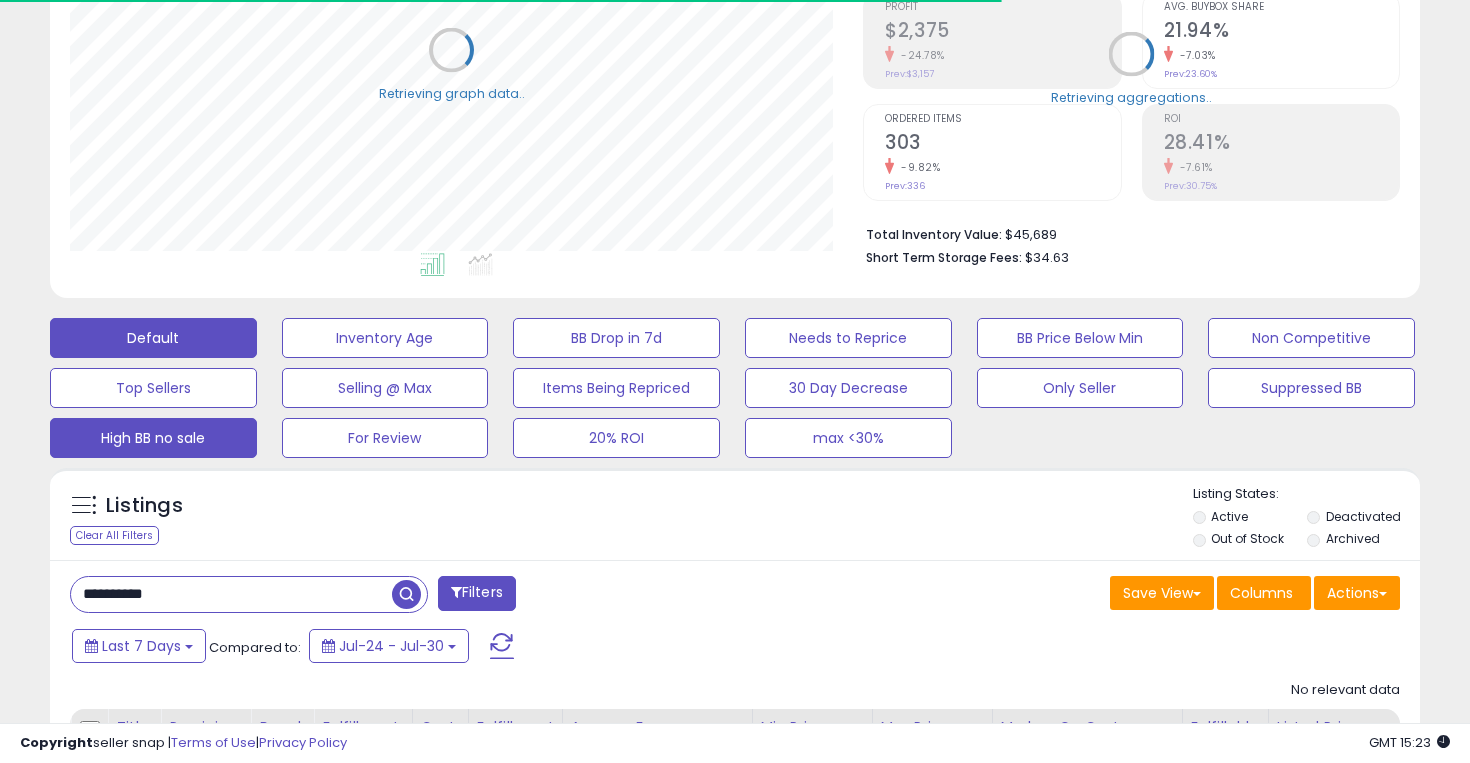 scroll, scrollTop: 492, scrollLeft: 0, axis: vertical 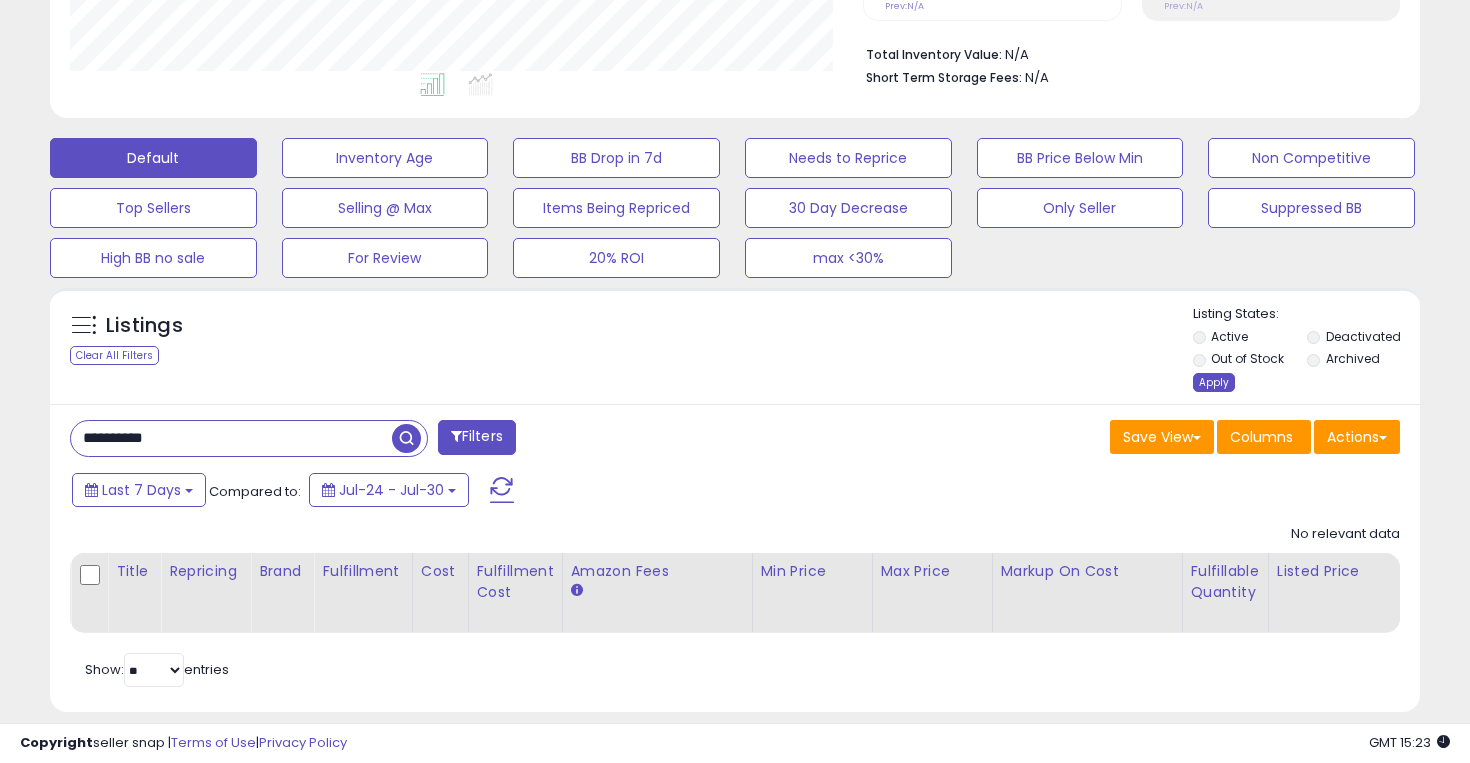 click on "Apply" at bounding box center (1214, 382) 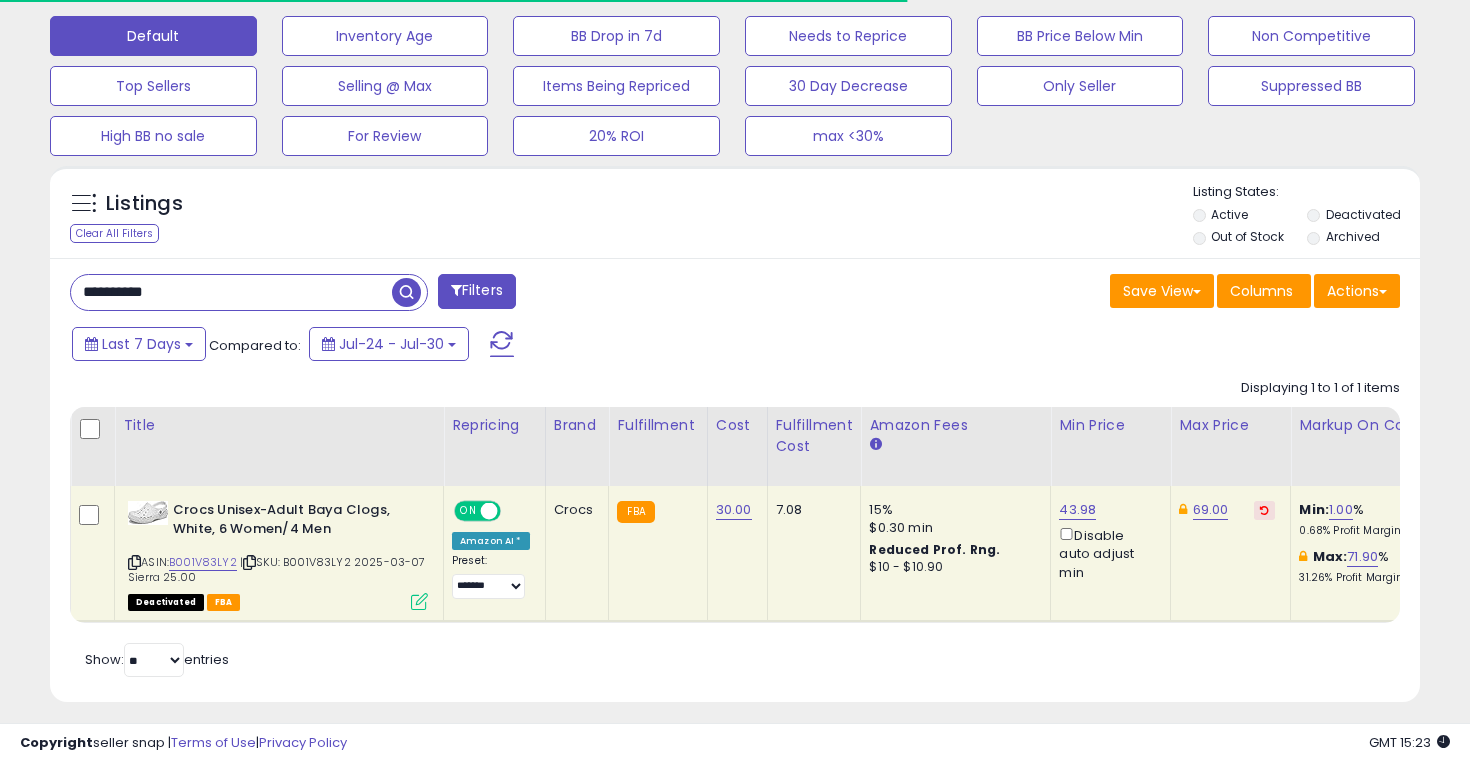 scroll, scrollTop: 622, scrollLeft: 0, axis: vertical 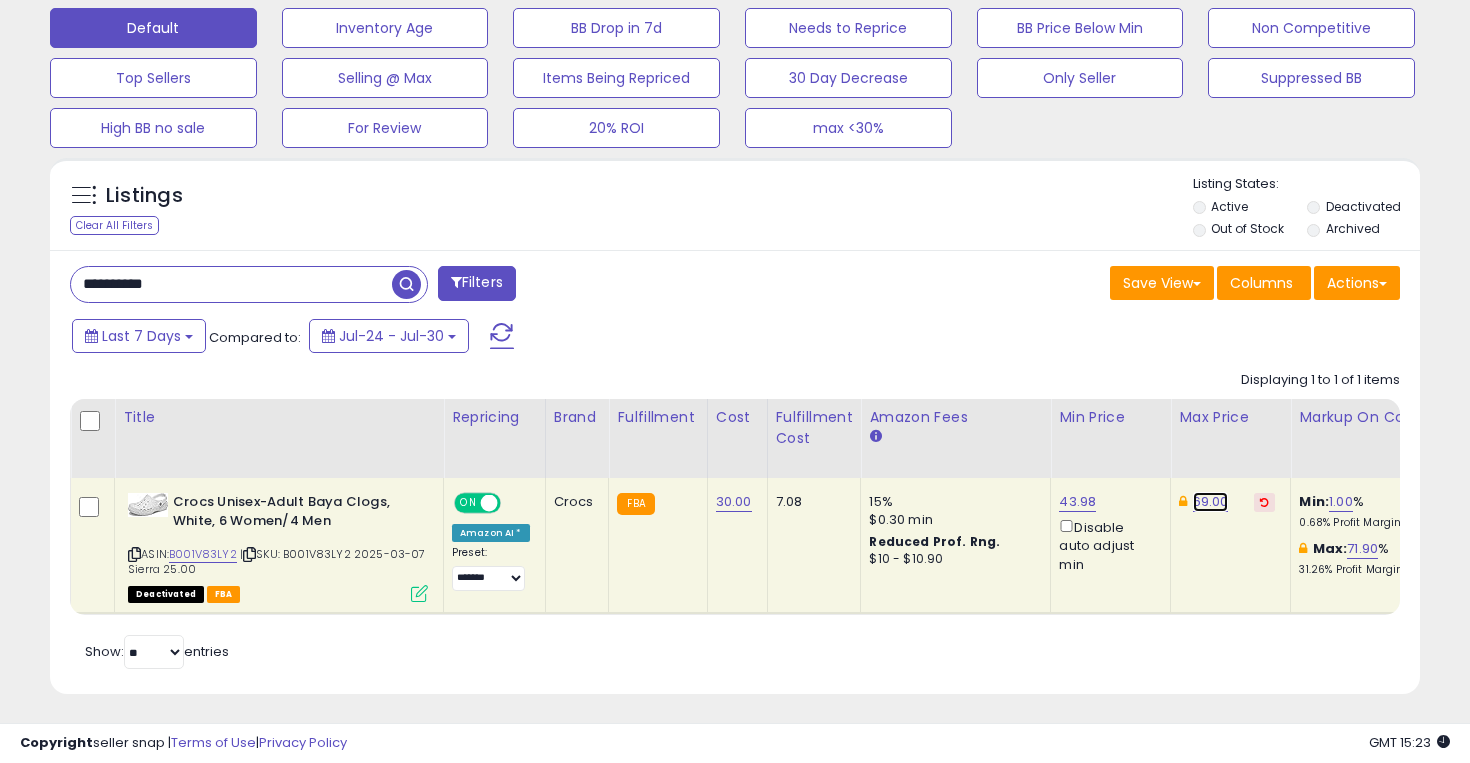 click on "69.00" at bounding box center [1211, 502] 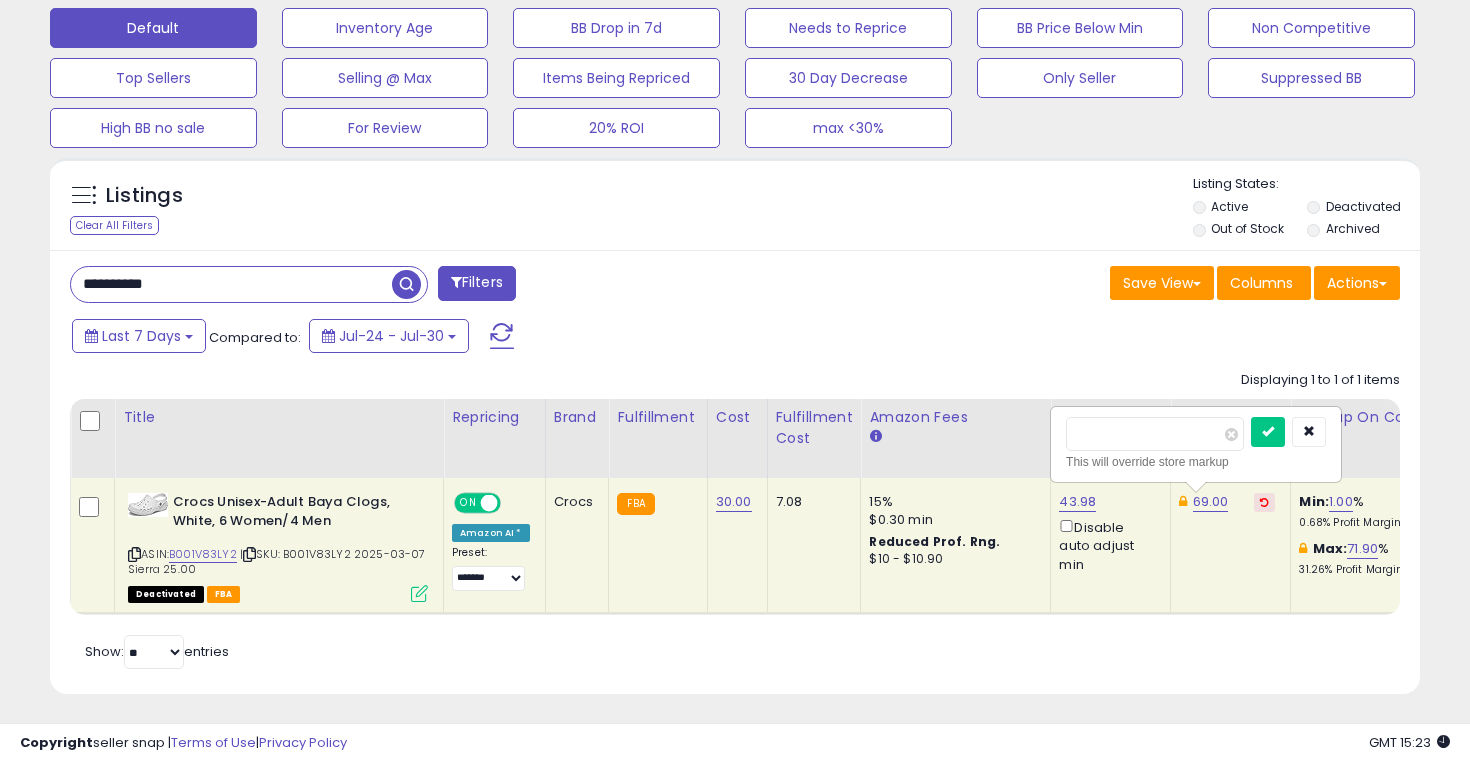 type on "*" 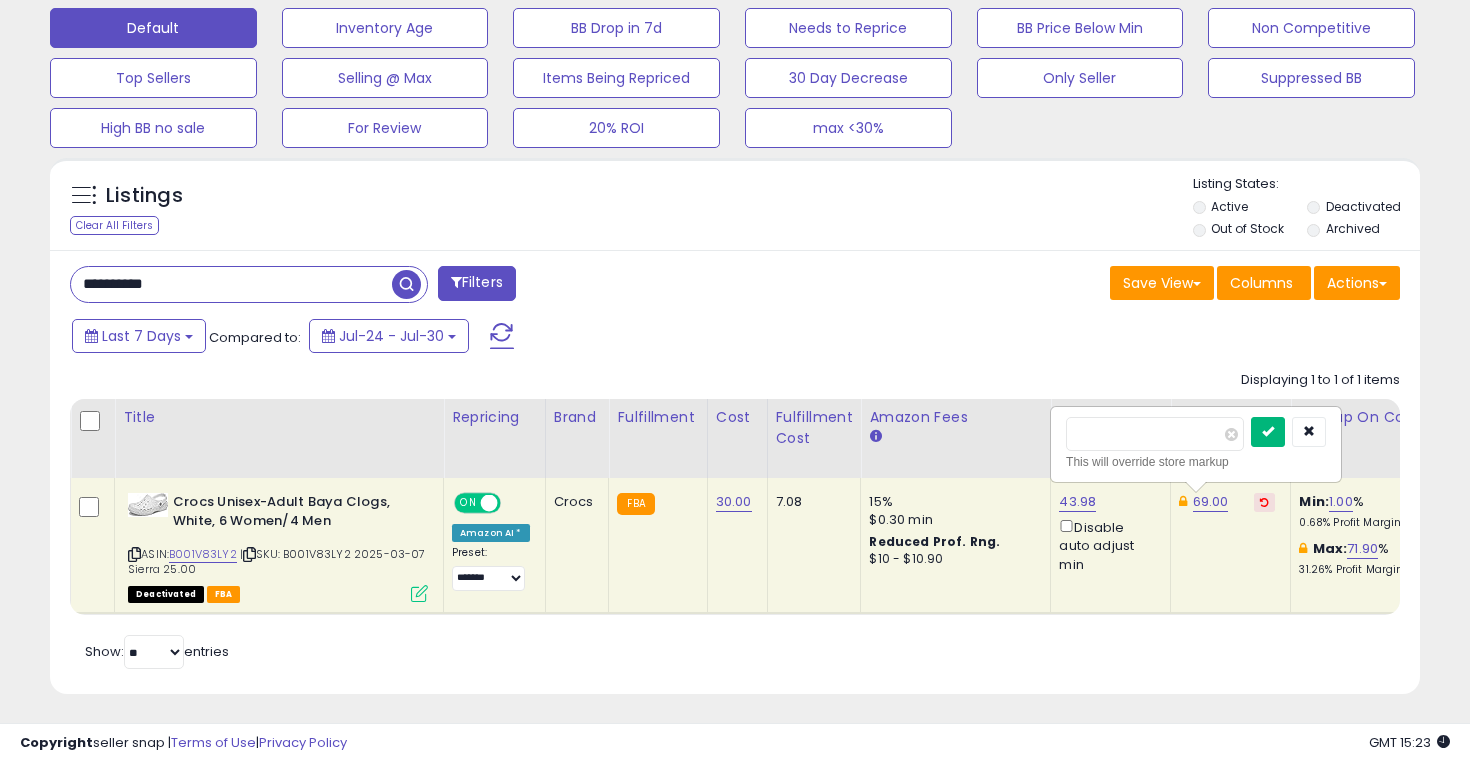 type on "**" 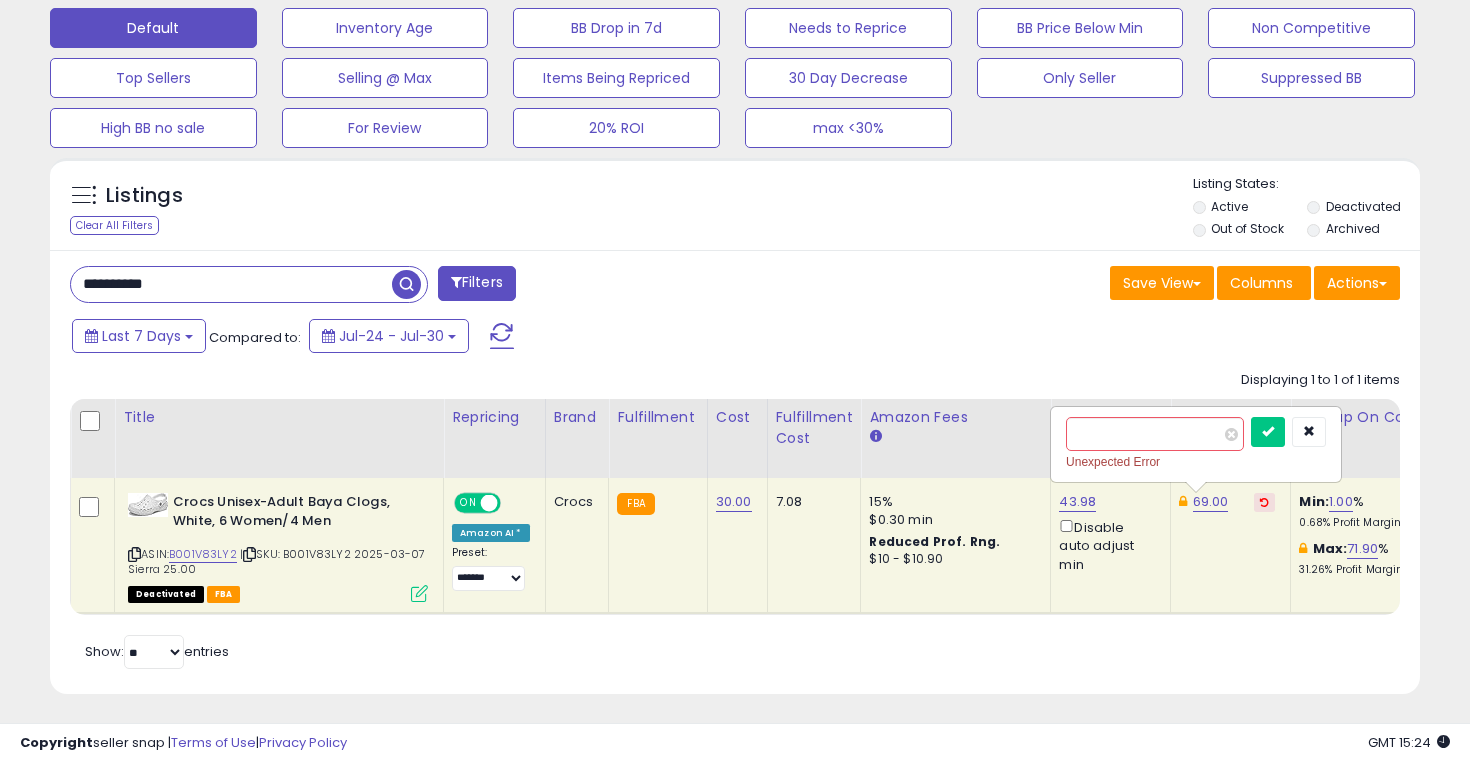 click on "**********" at bounding box center (231, 284) 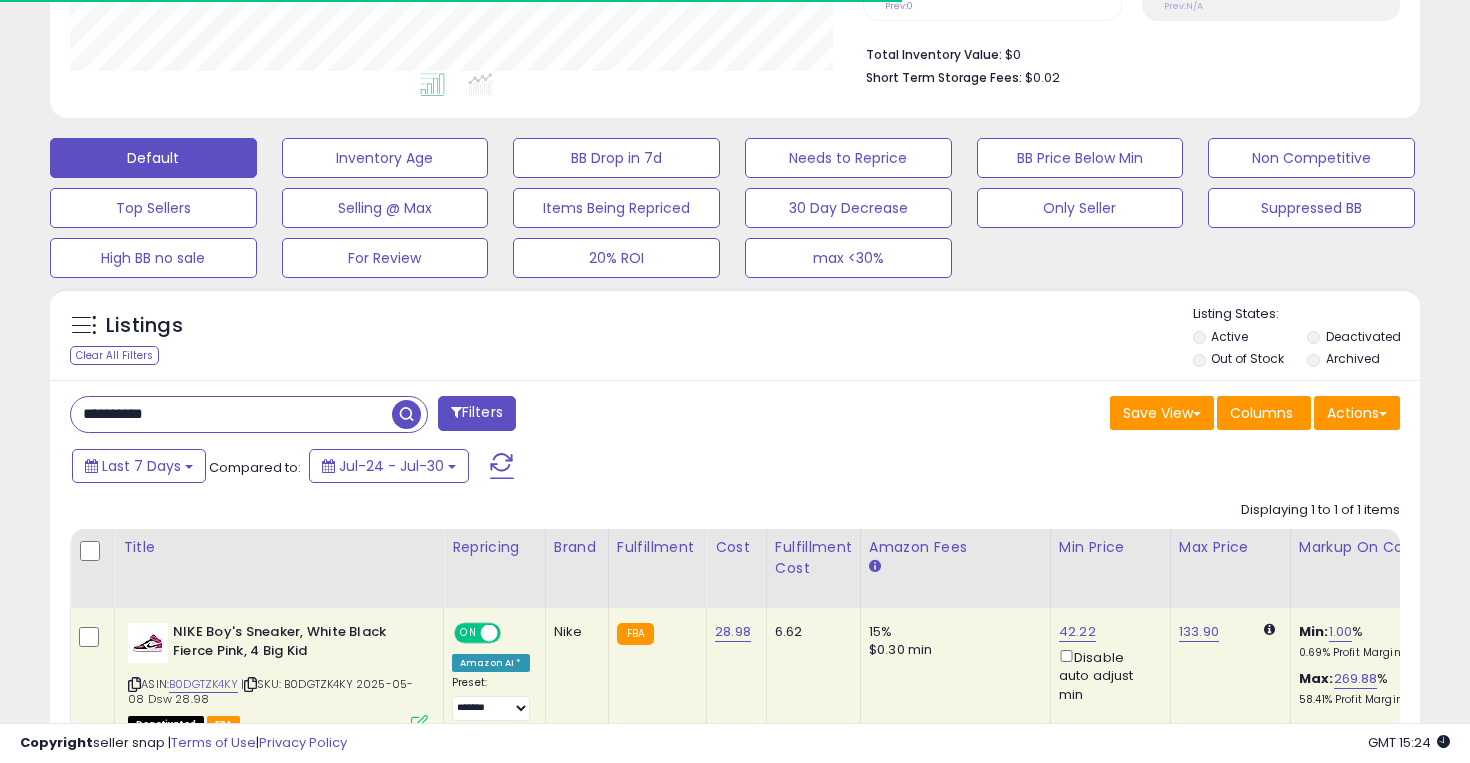 scroll, scrollTop: 622, scrollLeft: 0, axis: vertical 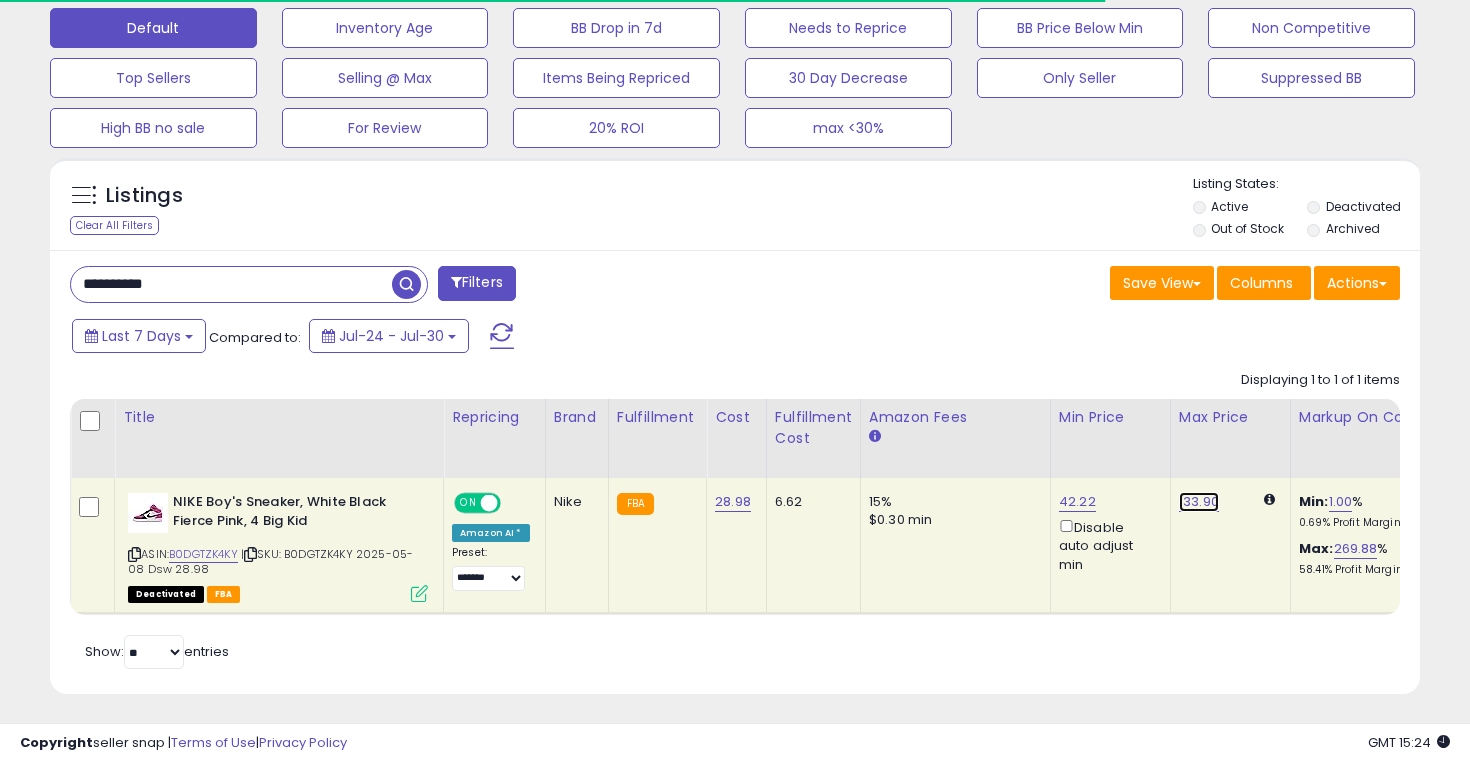 click on "133.90" at bounding box center [1199, 502] 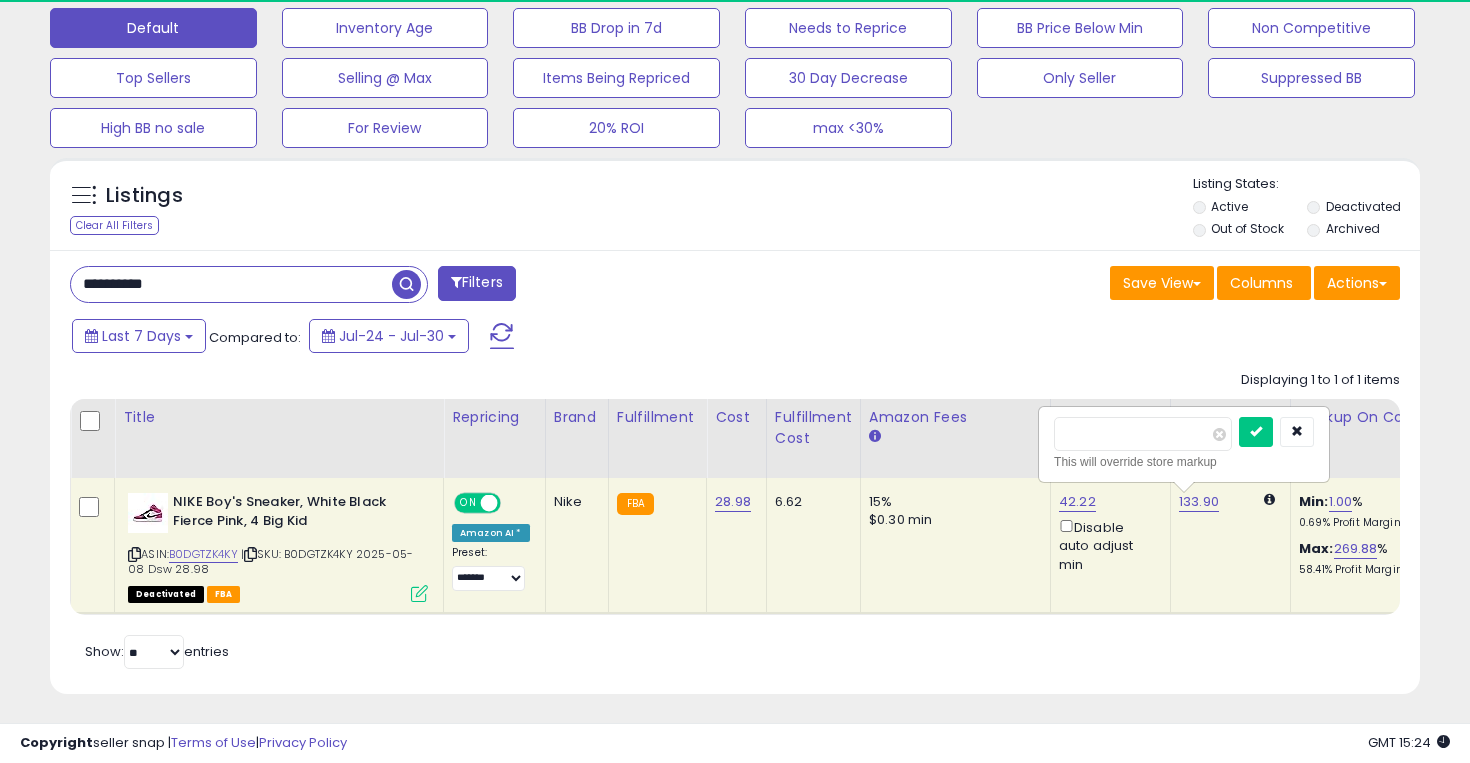 scroll, scrollTop: 999590, scrollLeft: 999206, axis: both 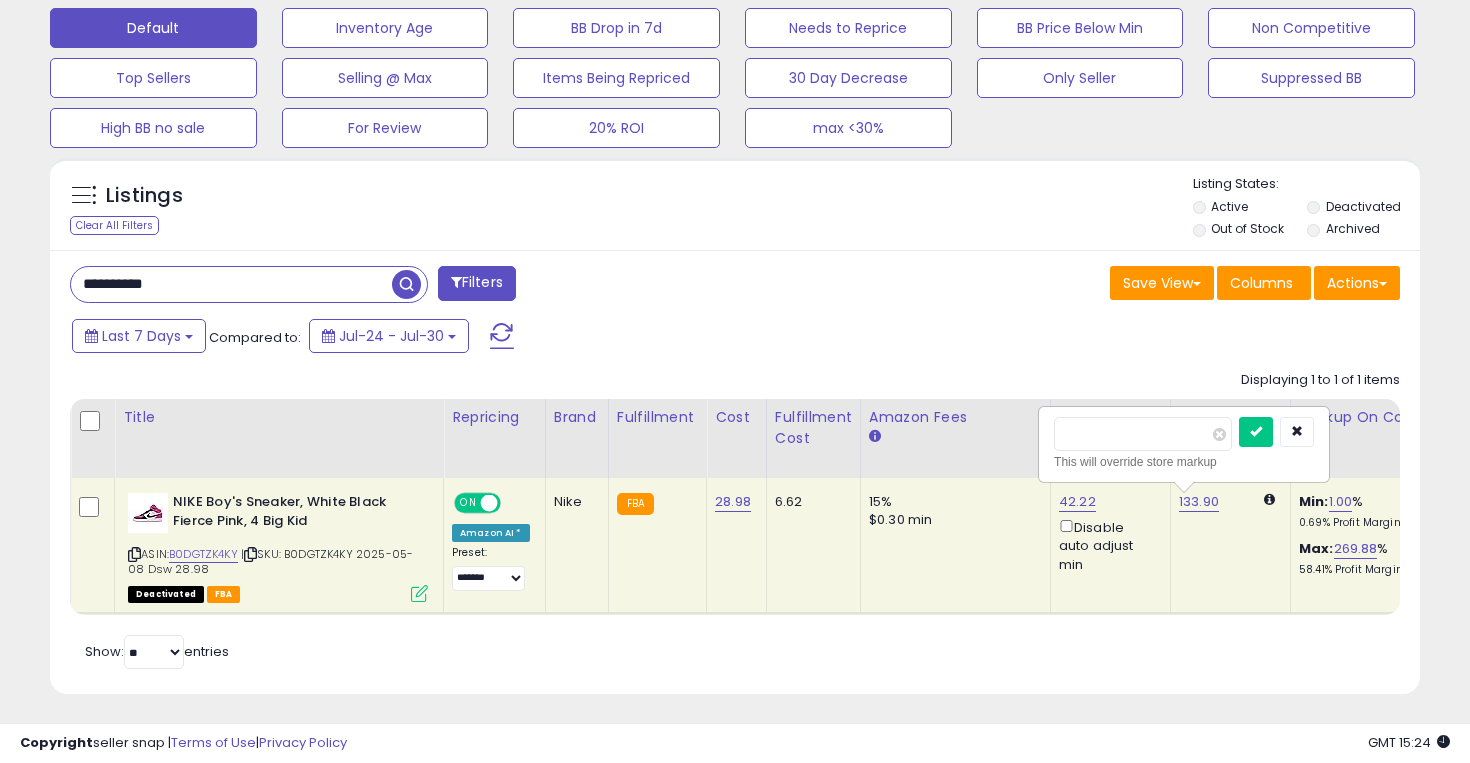 type on "*" 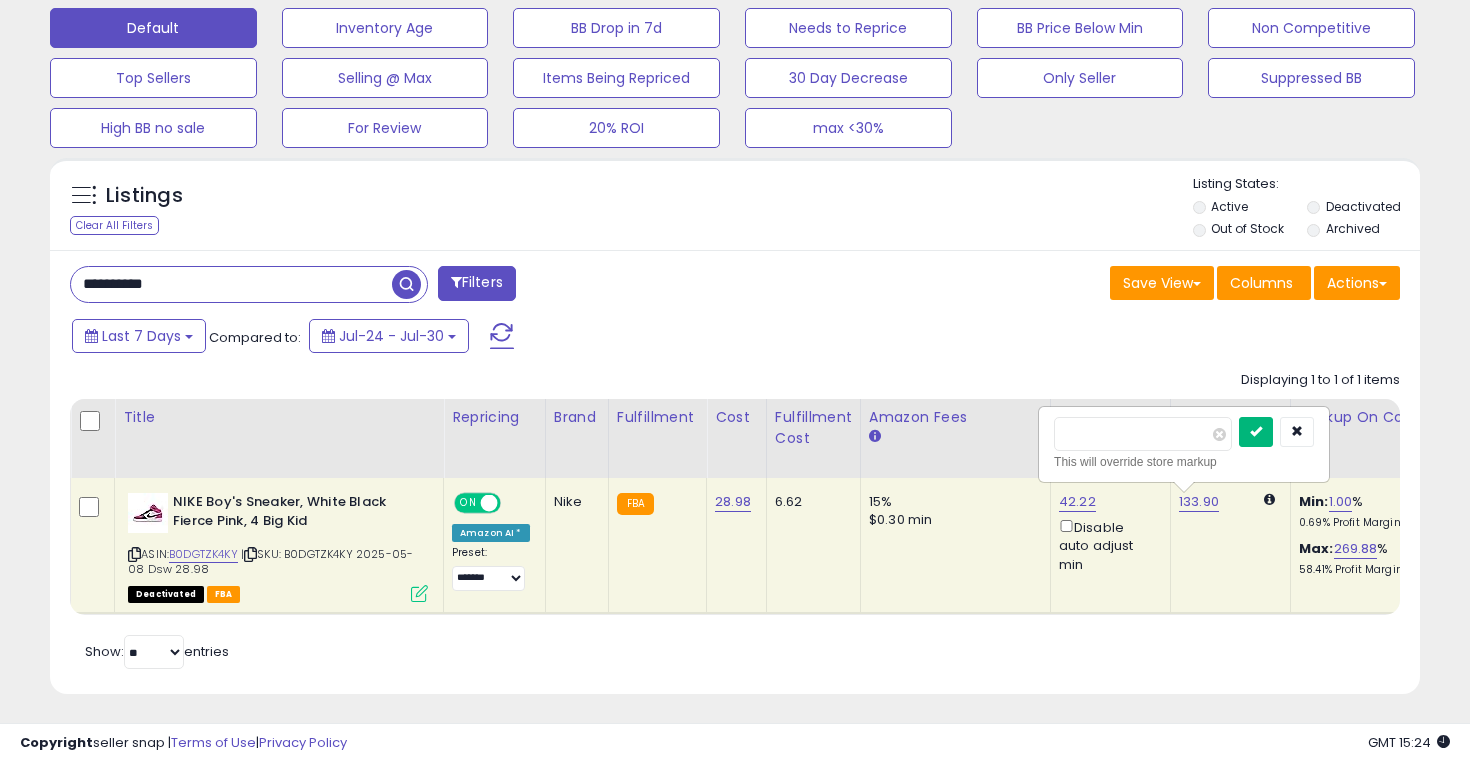type on "***" 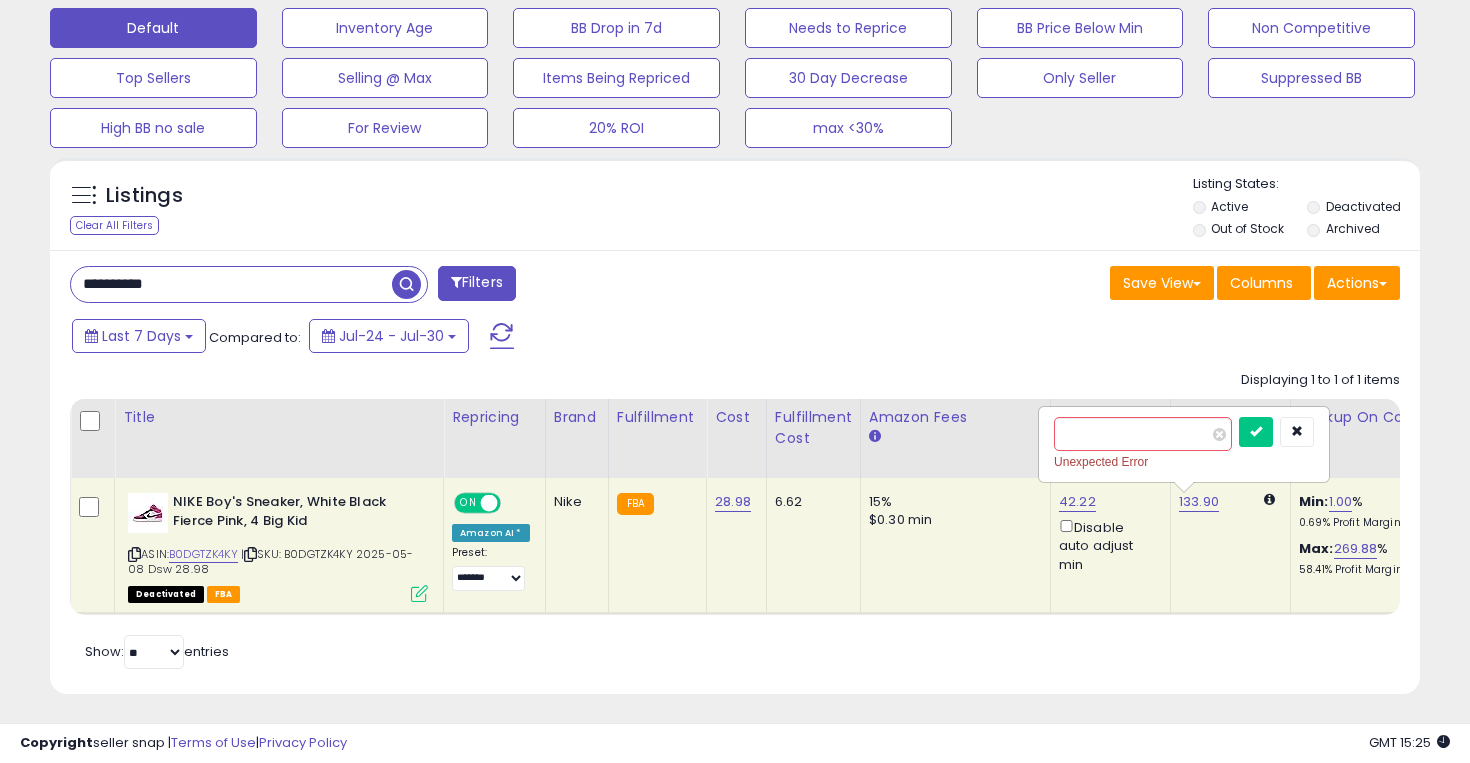 click on "**********" at bounding box center [231, 284] 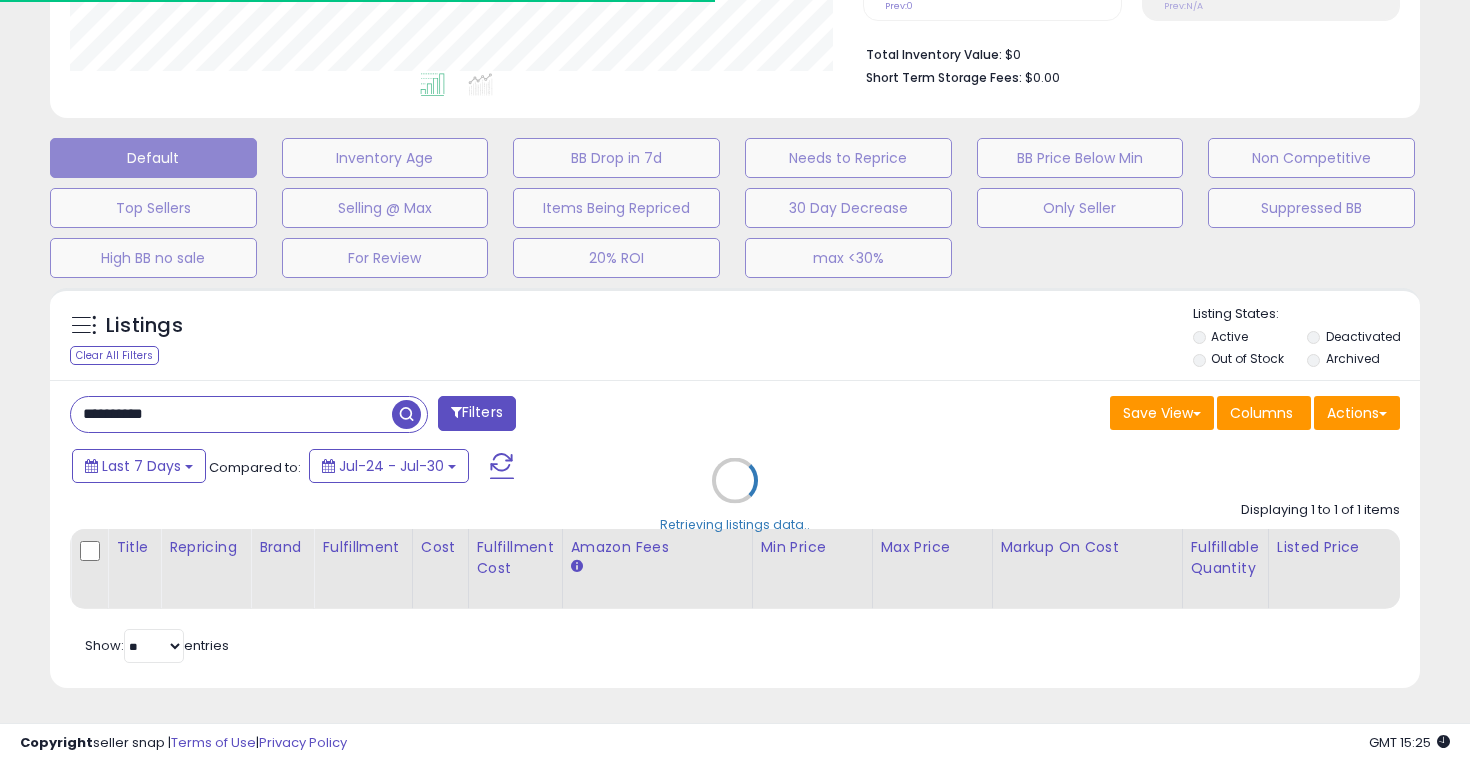 scroll, scrollTop: 622, scrollLeft: 0, axis: vertical 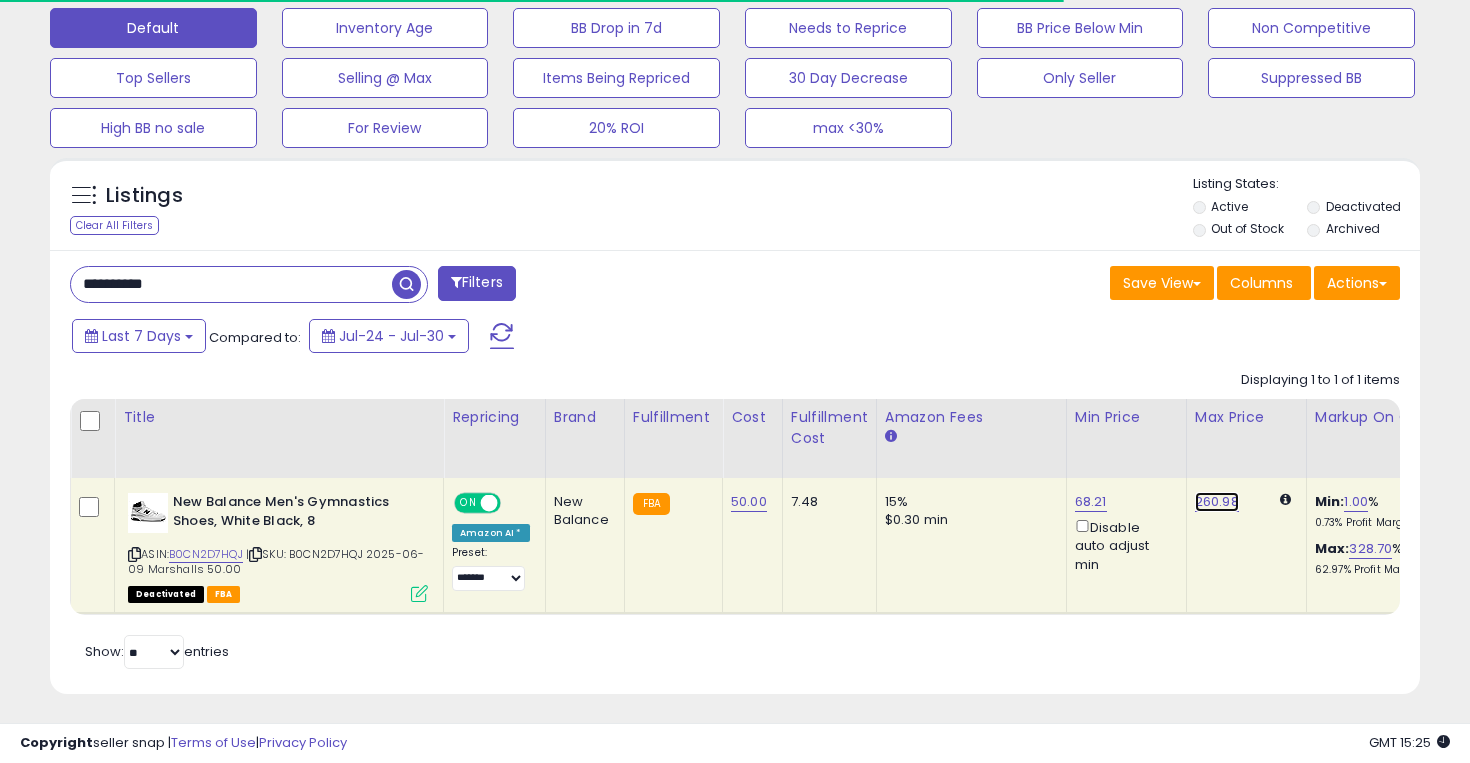click on "260.98" at bounding box center (1217, 502) 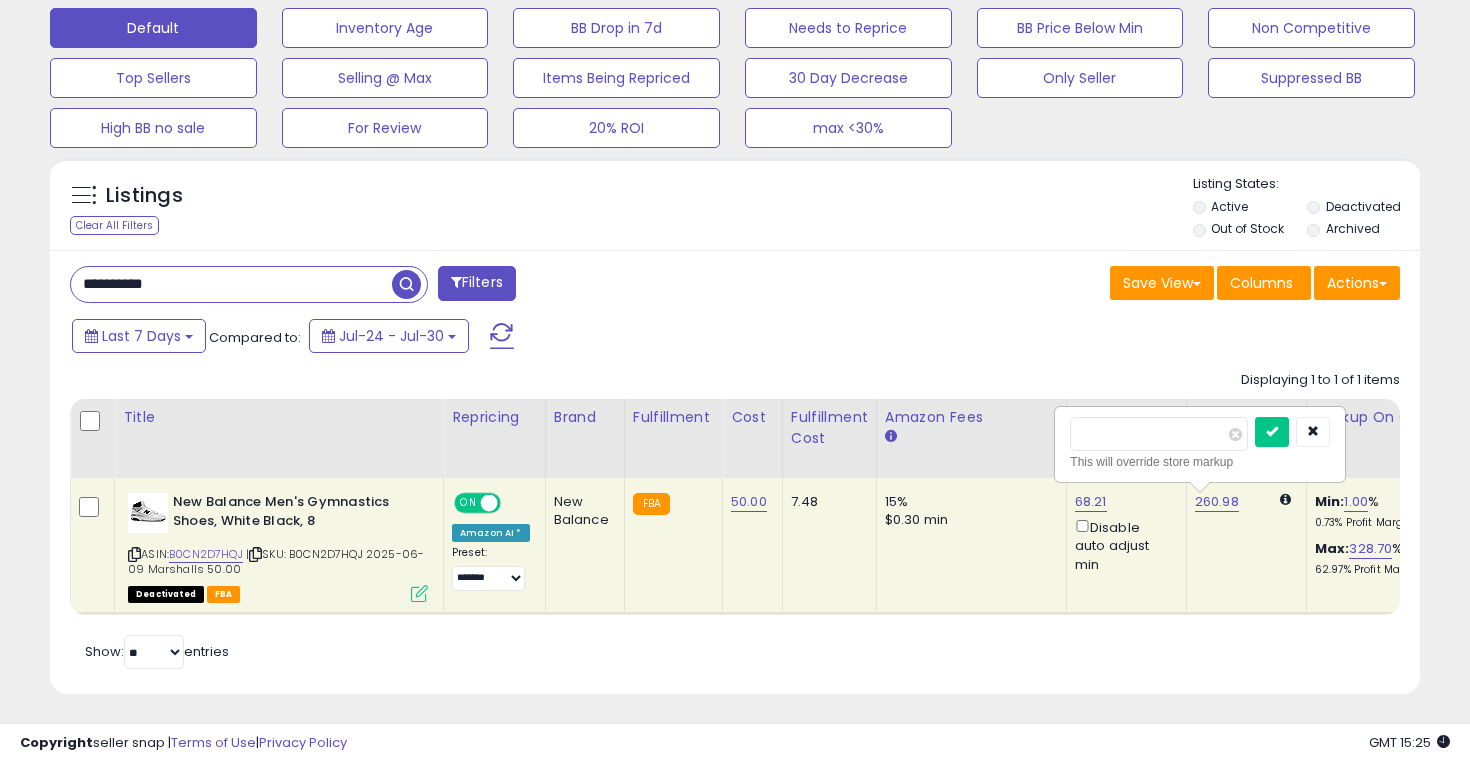 scroll, scrollTop: 999590, scrollLeft: 999206, axis: both 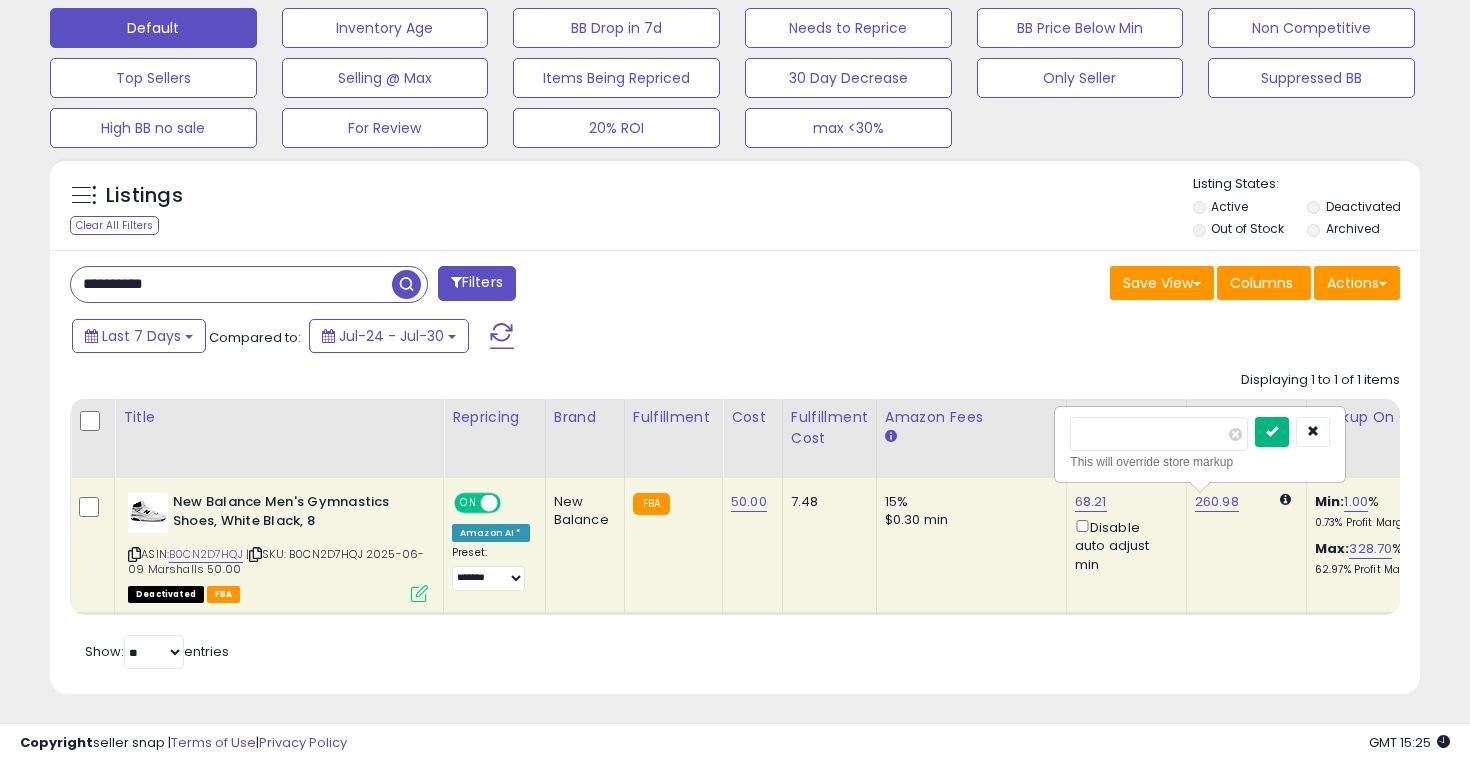 click at bounding box center [1272, 431] 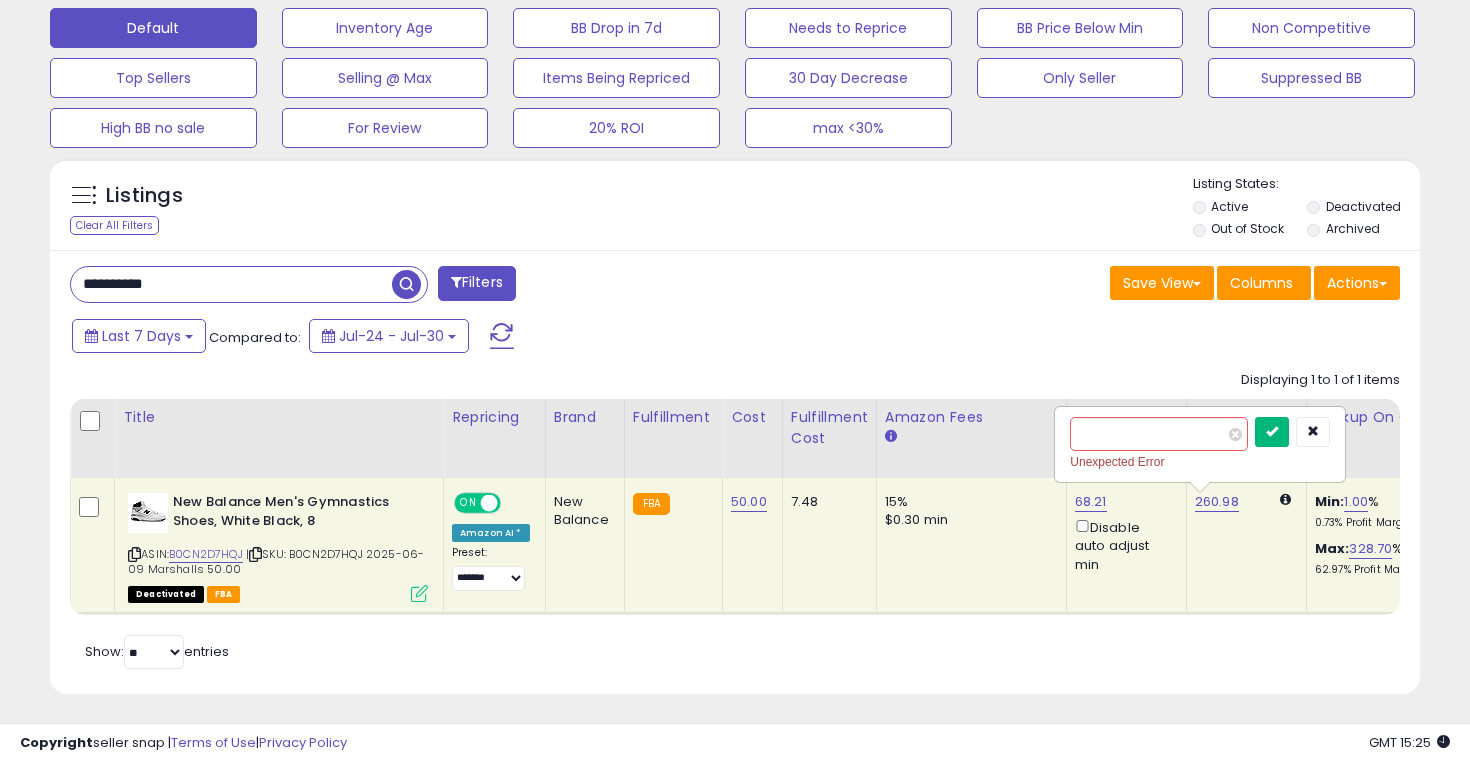 click at bounding box center [1272, 431] 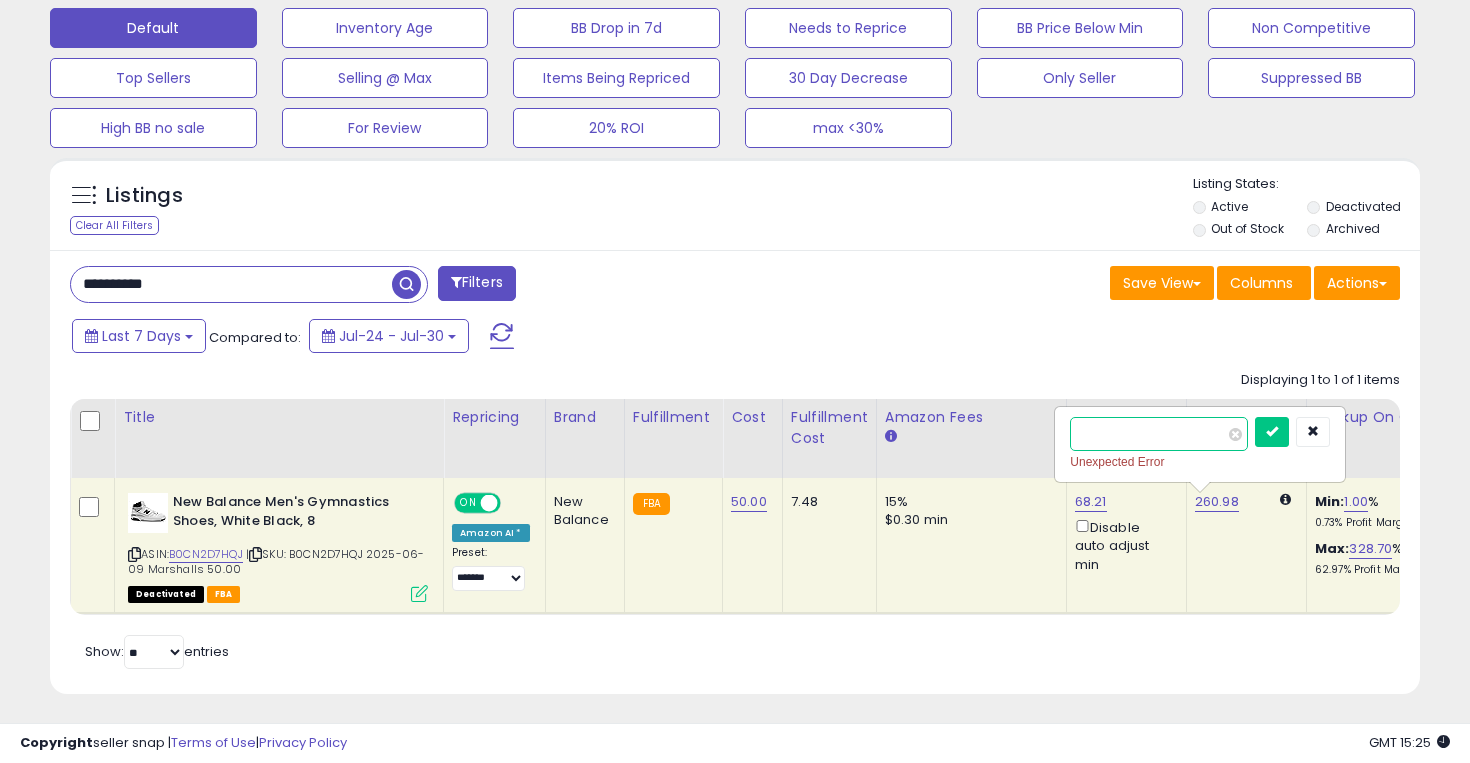 click on "***" at bounding box center [1159, 434] 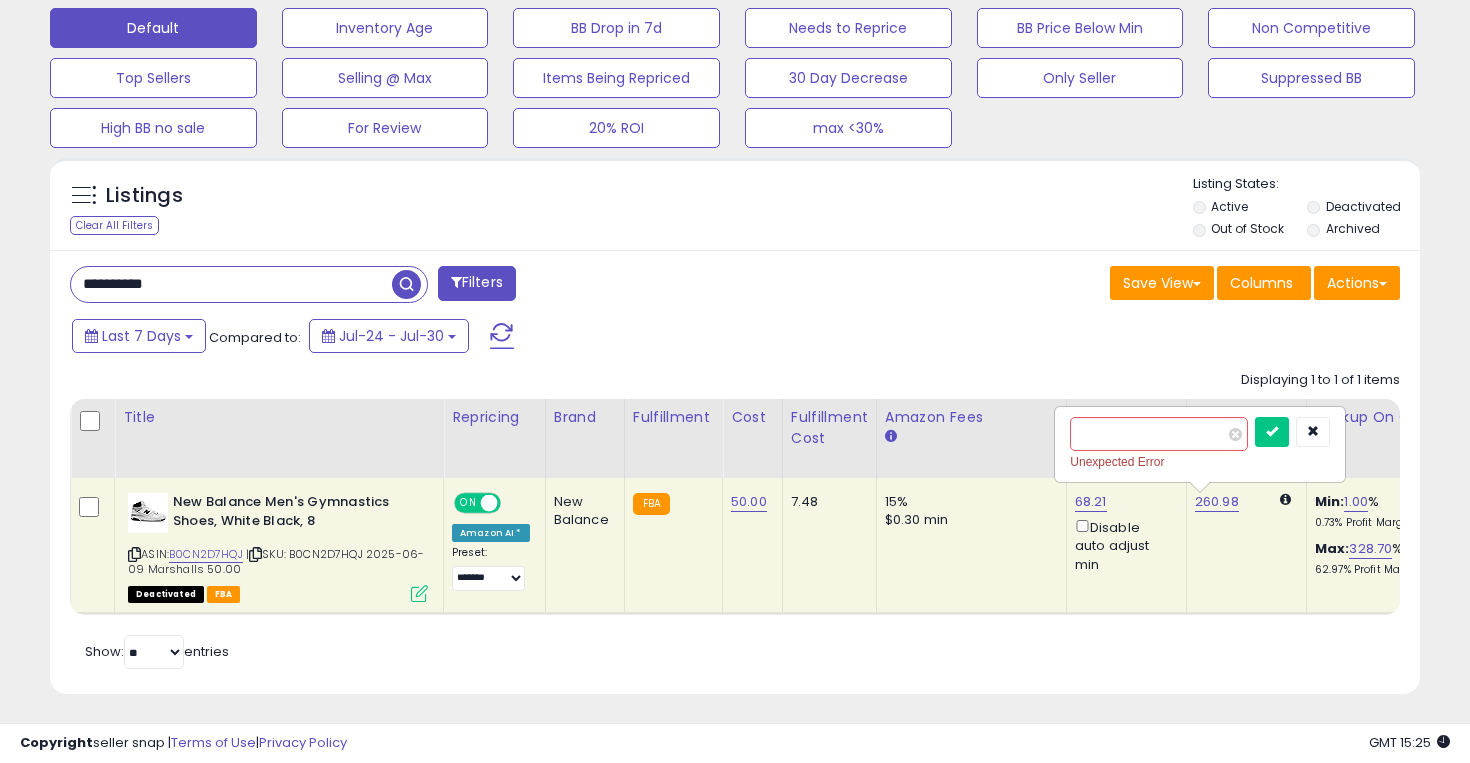 click at bounding box center [1292, 434] 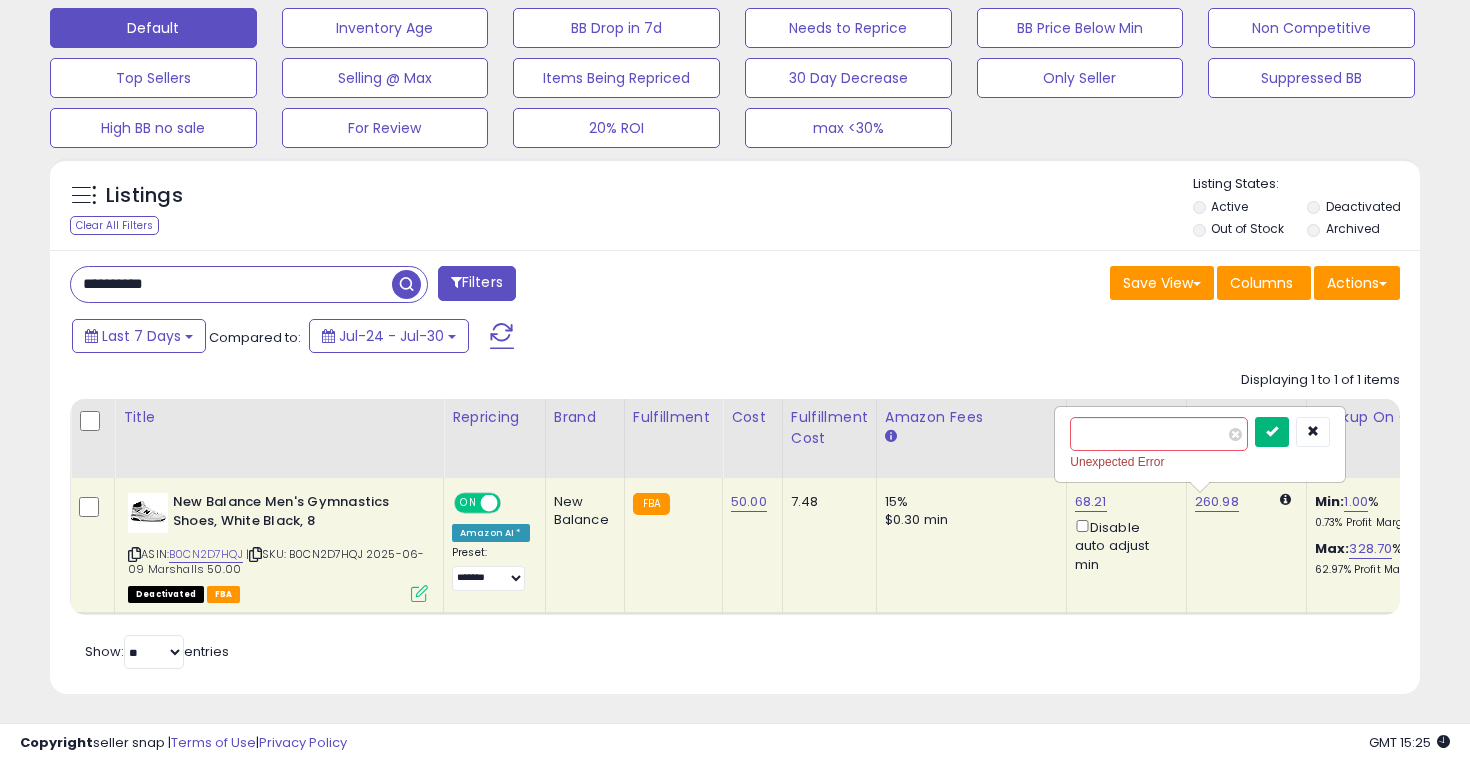 click at bounding box center (1272, 431) 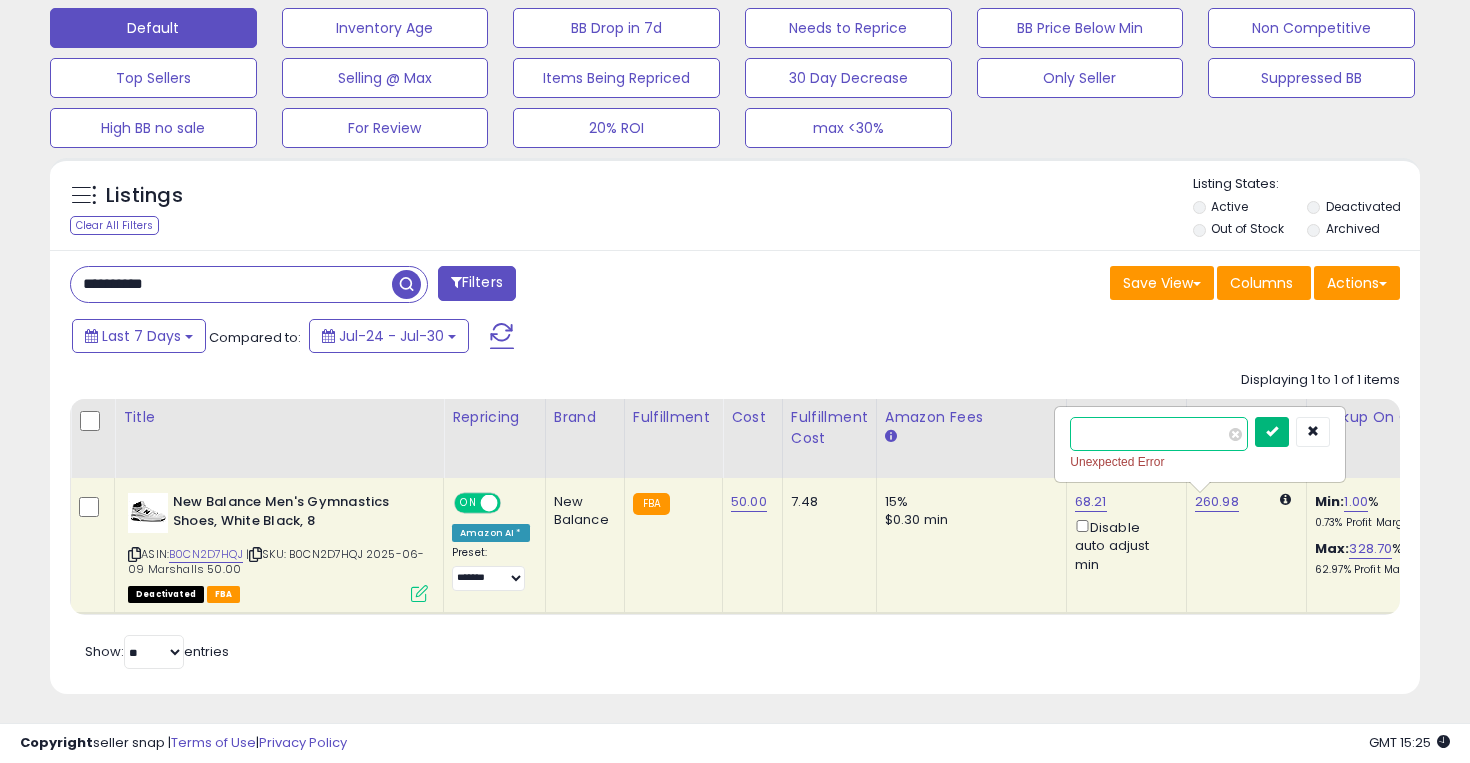 type on "***" 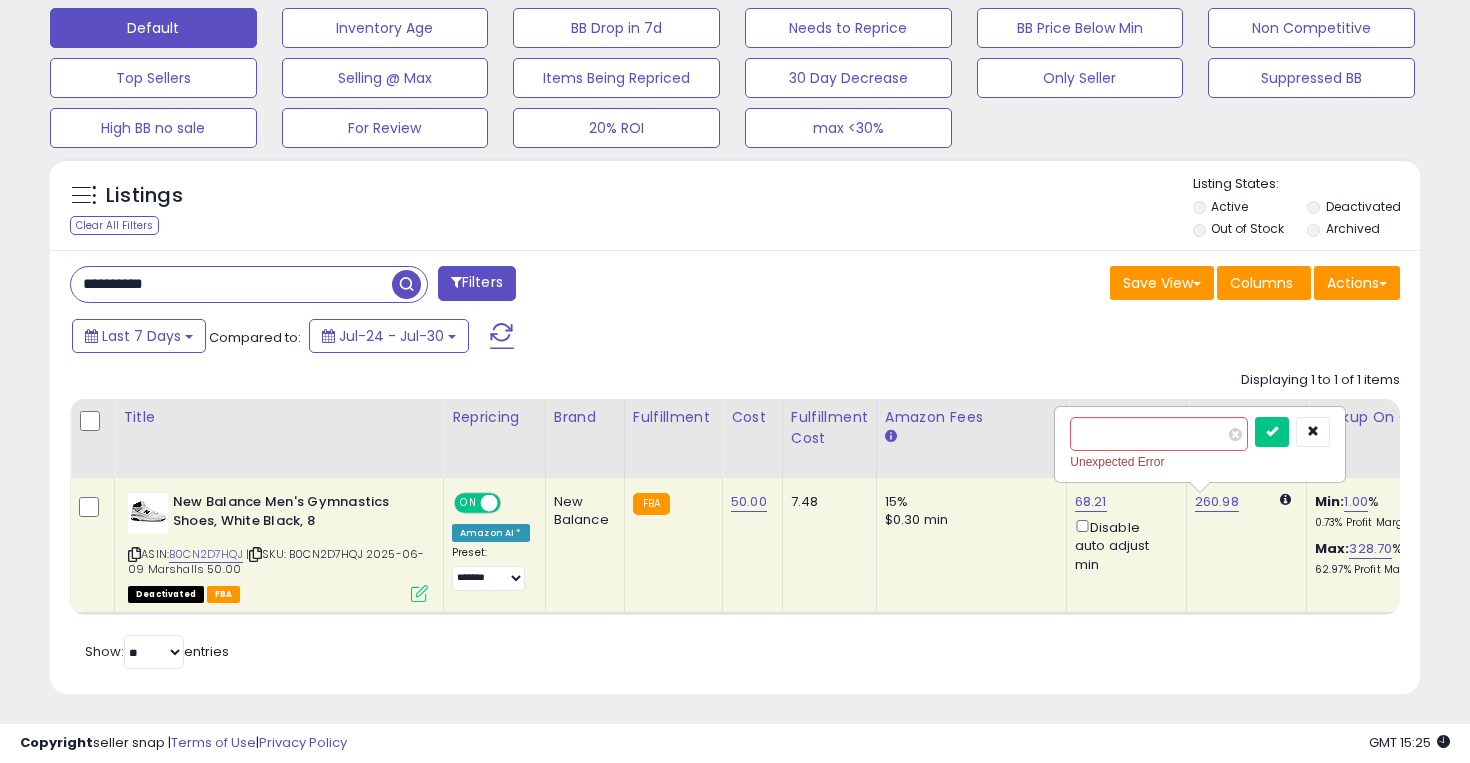 click on "260.98   *** Unexpected Error" at bounding box center (1243, 502) 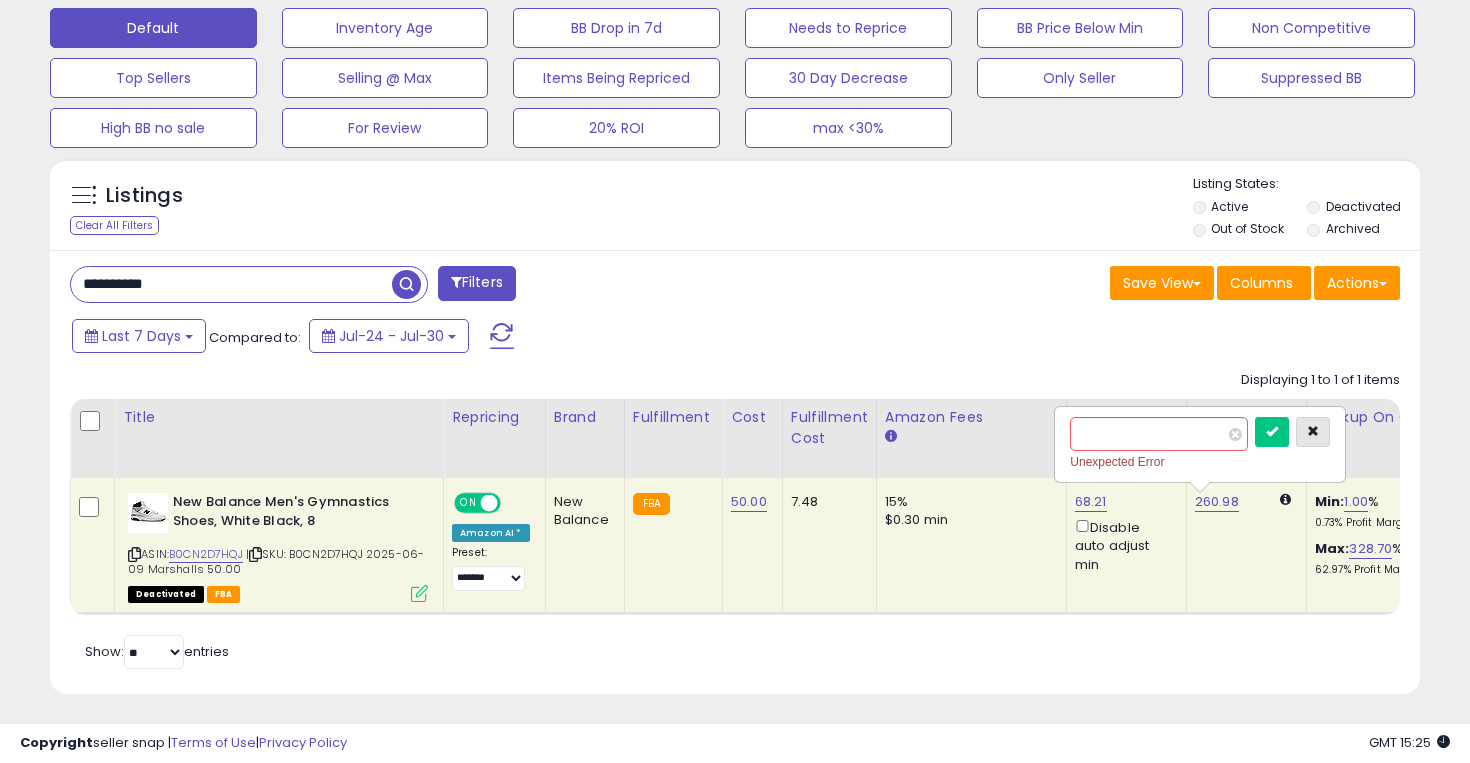 click at bounding box center (1313, 432) 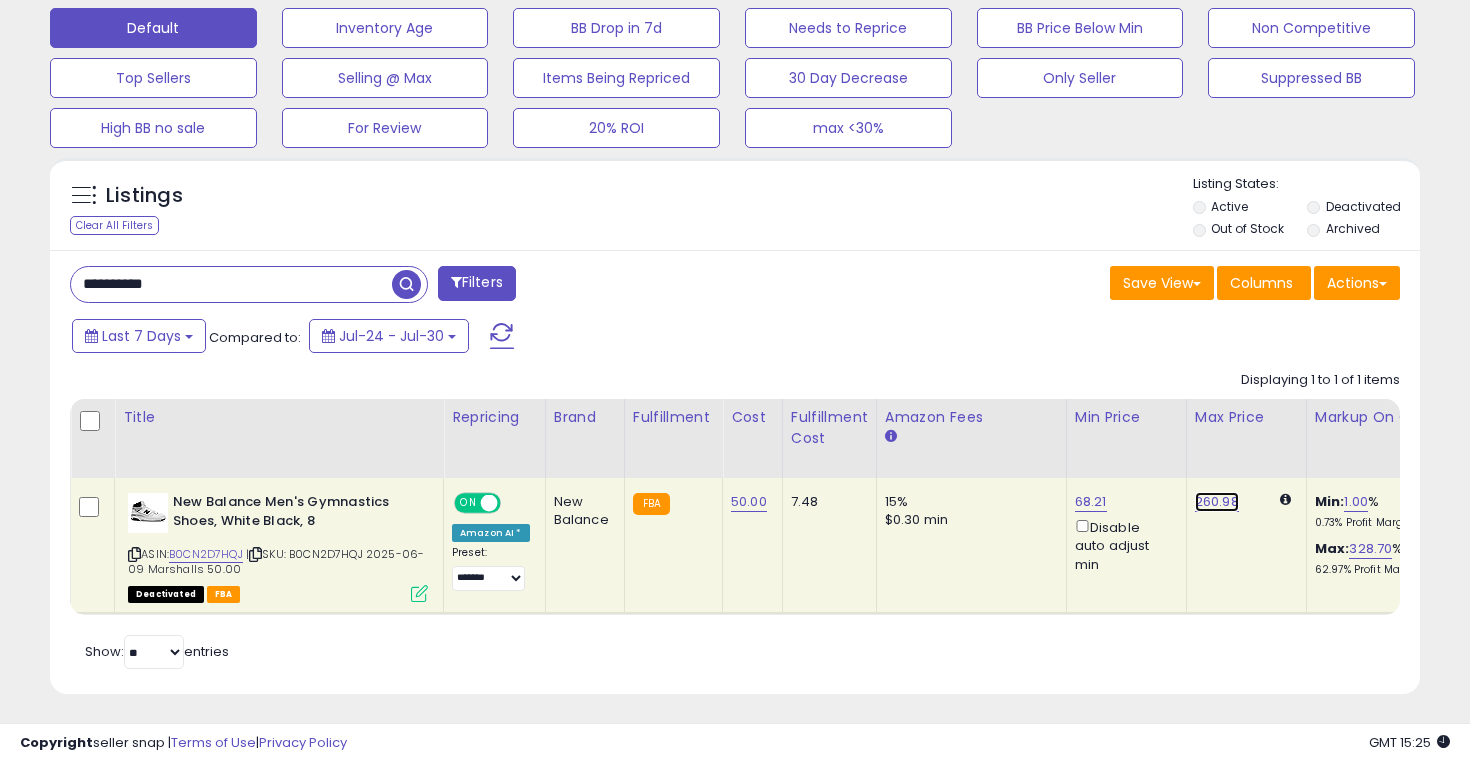 click on "260.98" at bounding box center (1217, 502) 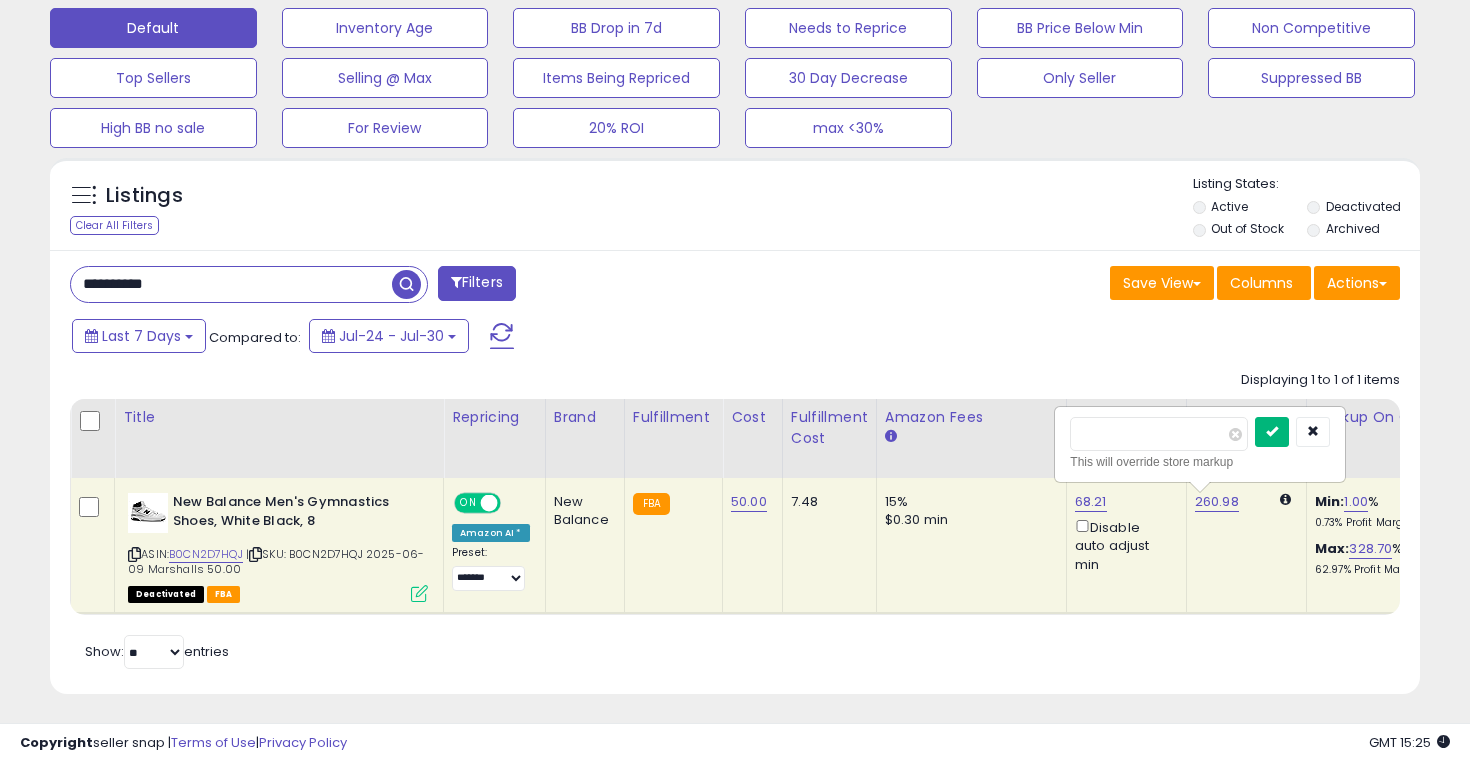 click at bounding box center [1272, 432] 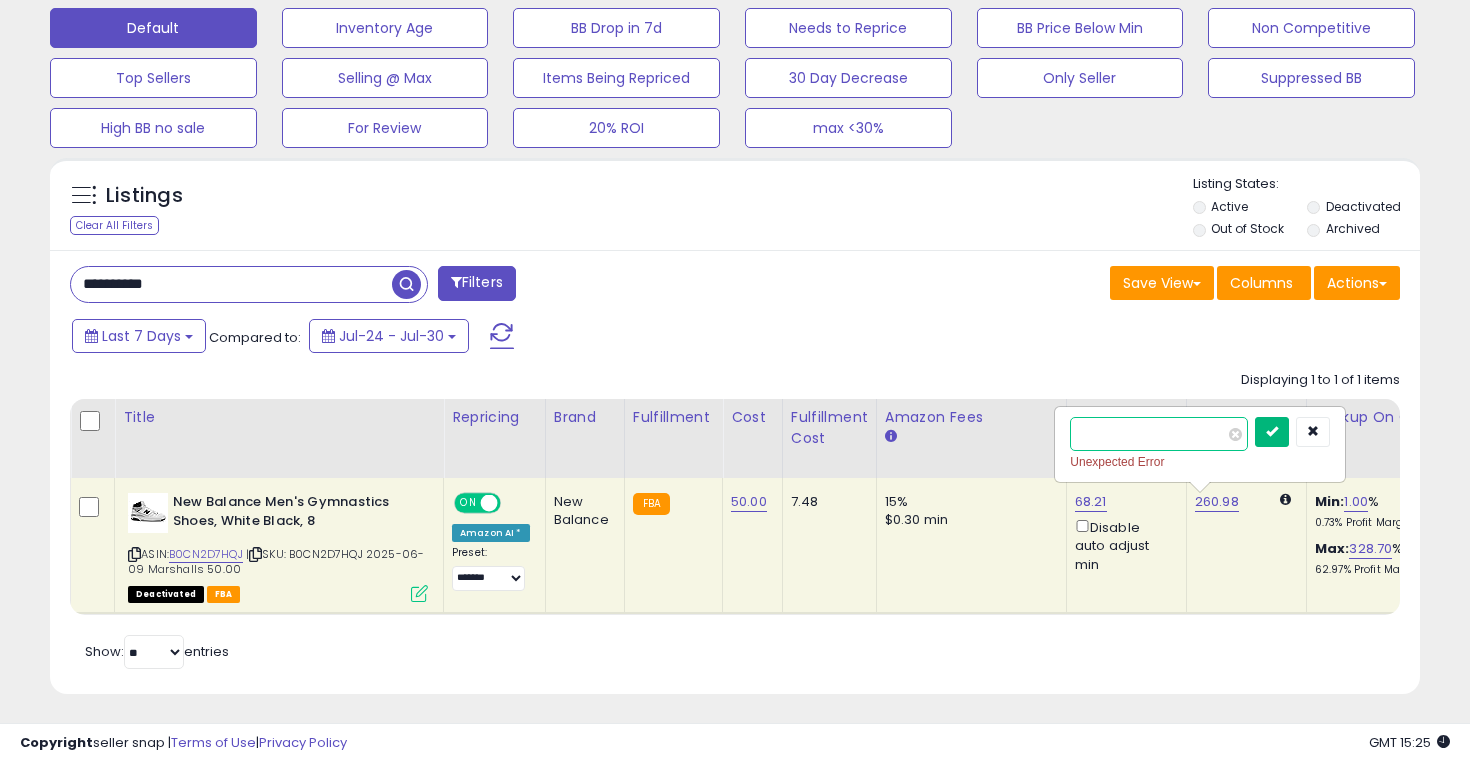 type on "******" 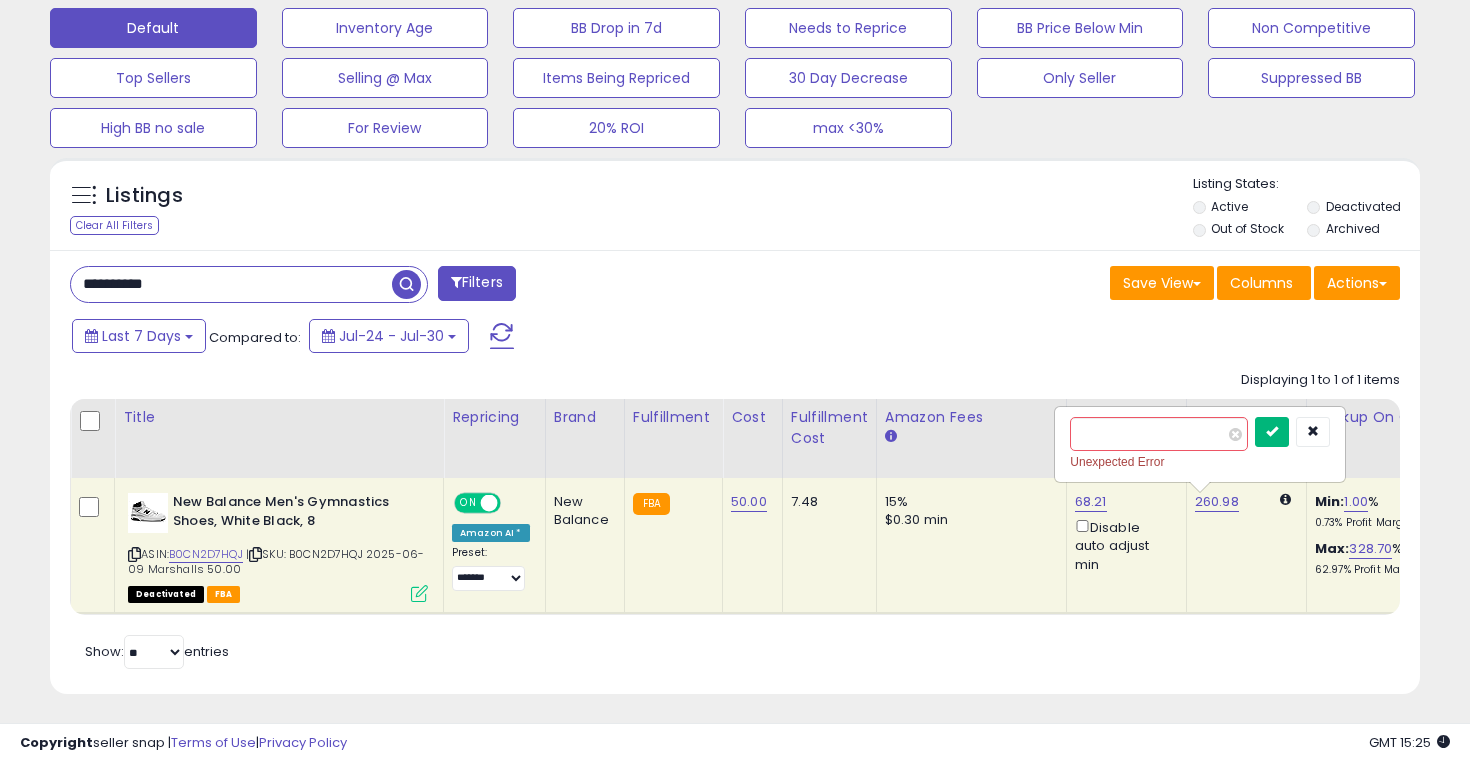 click at bounding box center [1272, 432] 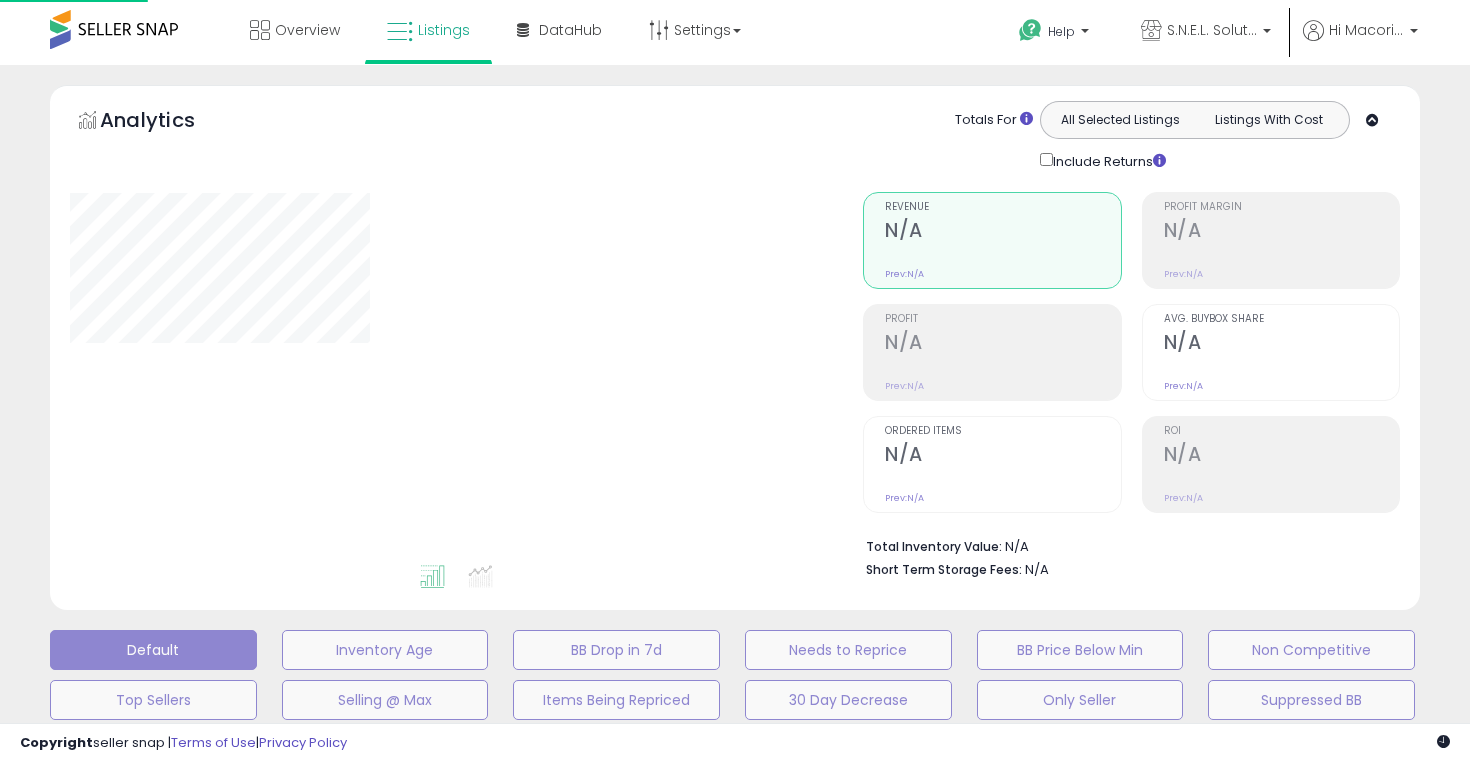 scroll, scrollTop: 513, scrollLeft: 0, axis: vertical 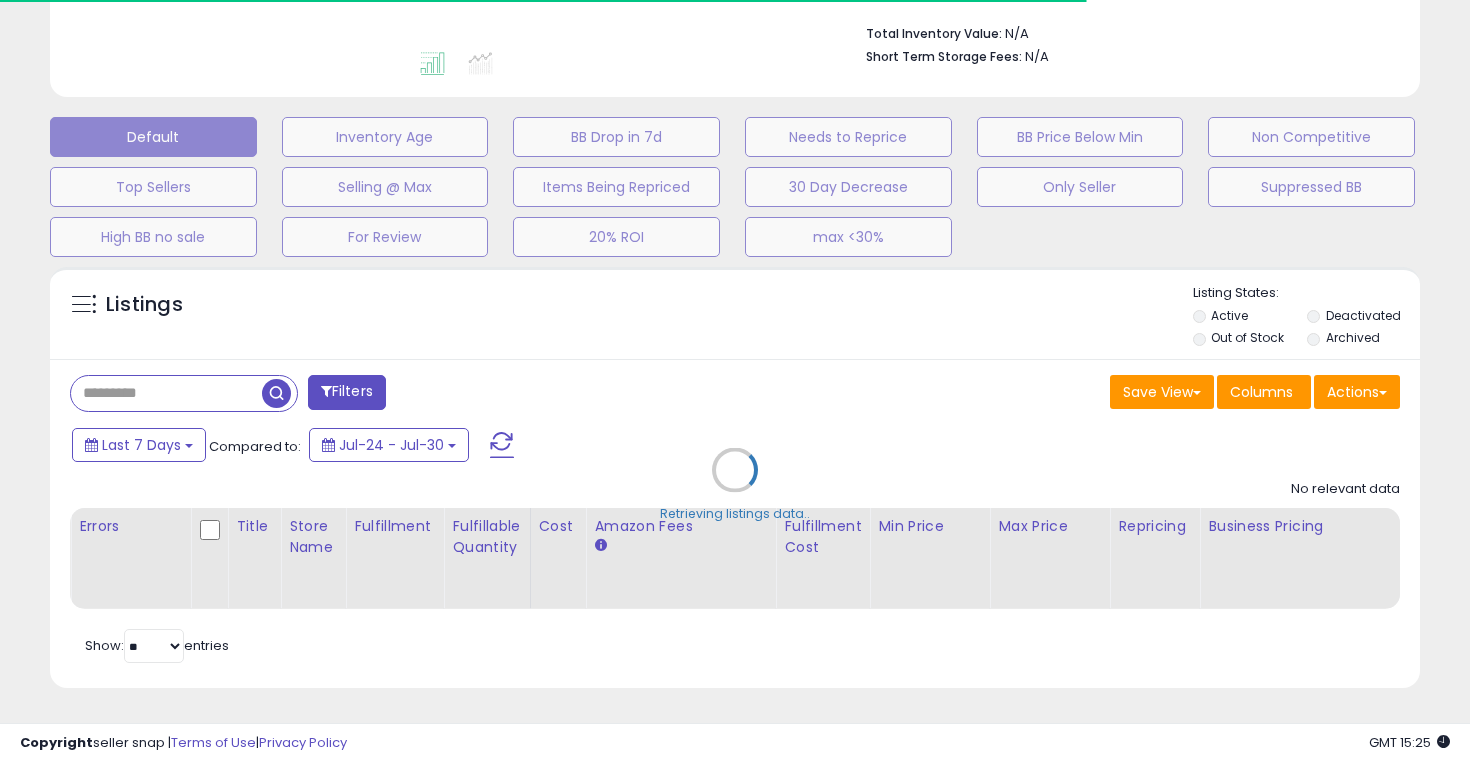 type on "**********" 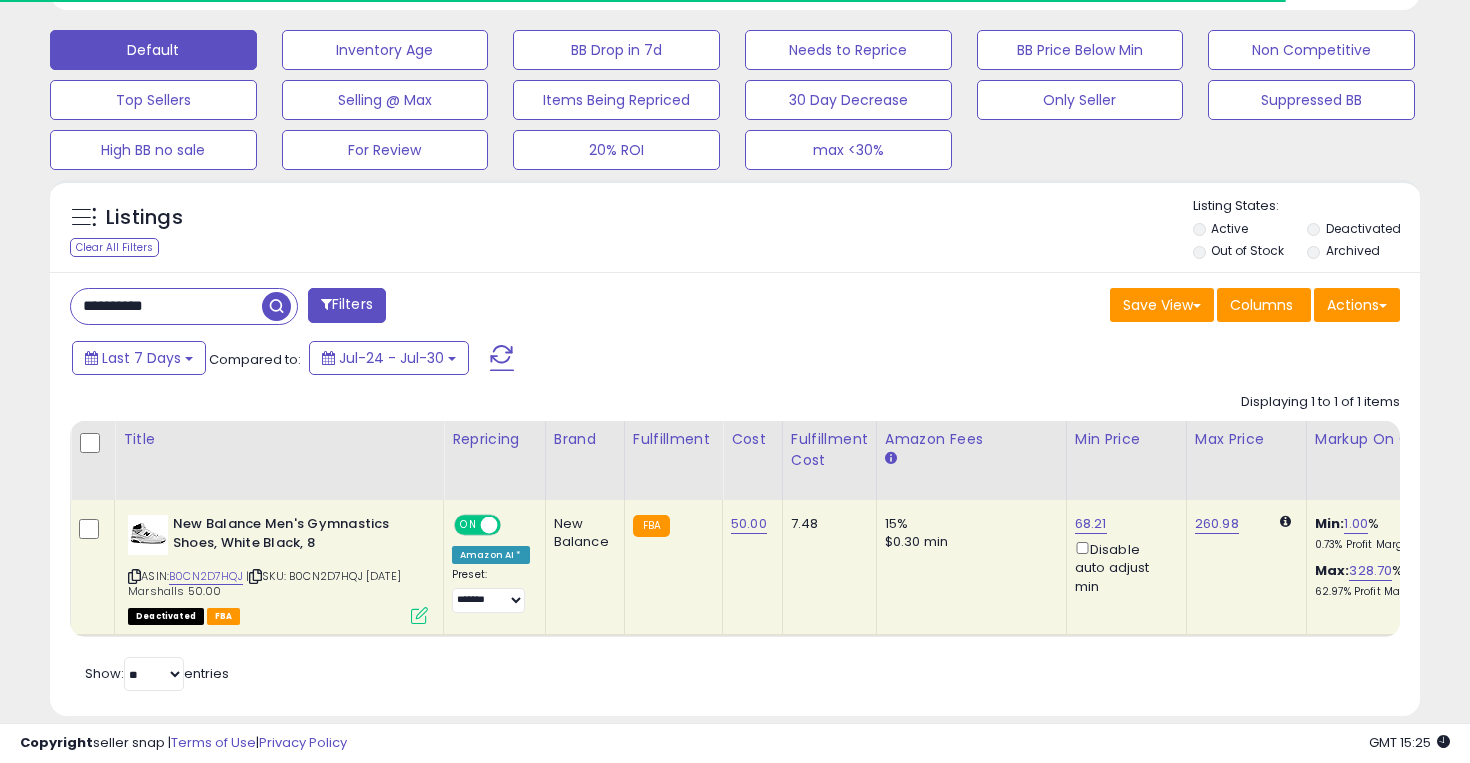 scroll, scrollTop: 628, scrollLeft: 0, axis: vertical 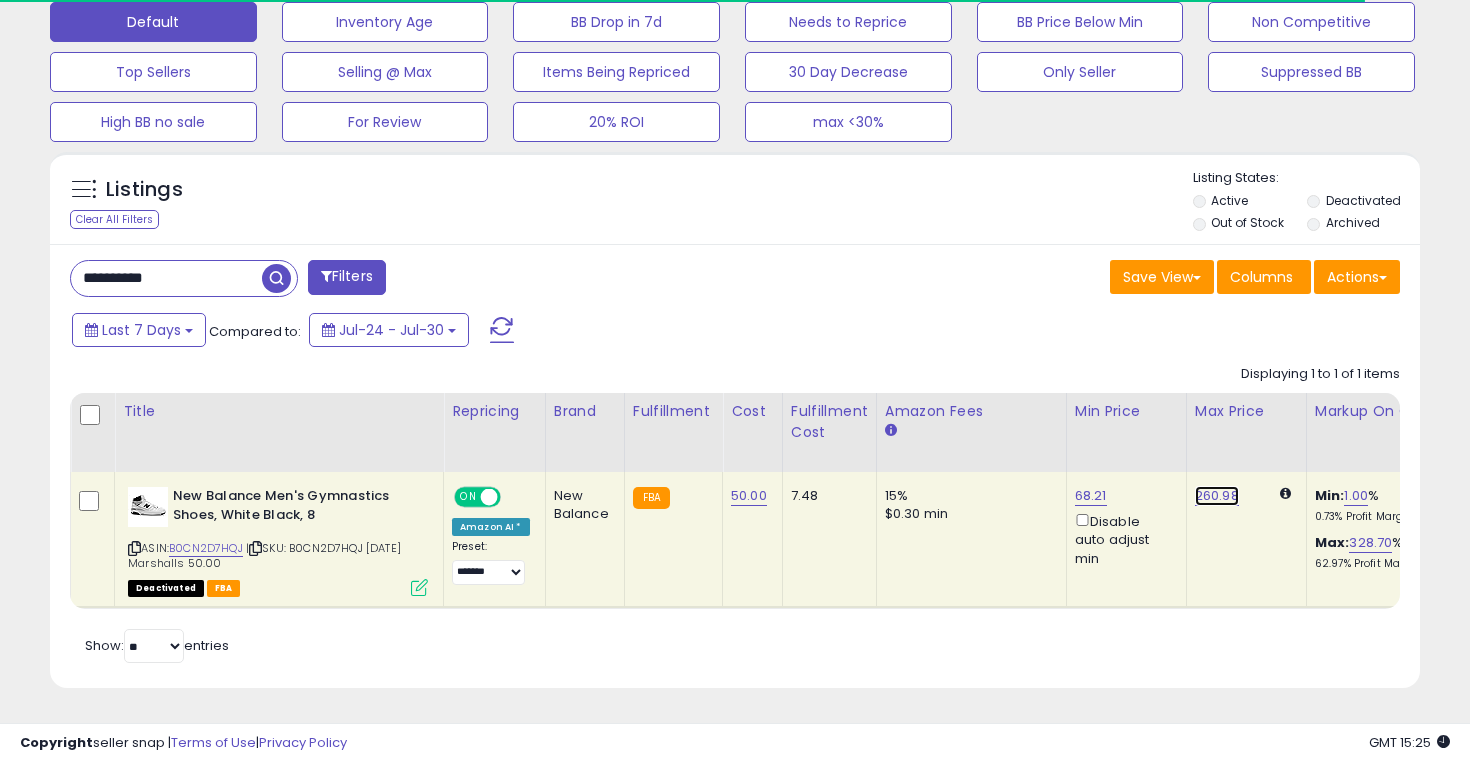 click on "260.98" at bounding box center [1217, 496] 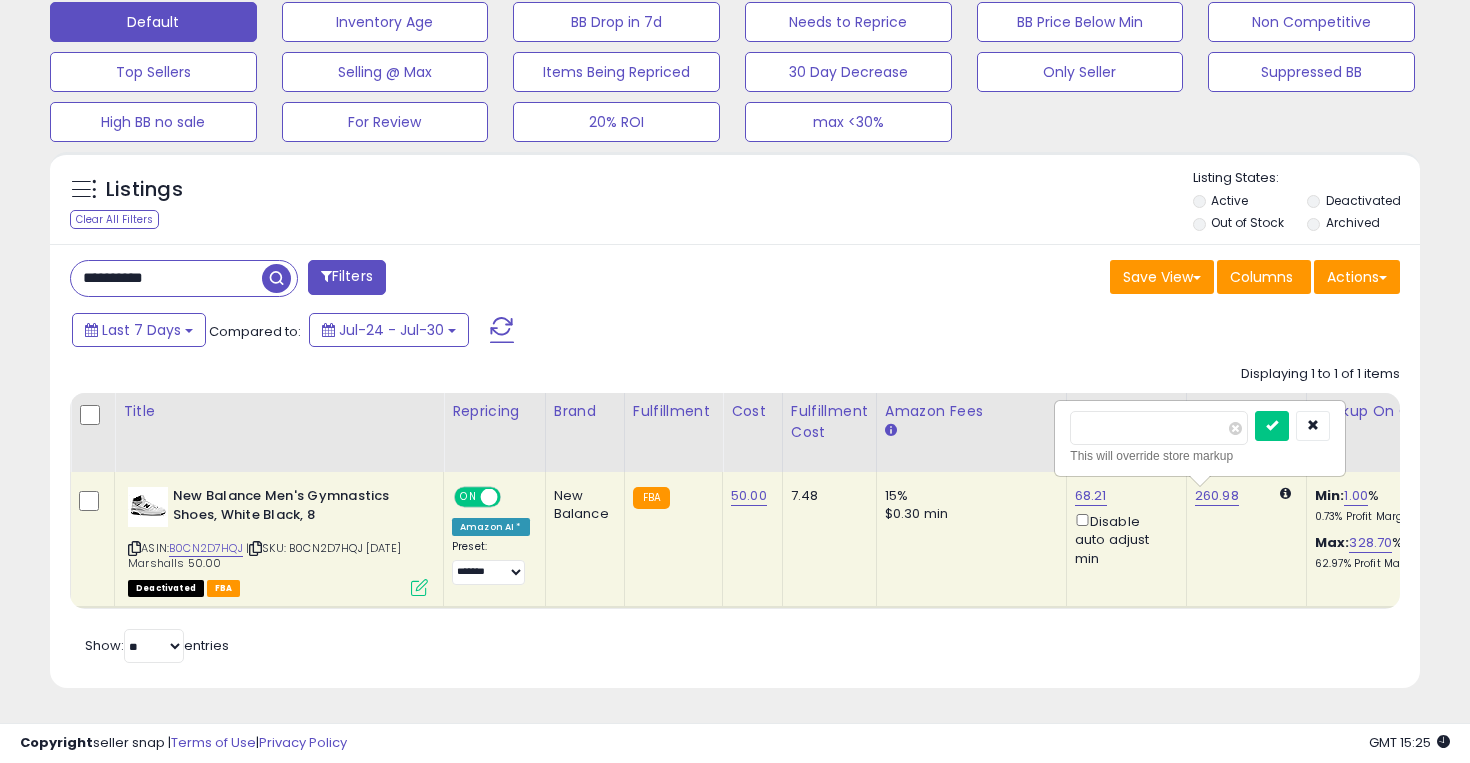 scroll, scrollTop: 999590, scrollLeft: 999206, axis: both 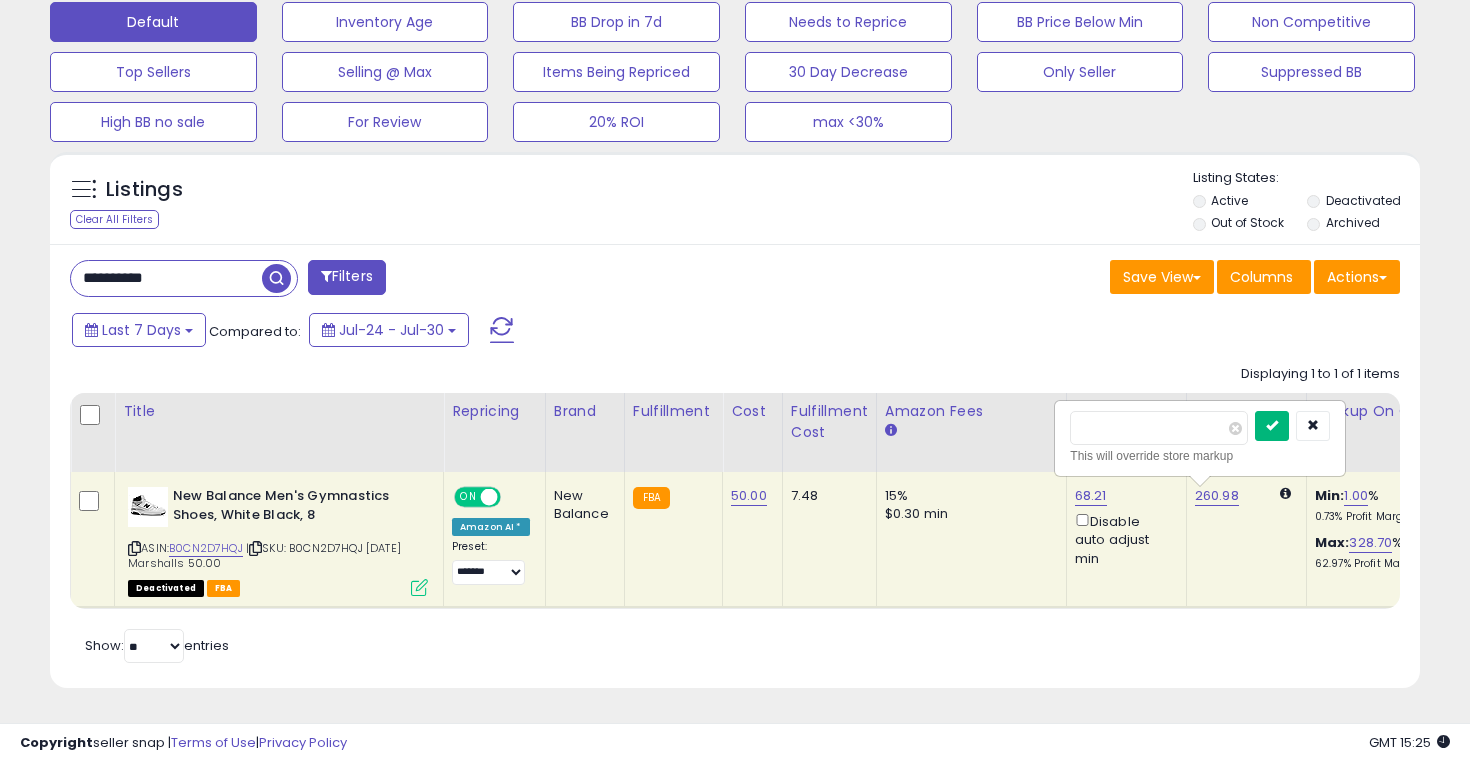 type on "***" 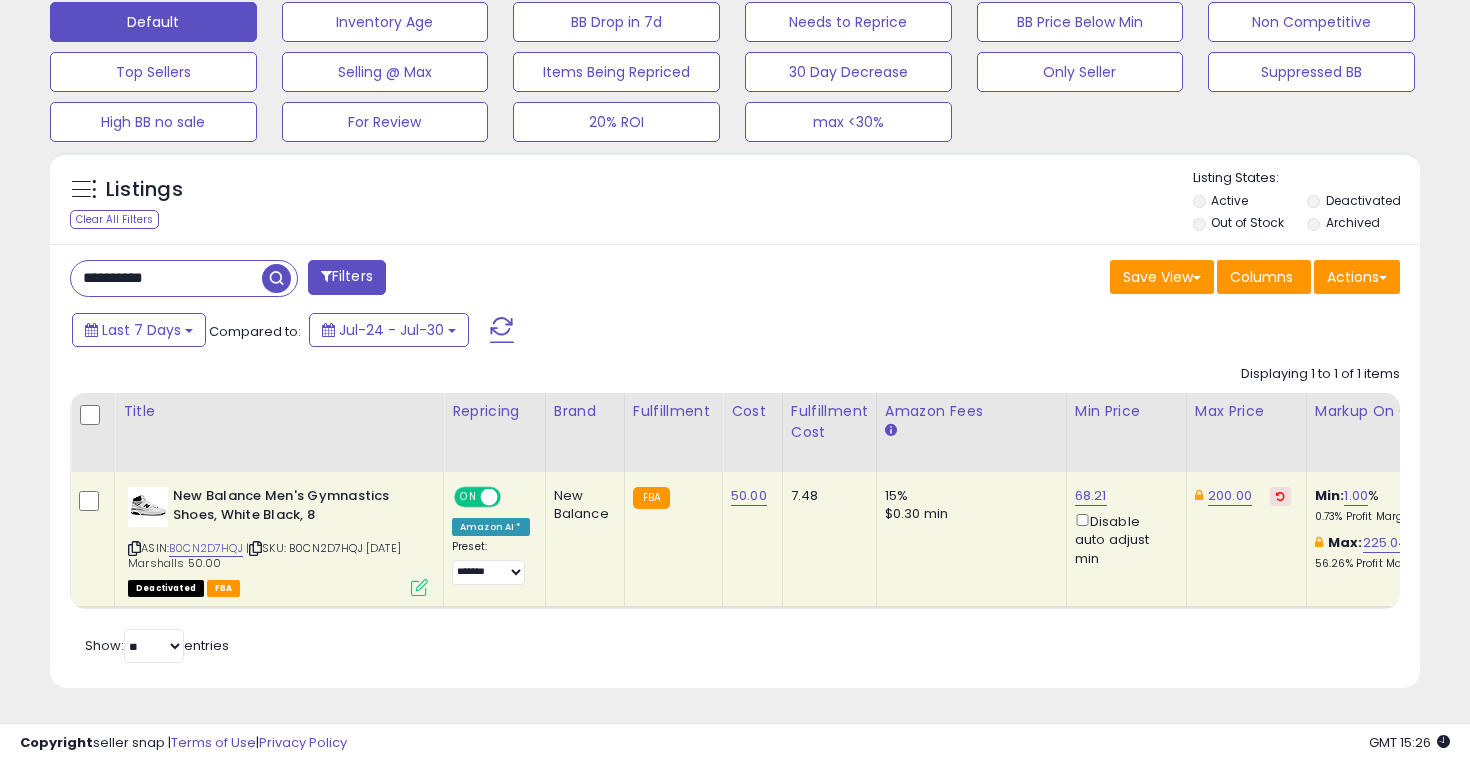 click on "**********" at bounding box center (166, 278) 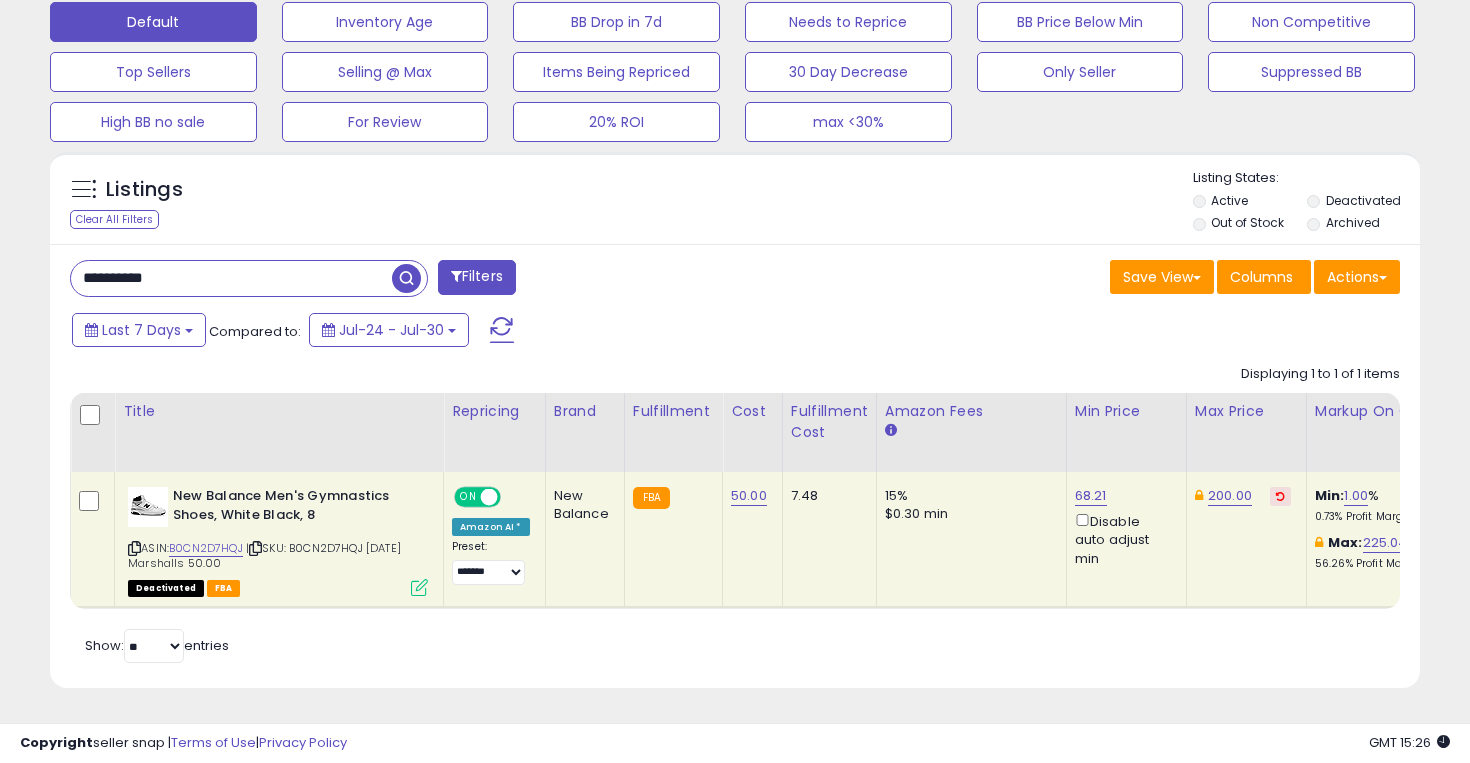 click on "**********" at bounding box center [231, 278] 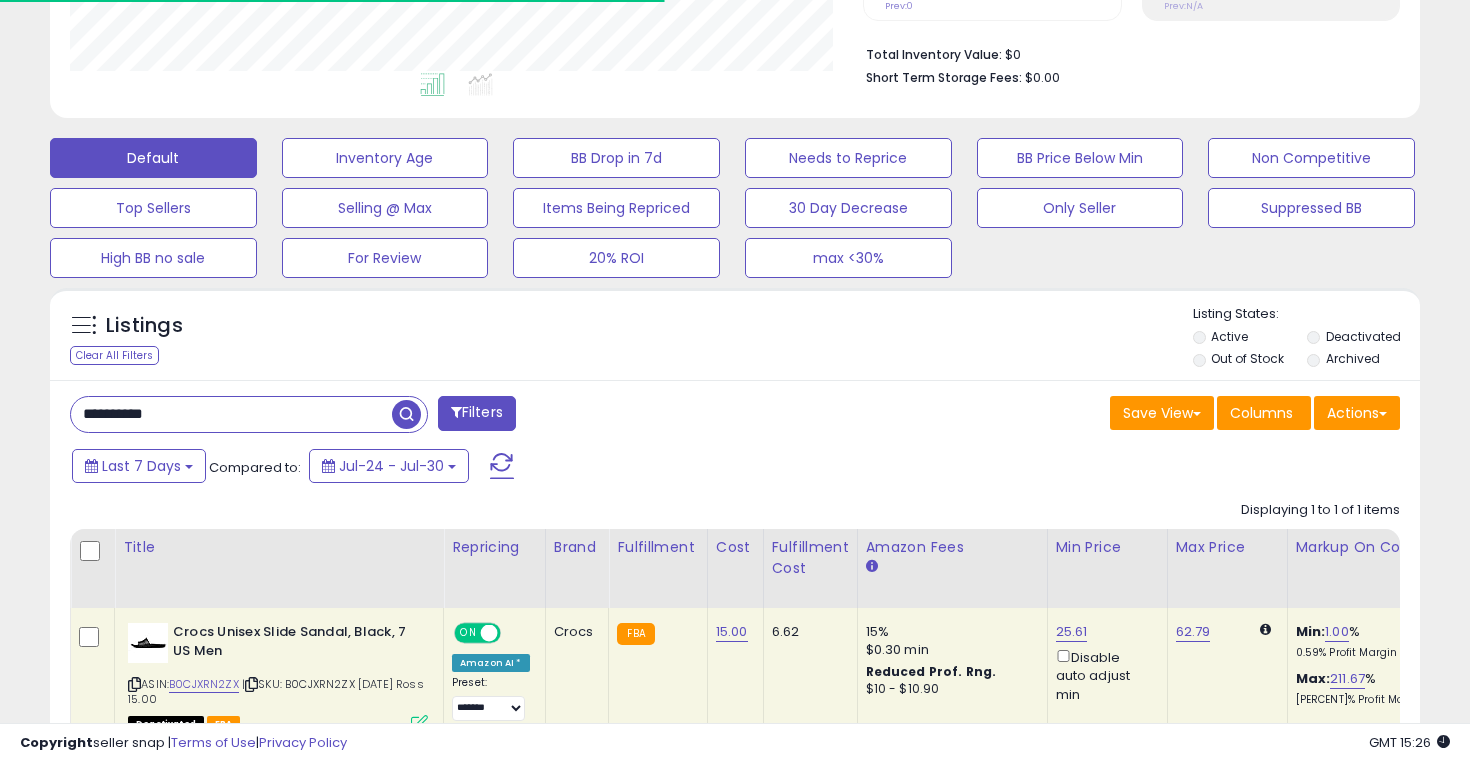 scroll, scrollTop: 628, scrollLeft: 0, axis: vertical 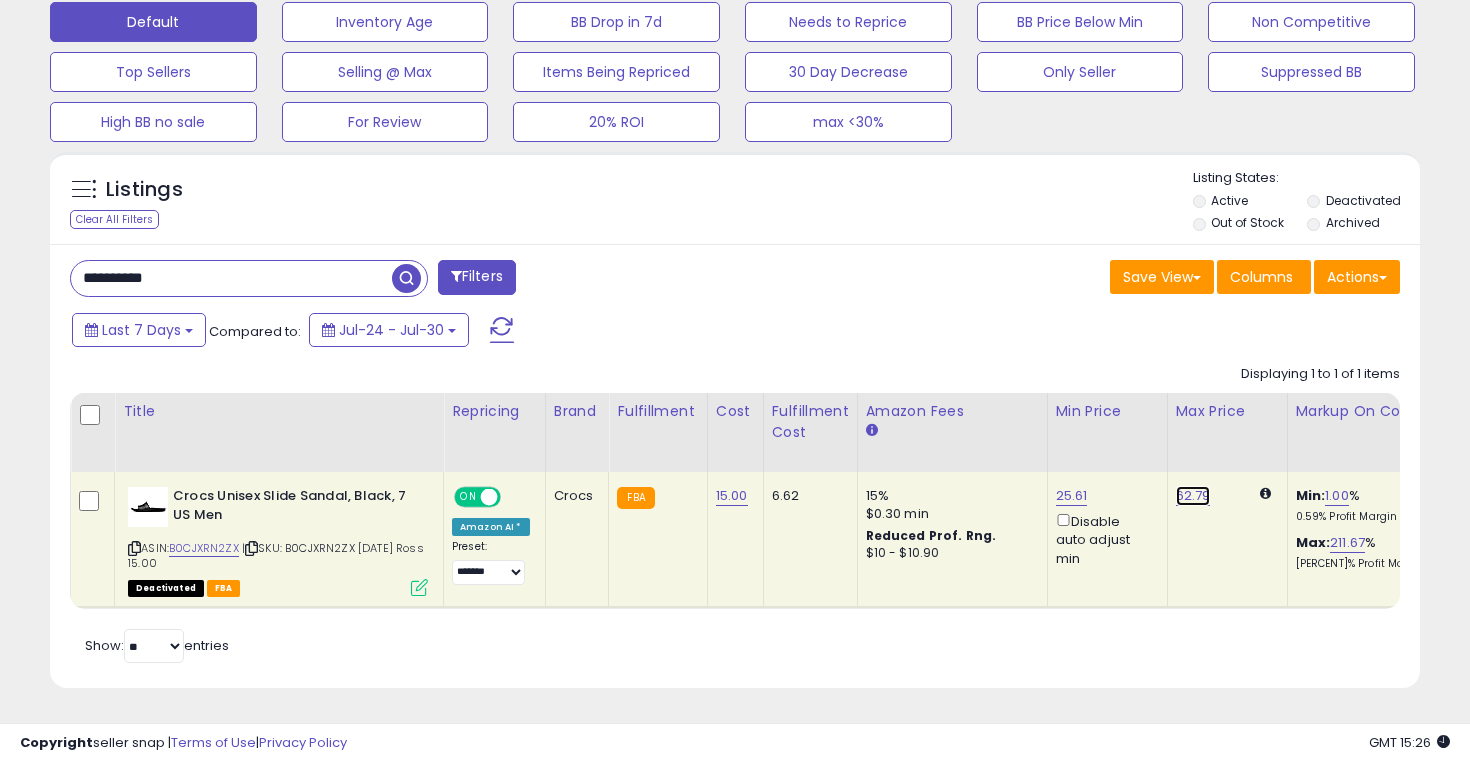 click on "62.79" at bounding box center [1193, 496] 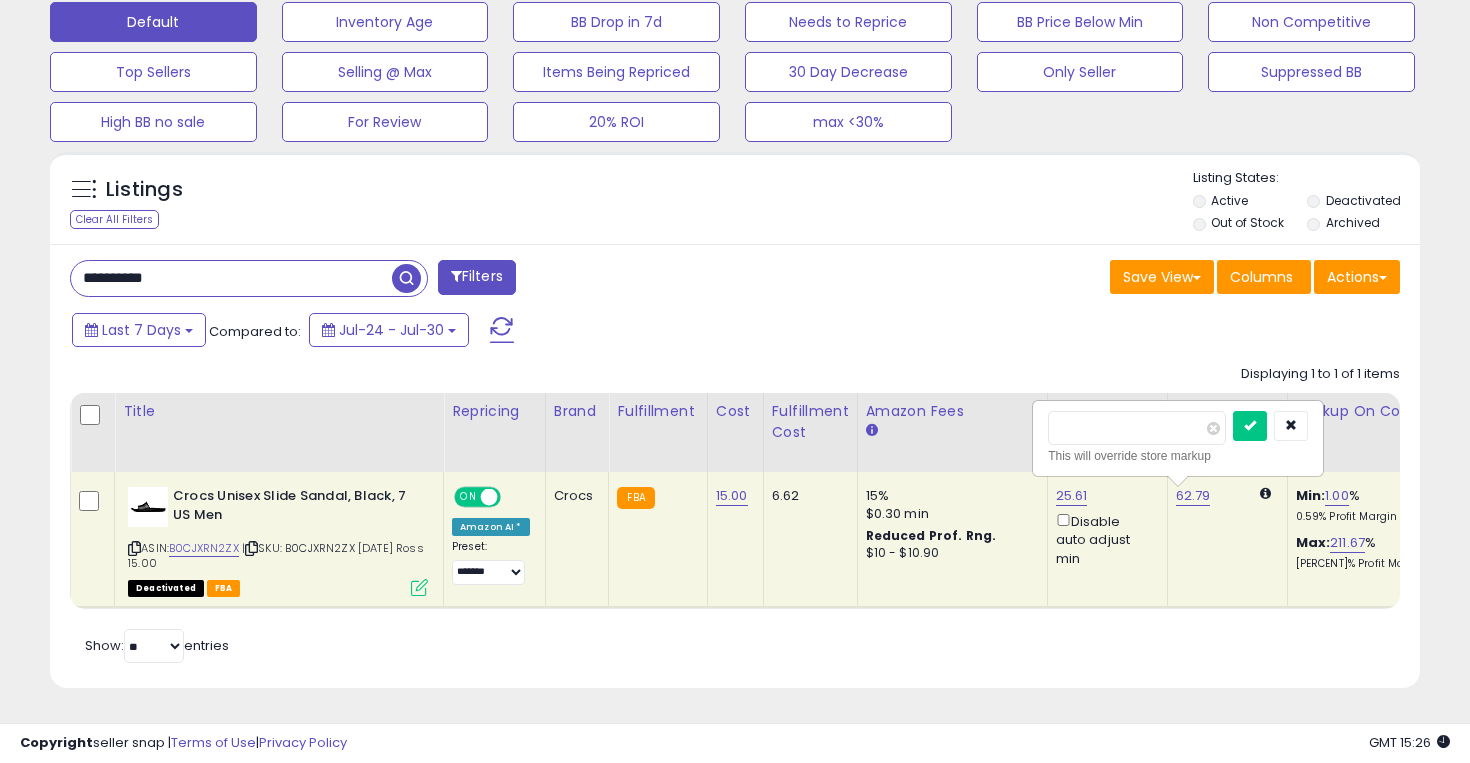 type on "*" 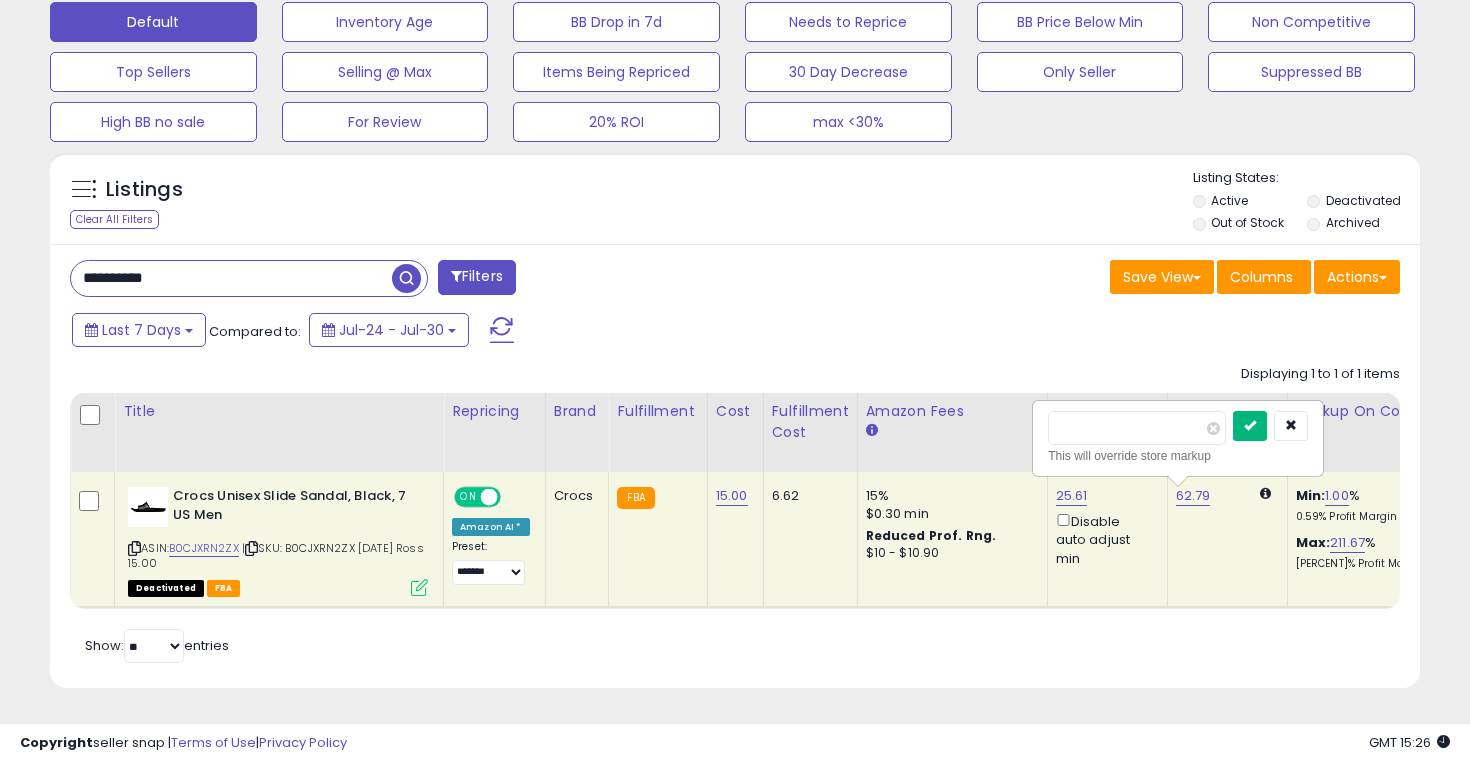 type on "**" 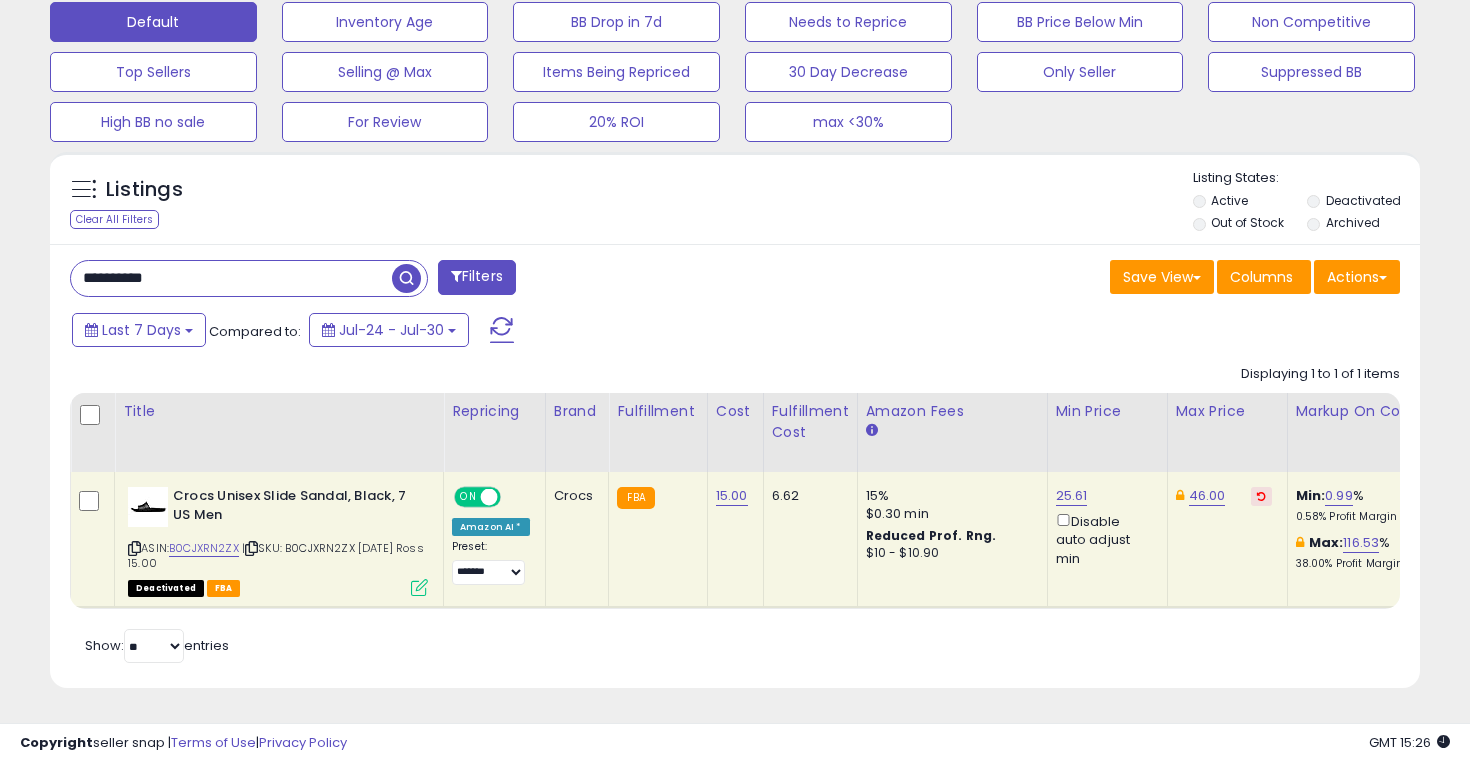 click on "**********" at bounding box center (231, 278) 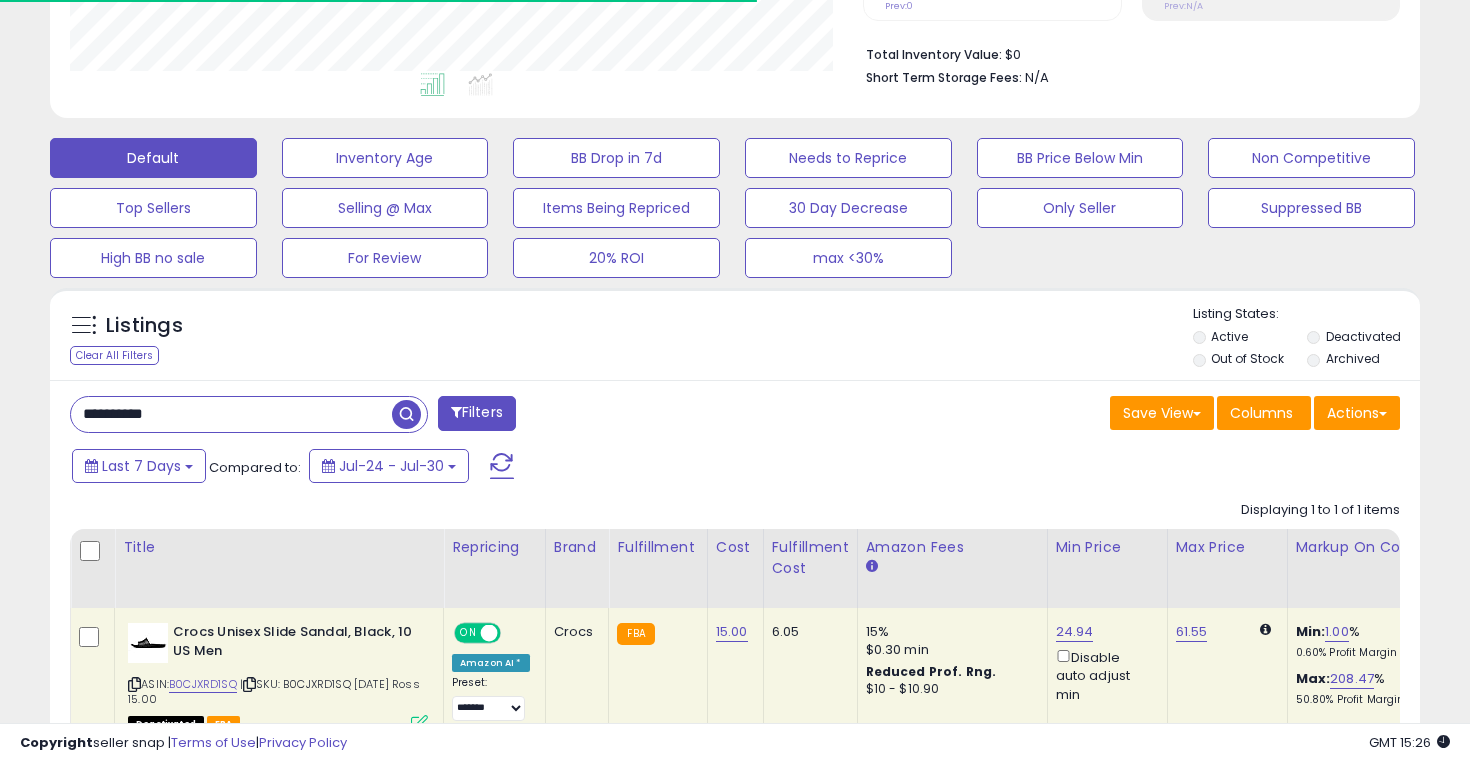 scroll, scrollTop: 628, scrollLeft: 0, axis: vertical 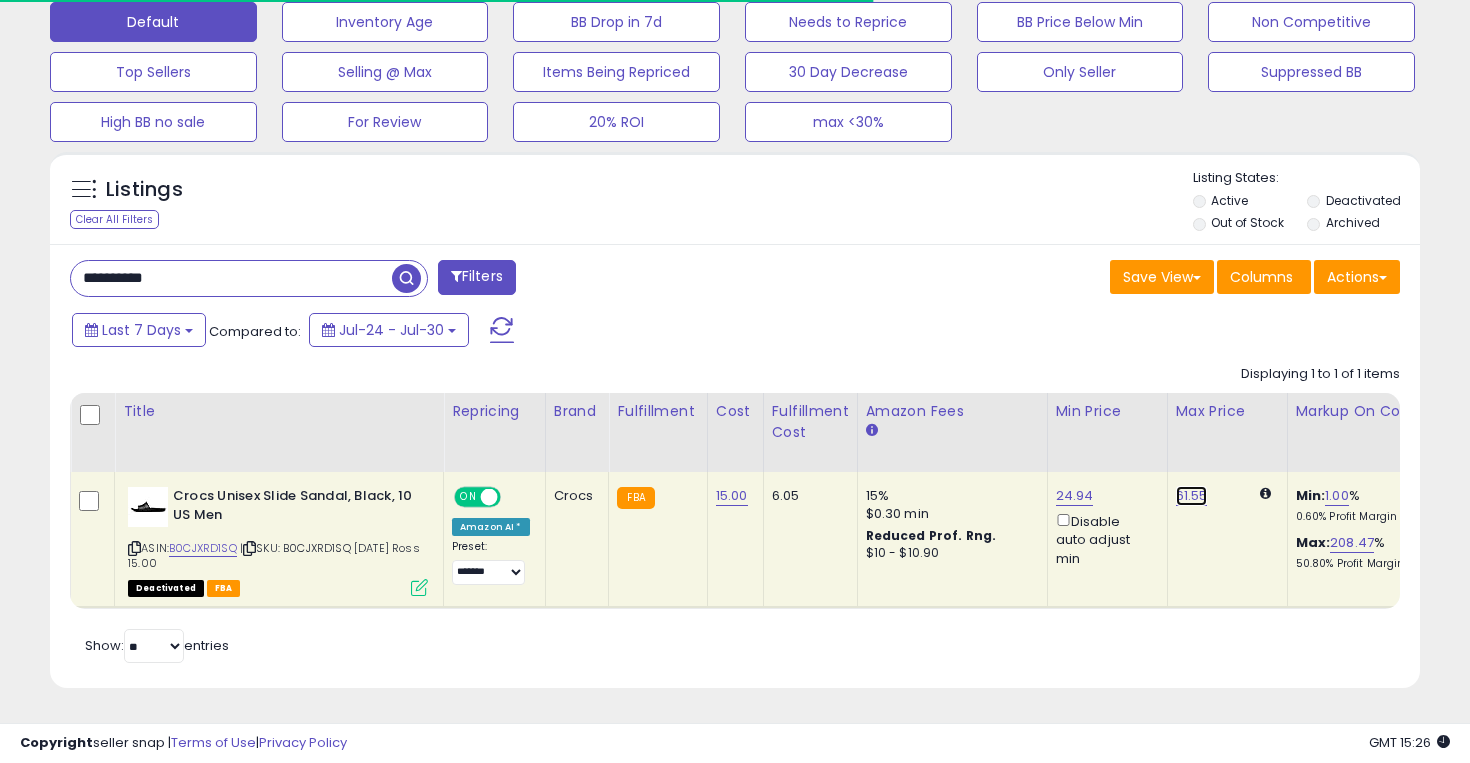click on "61.55" at bounding box center [1192, 496] 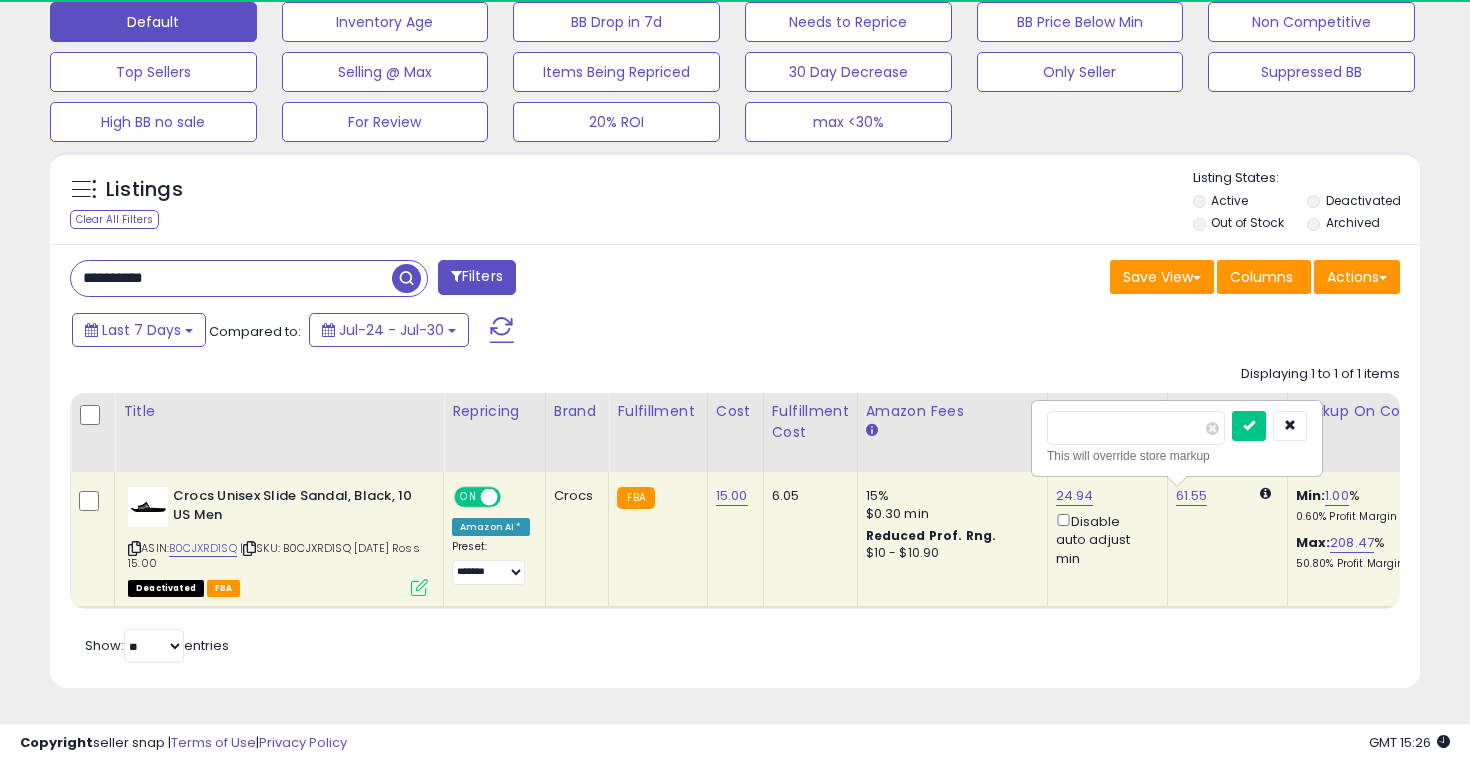 scroll, scrollTop: 999590, scrollLeft: 999206, axis: both 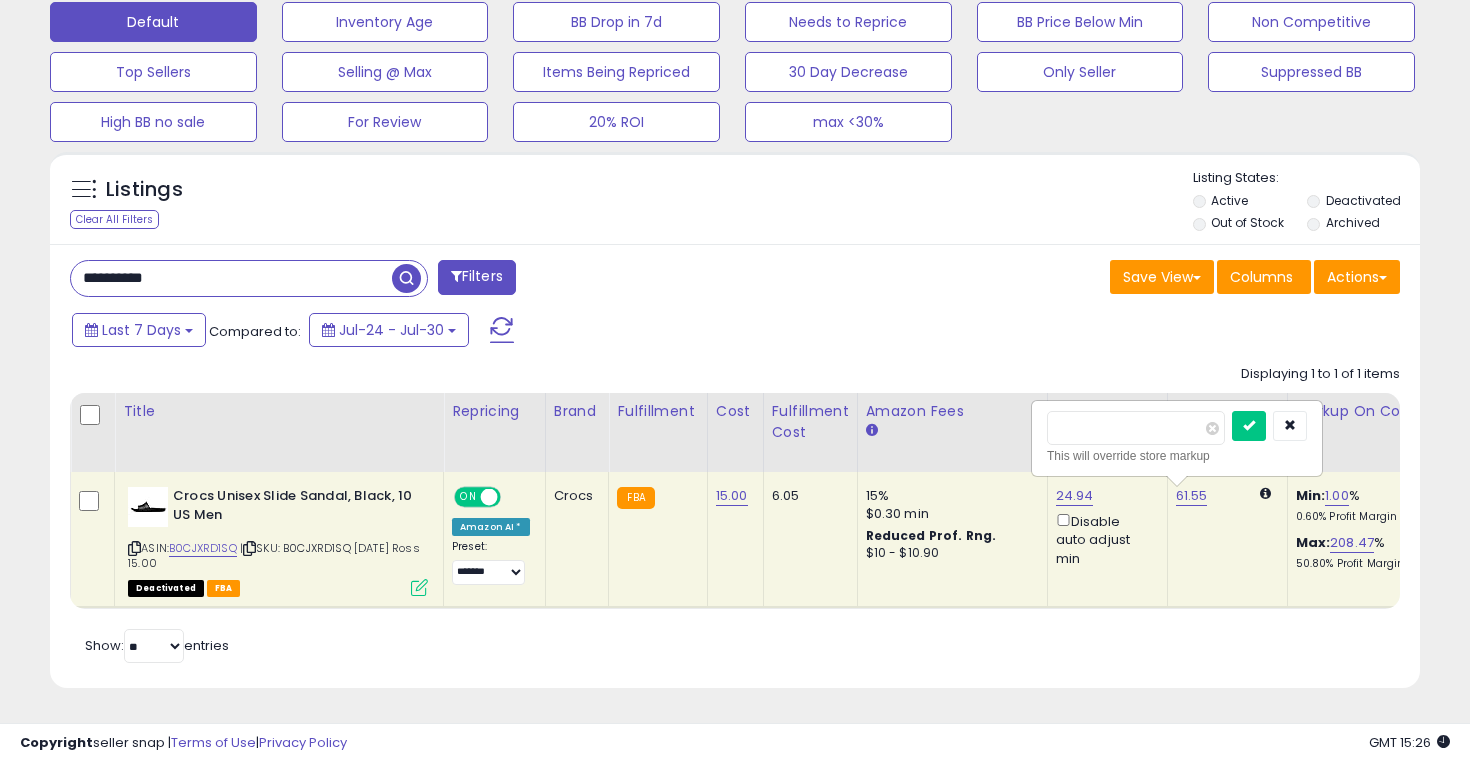 type on "*" 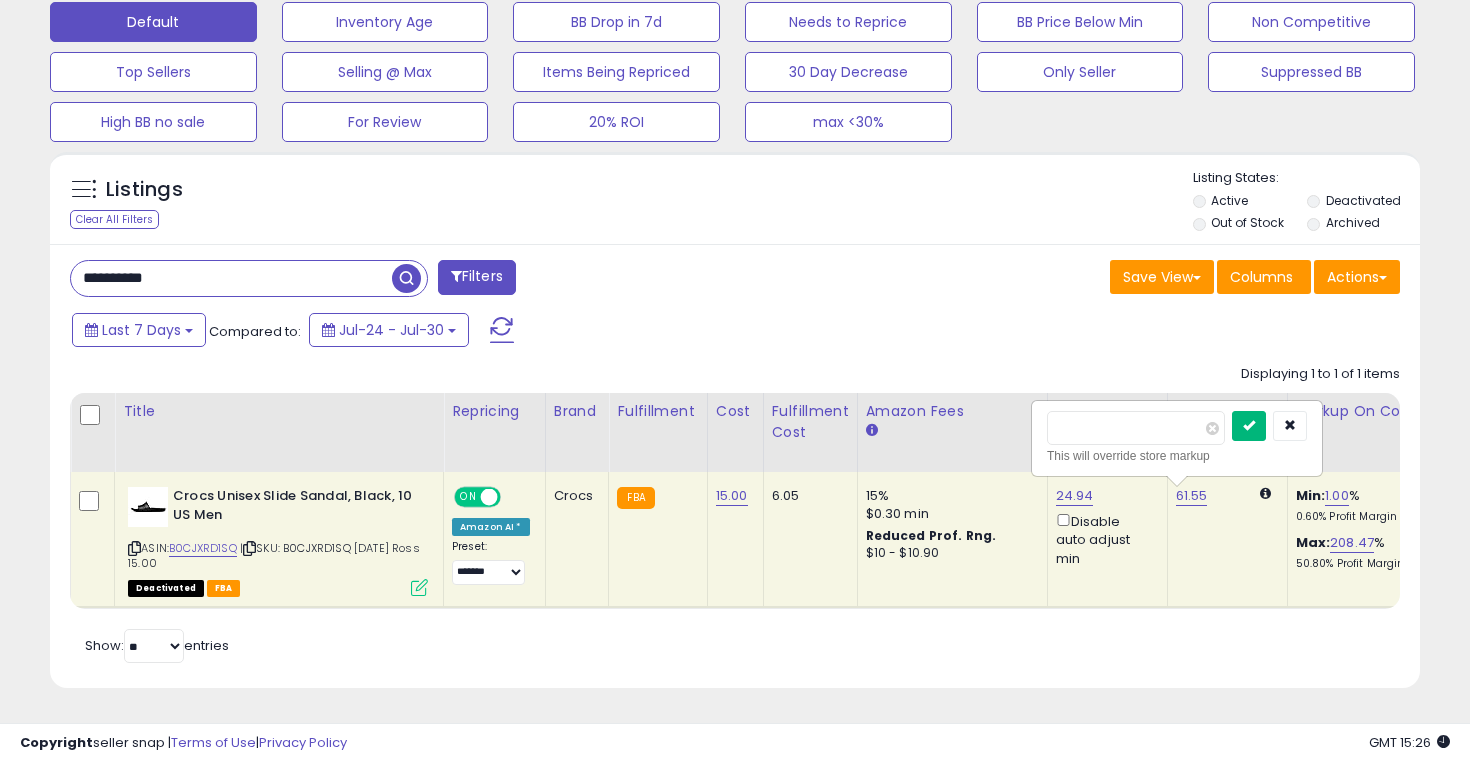 type on "**" 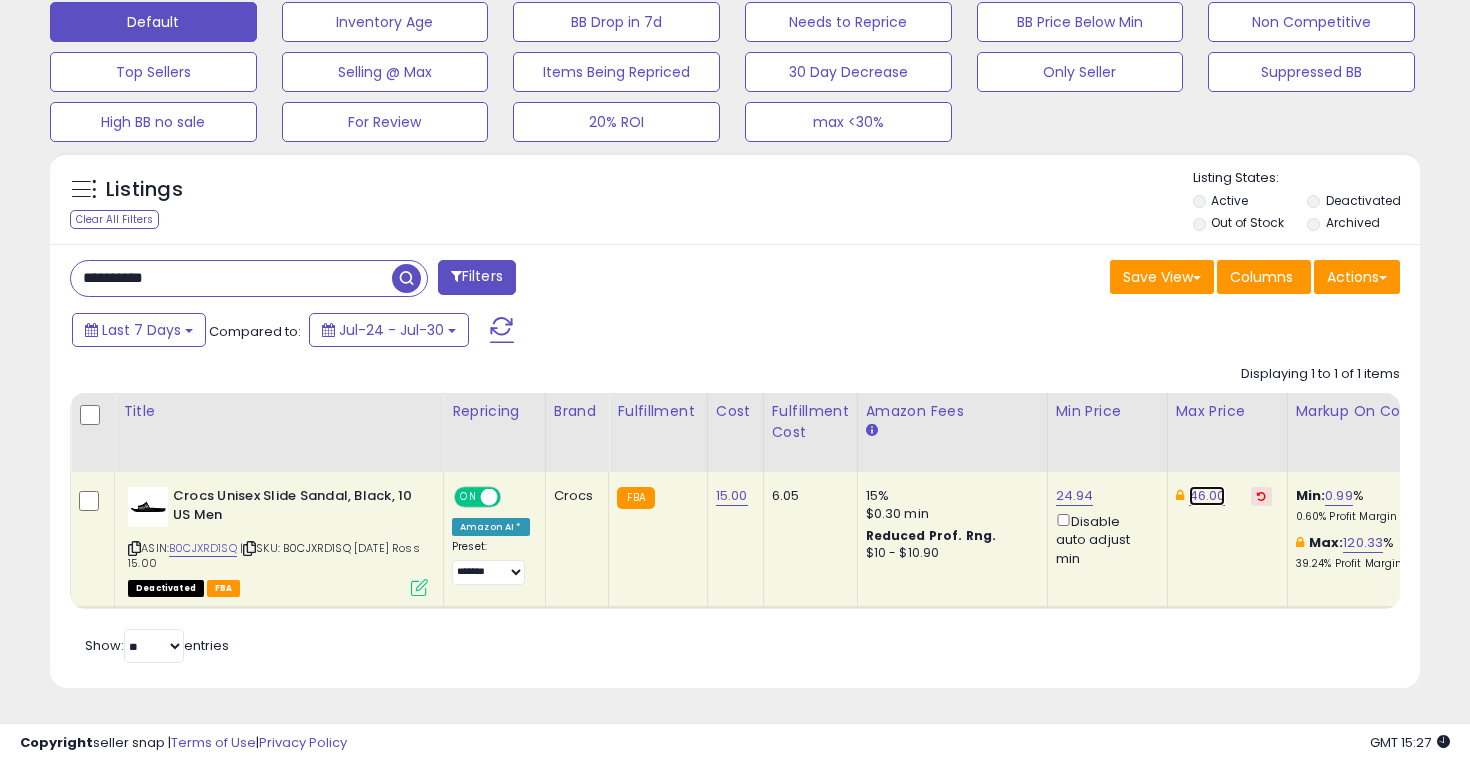 click on "46.00" at bounding box center (1207, 496) 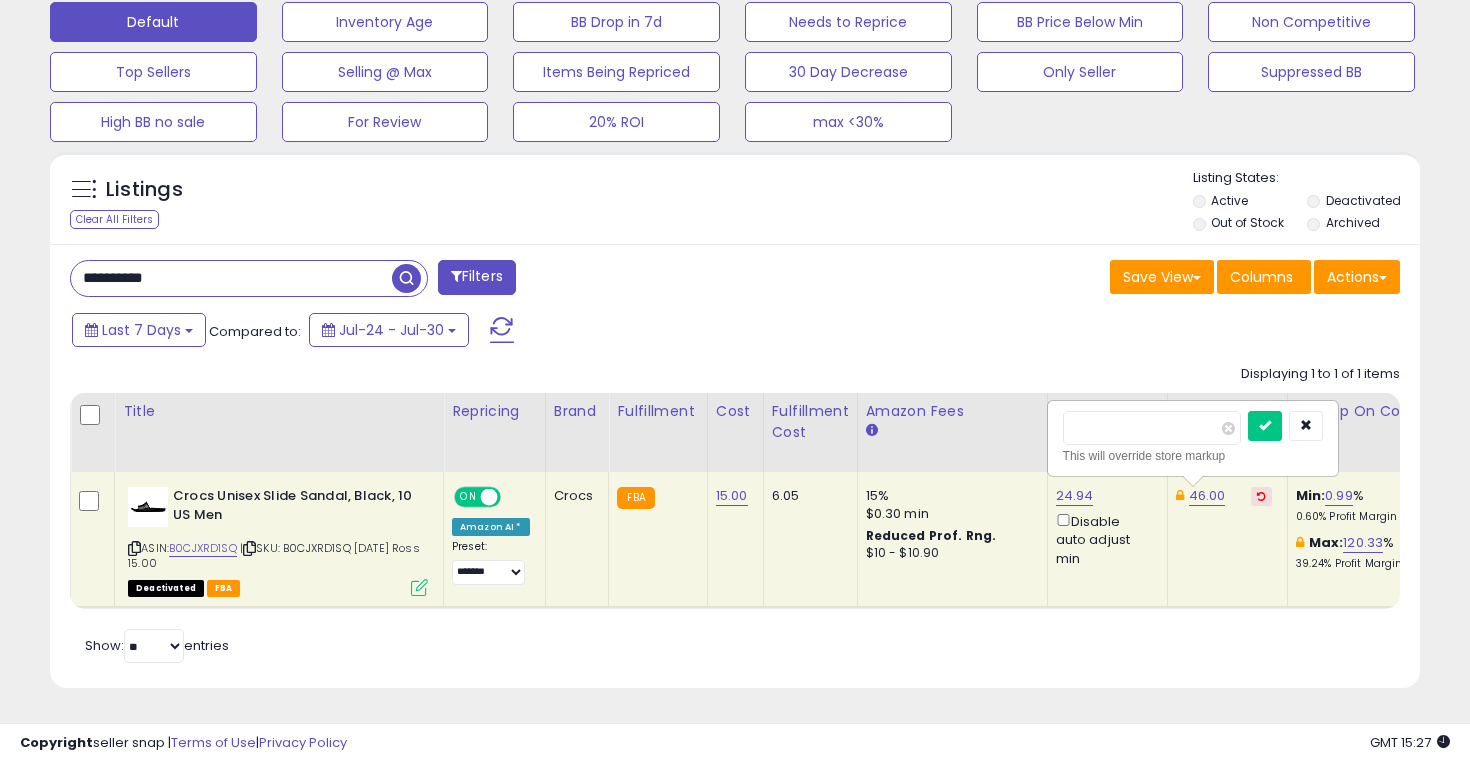 click on "**********" at bounding box center (231, 278) 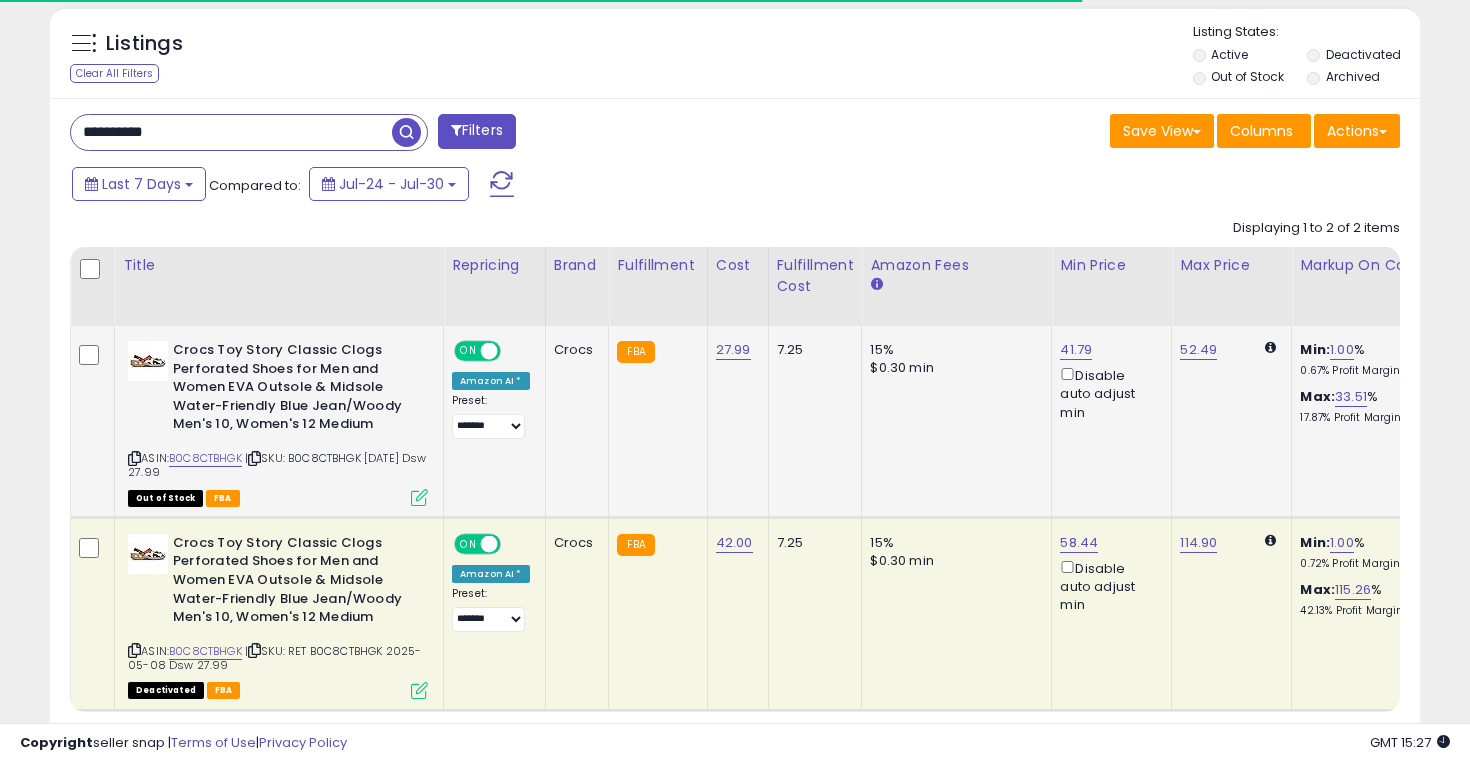 scroll, scrollTop: 811, scrollLeft: 0, axis: vertical 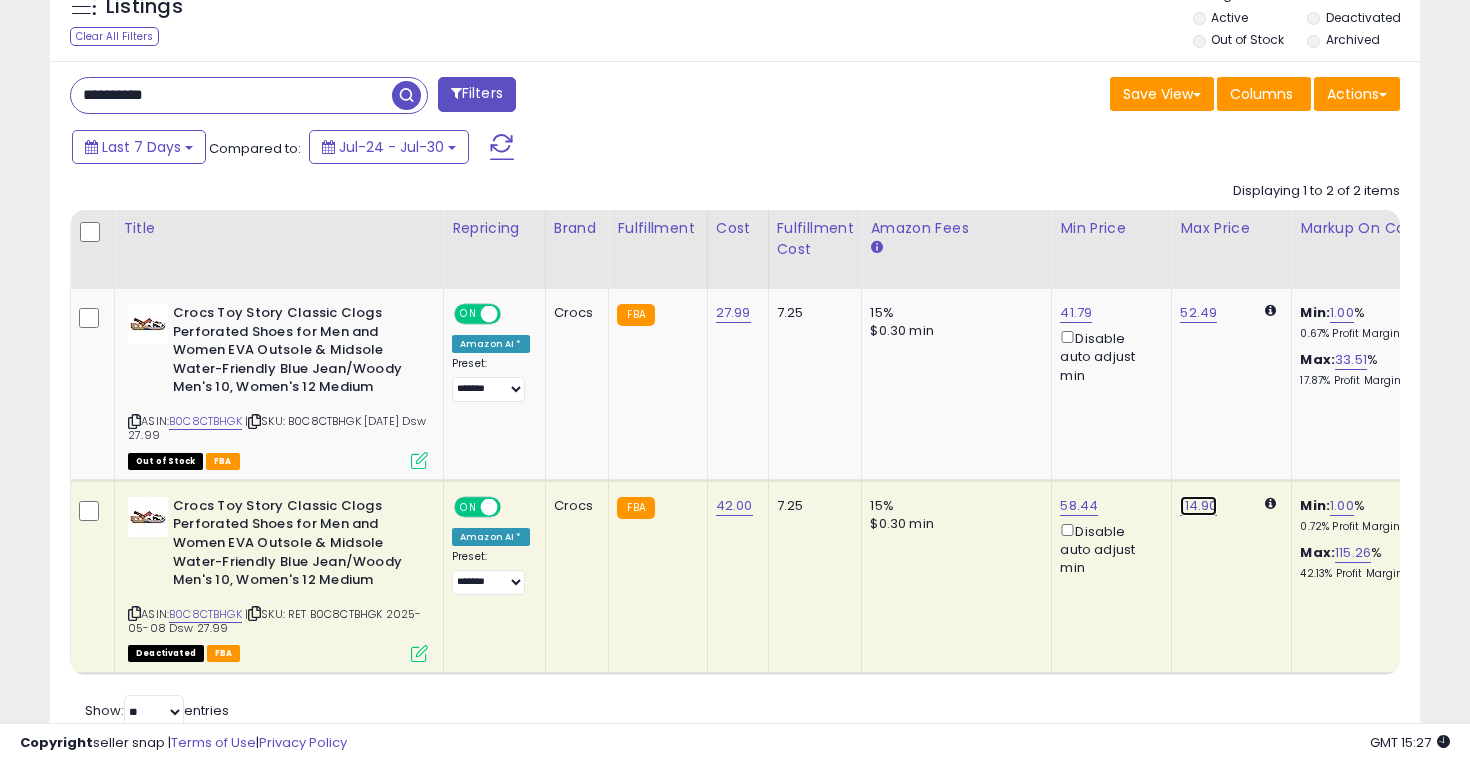 click on "114.90" at bounding box center (1198, 506) 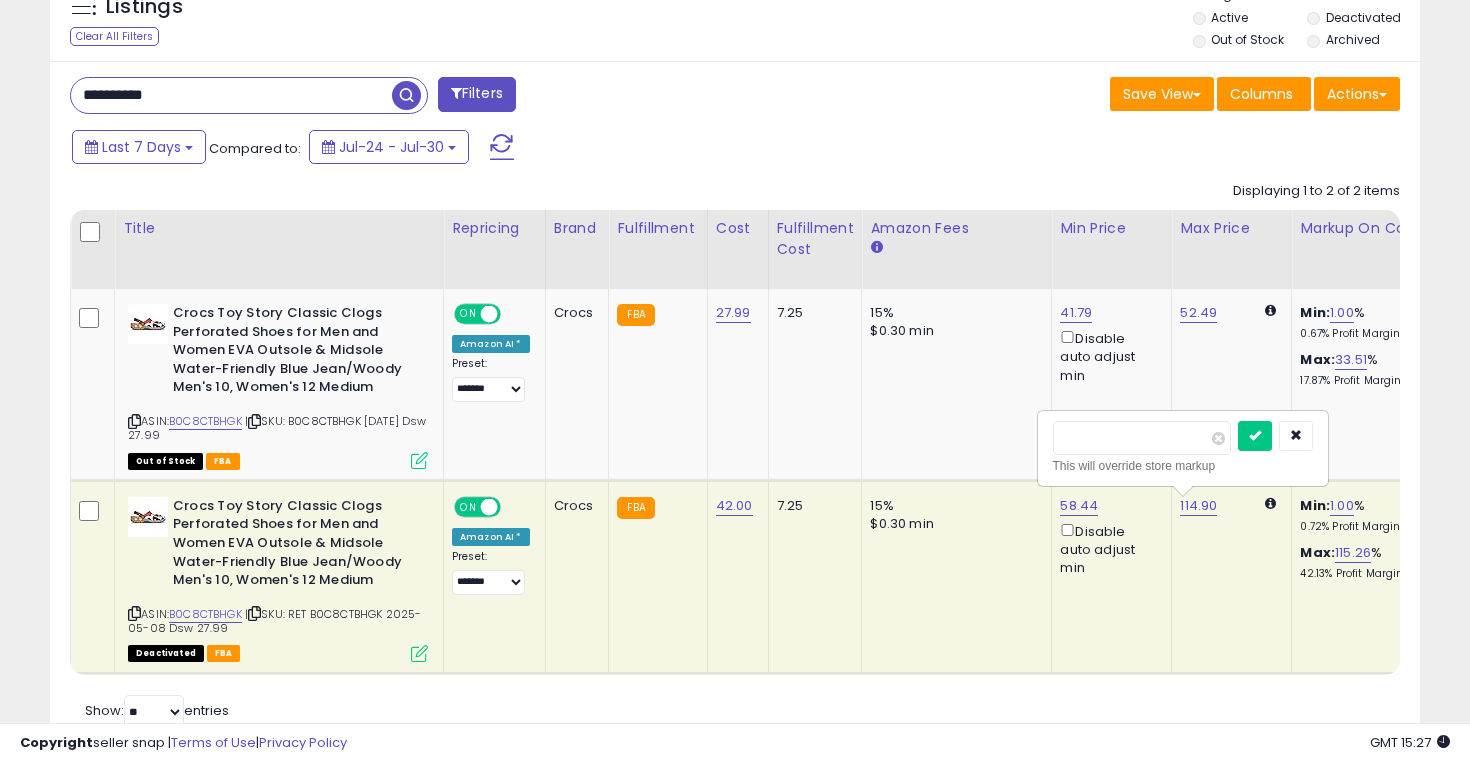 type on "*" 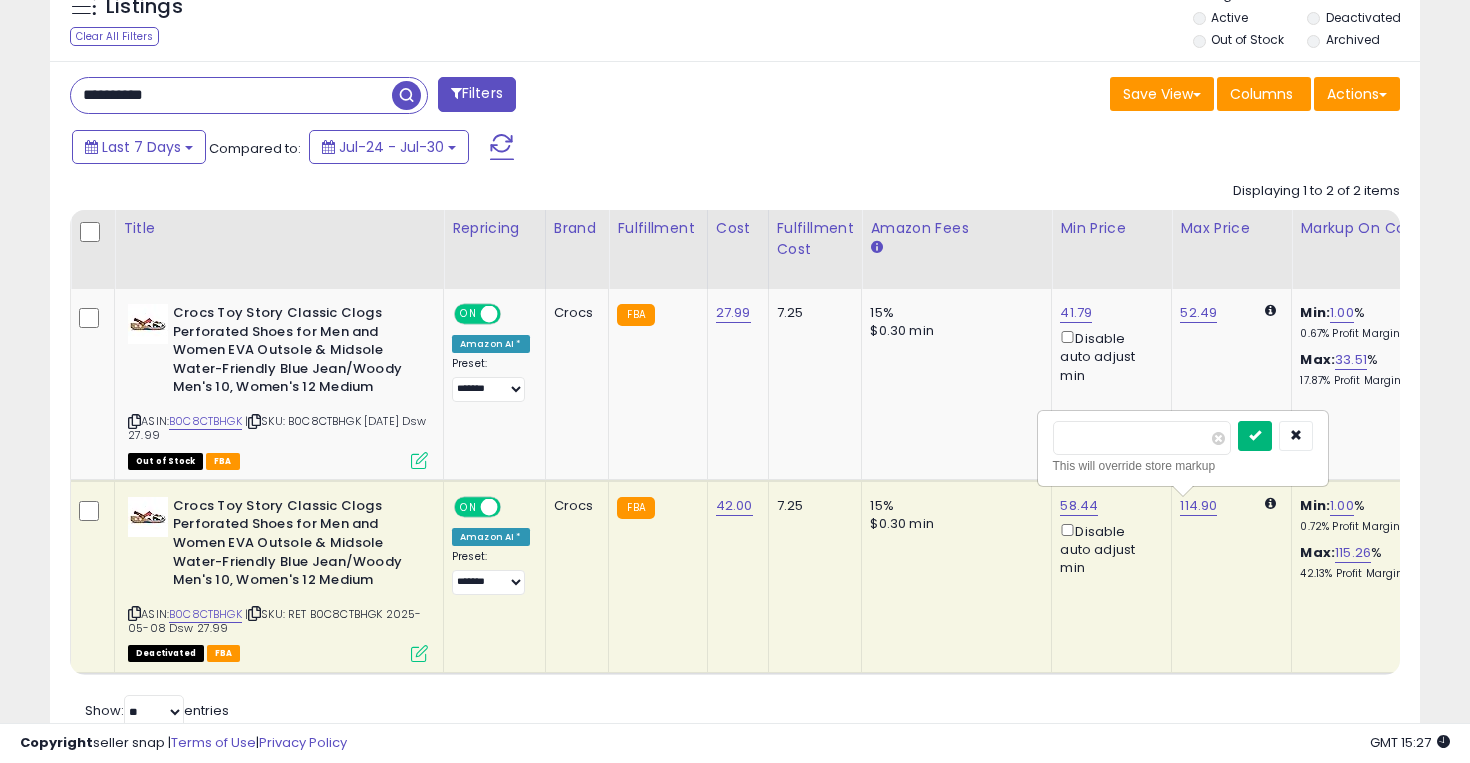 type on "*****" 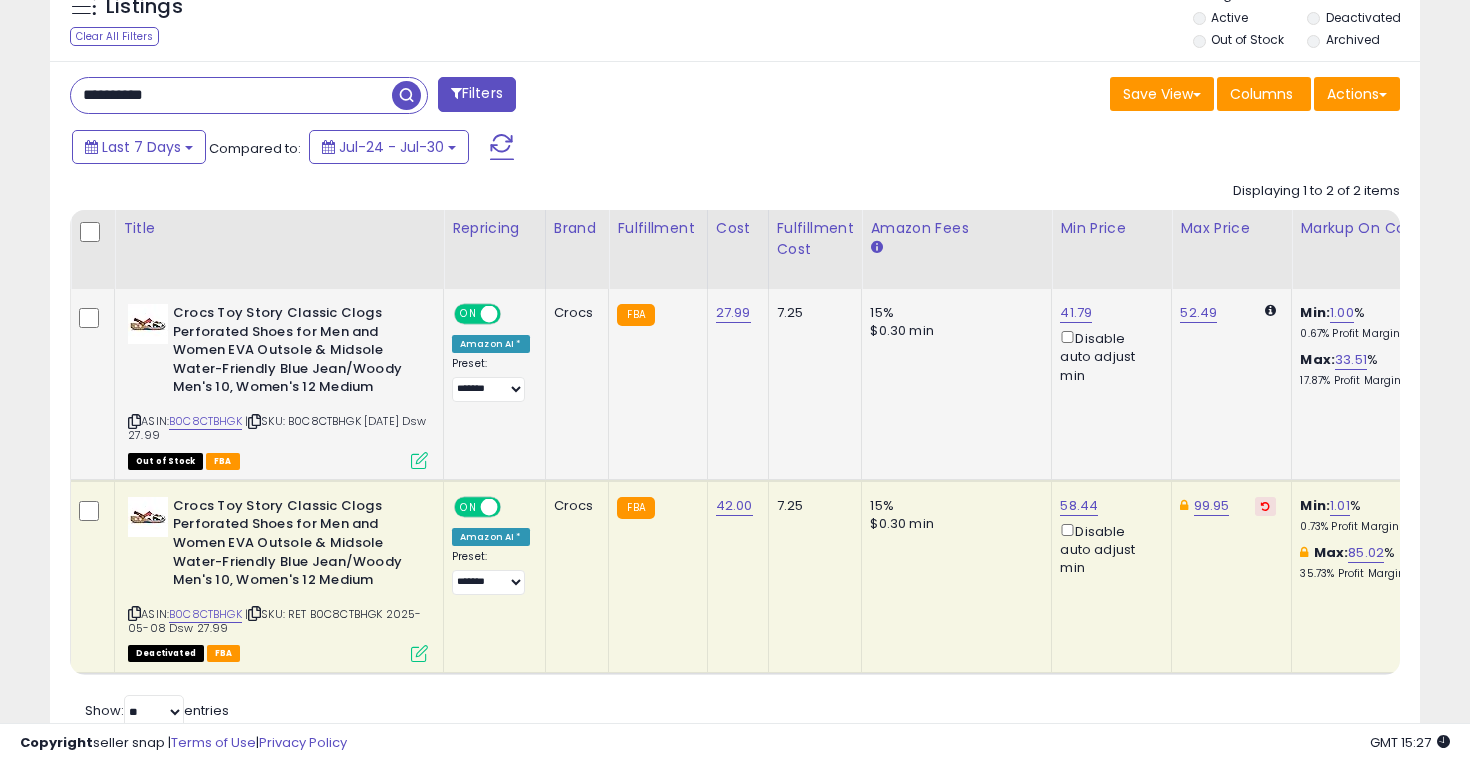 click on "52.49" 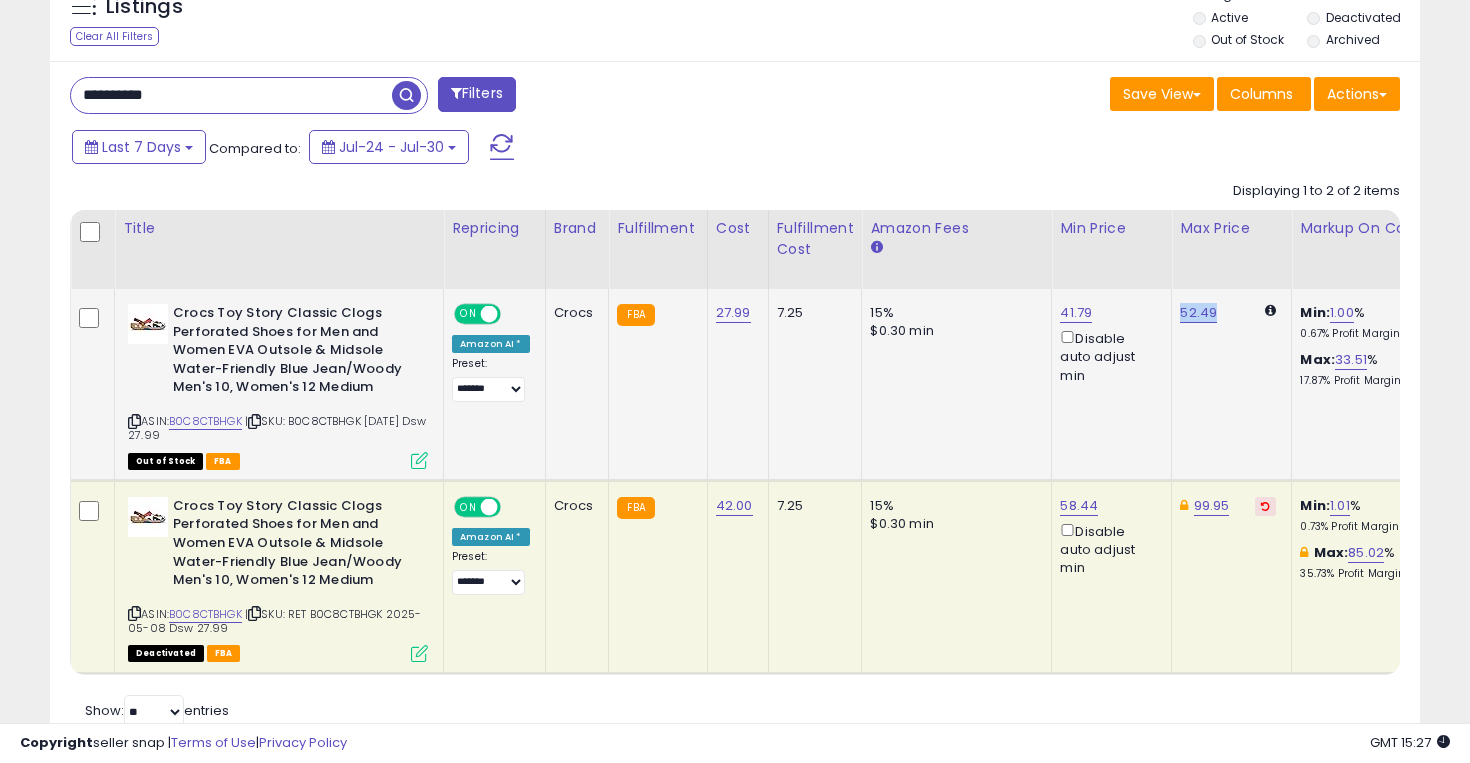 click on "52.49" 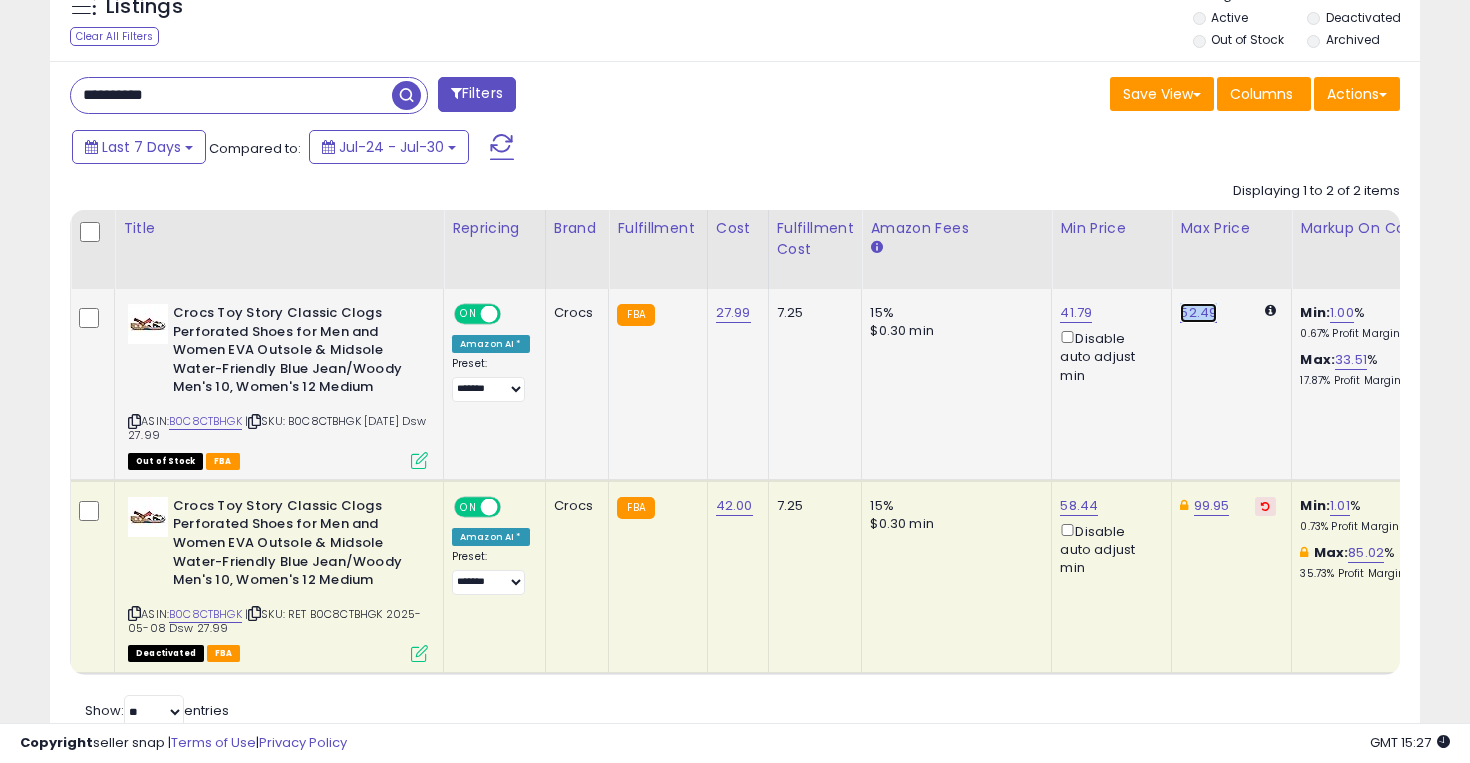 click on "52.49" at bounding box center [1198, 313] 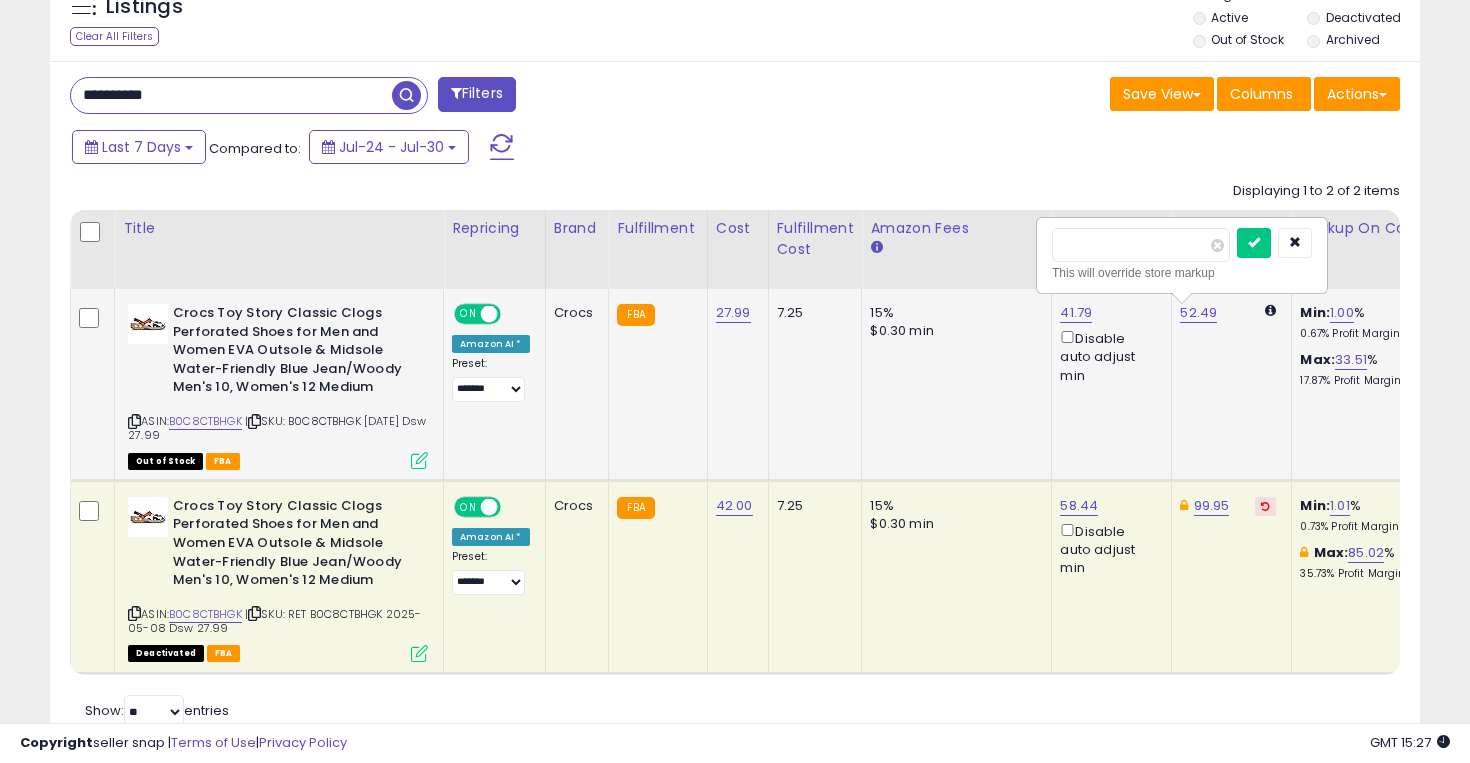 type on "*" 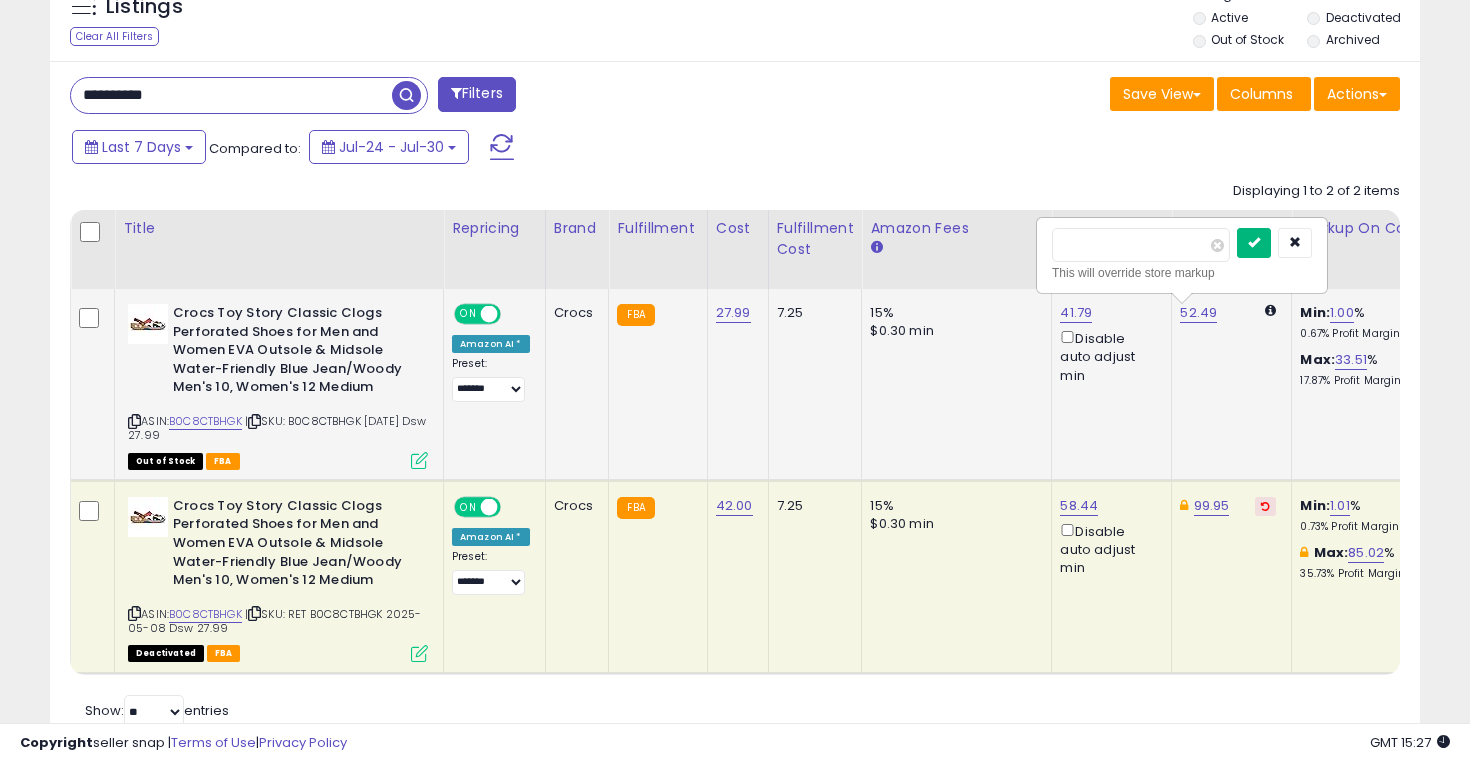 type on "*****" 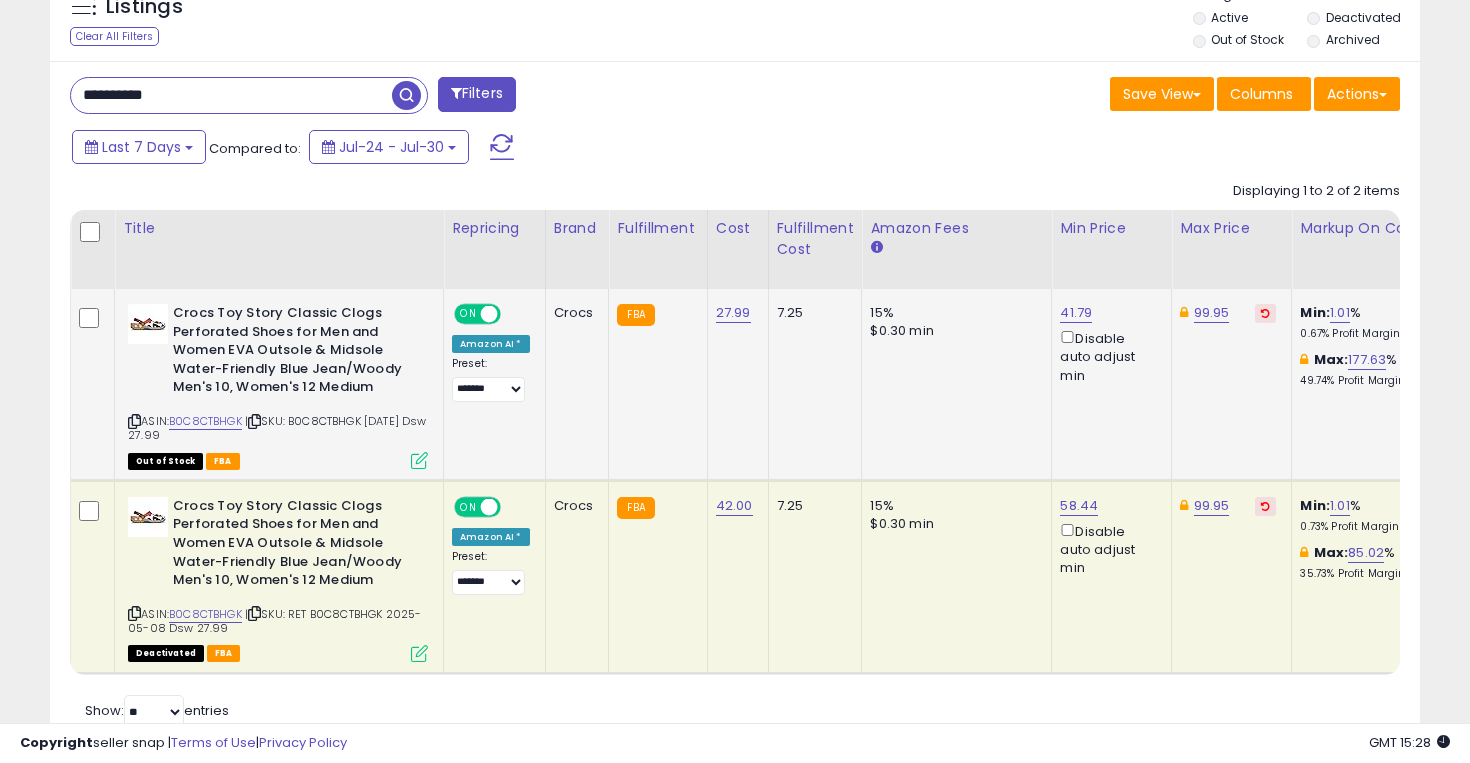 click on "**********" at bounding box center [231, 95] 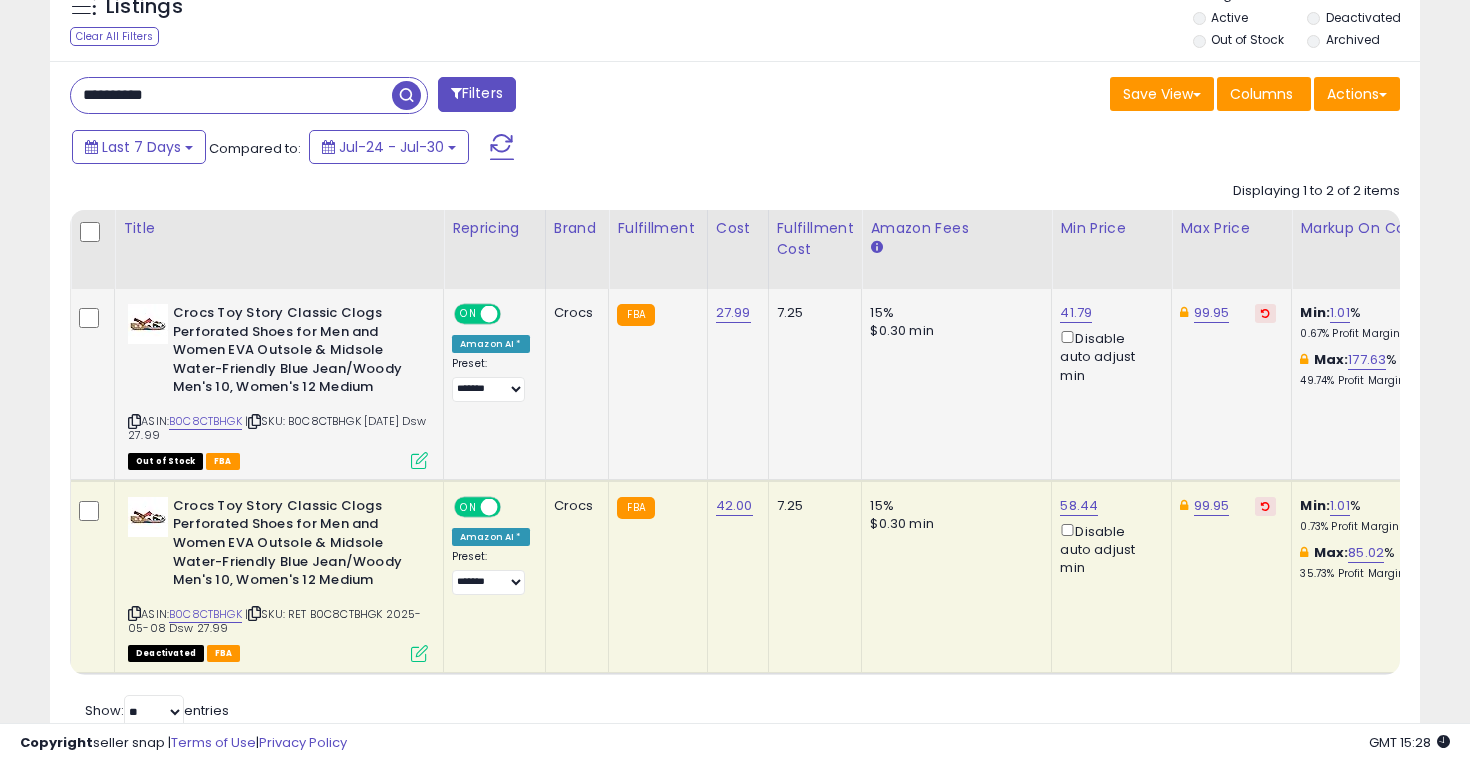 paste 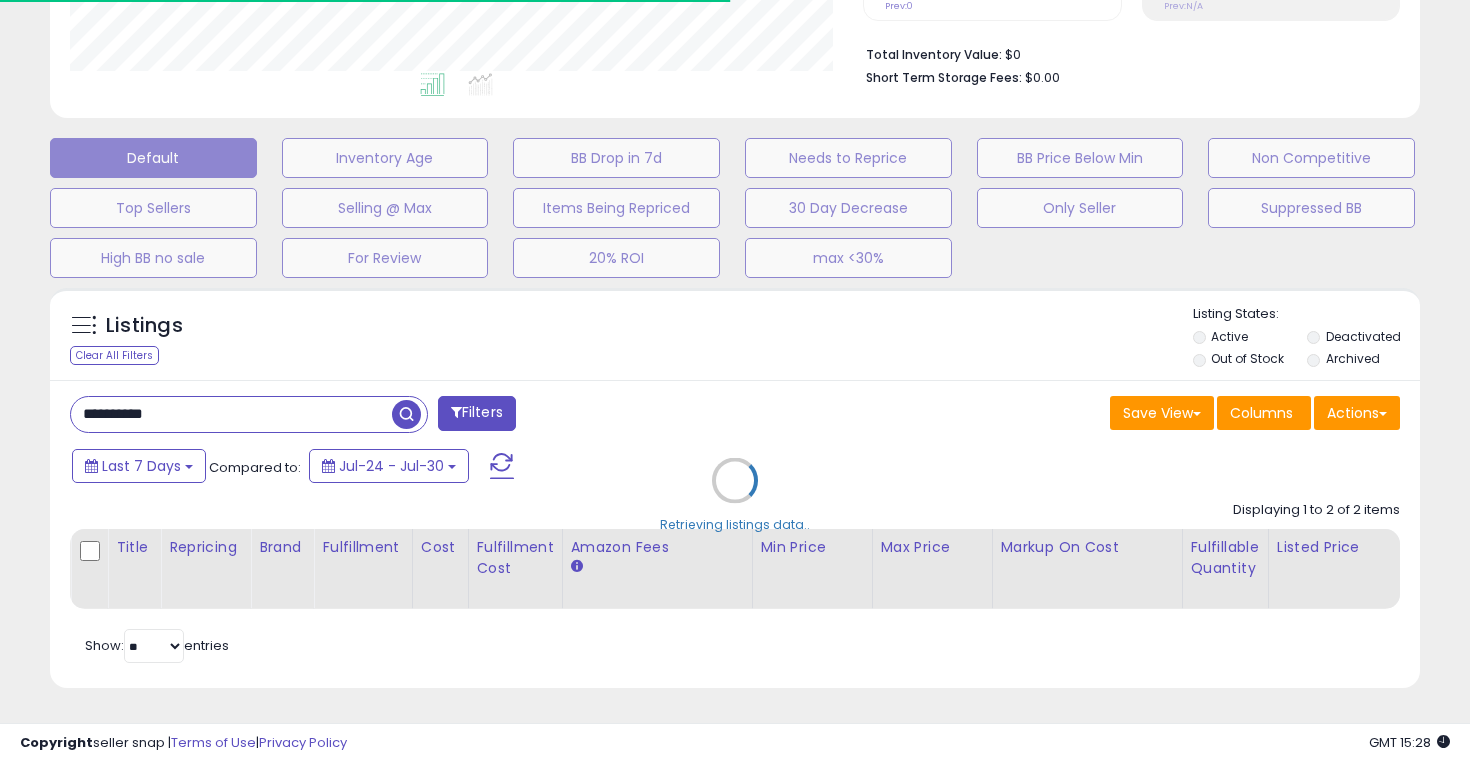scroll, scrollTop: 628, scrollLeft: 0, axis: vertical 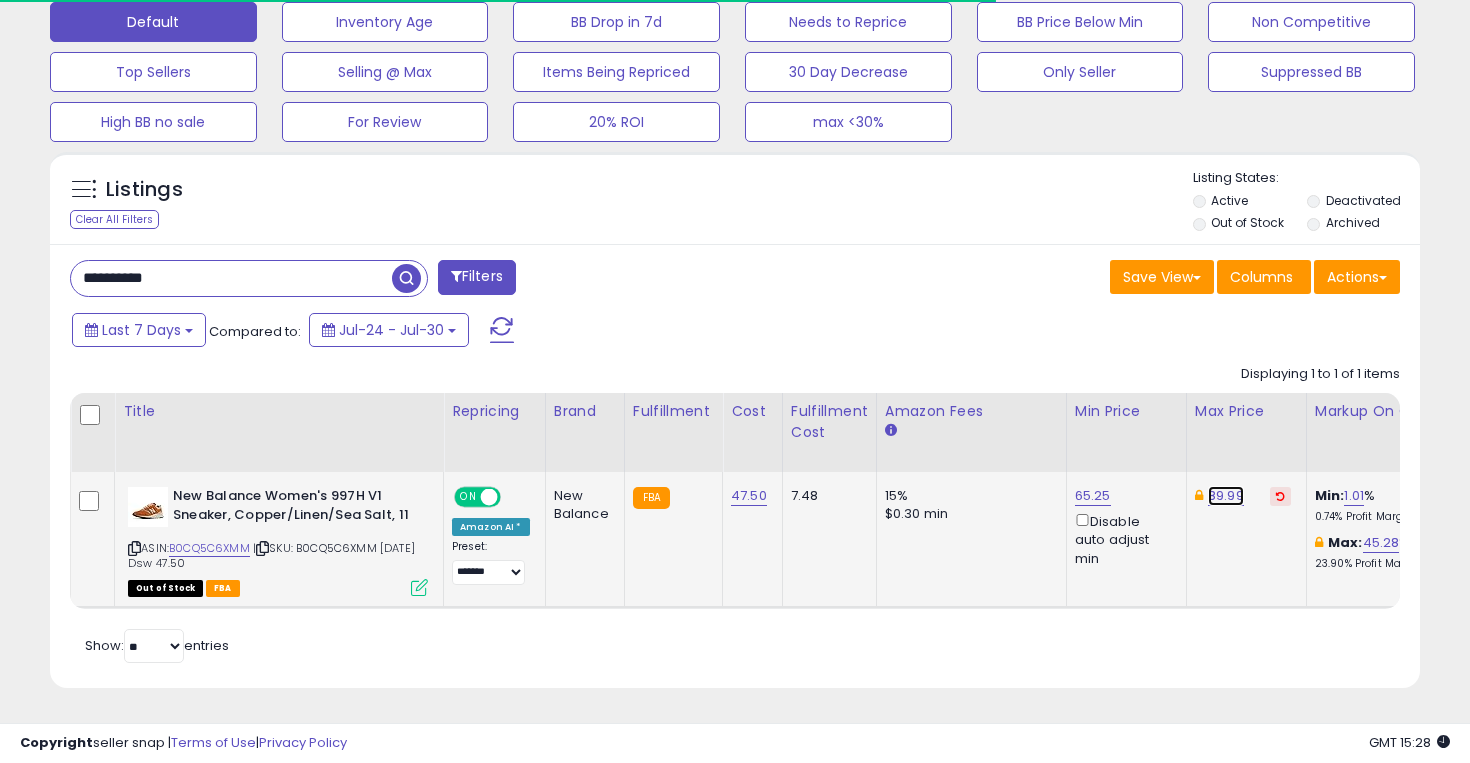 click on "89.99" at bounding box center (1226, 496) 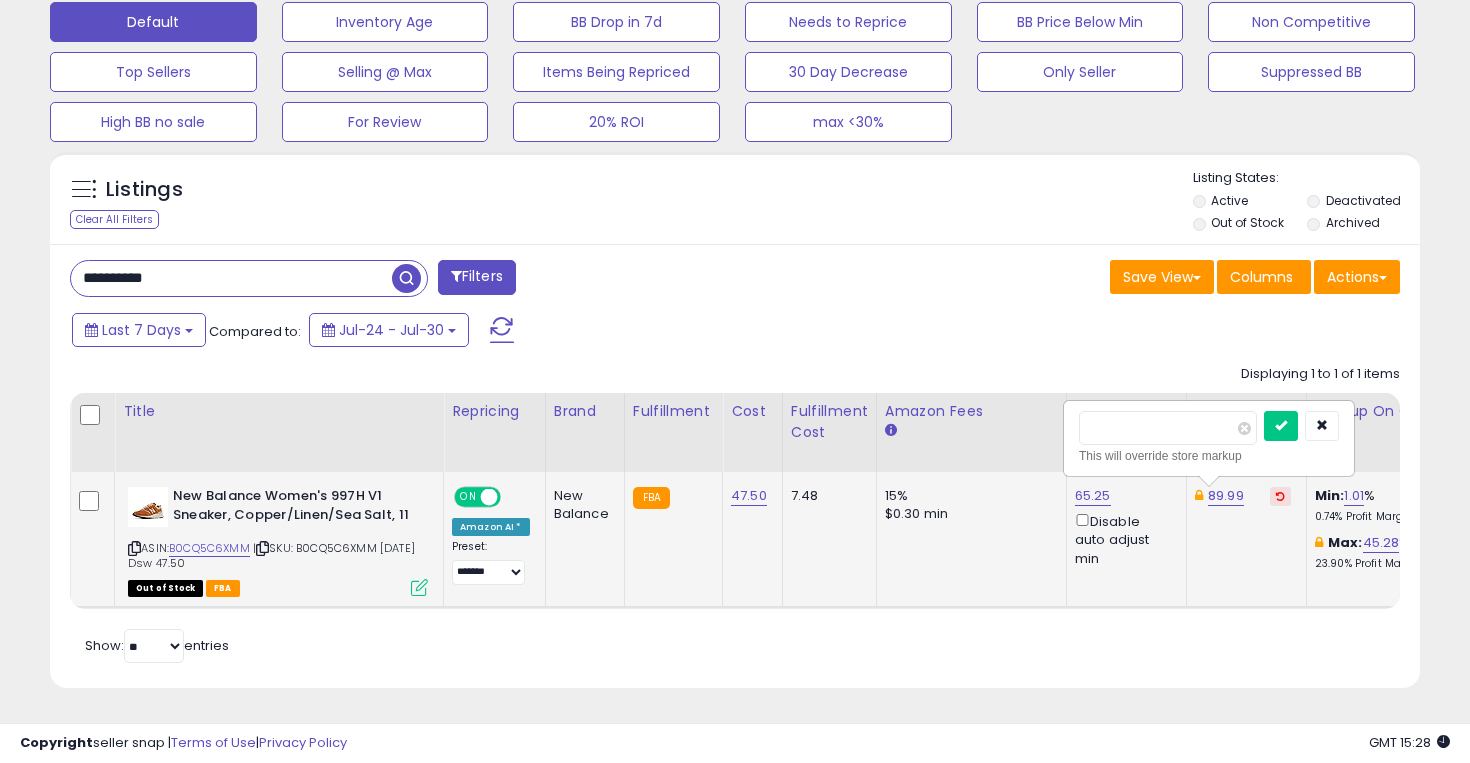scroll, scrollTop: 999590, scrollLeft: 999206, axis: both 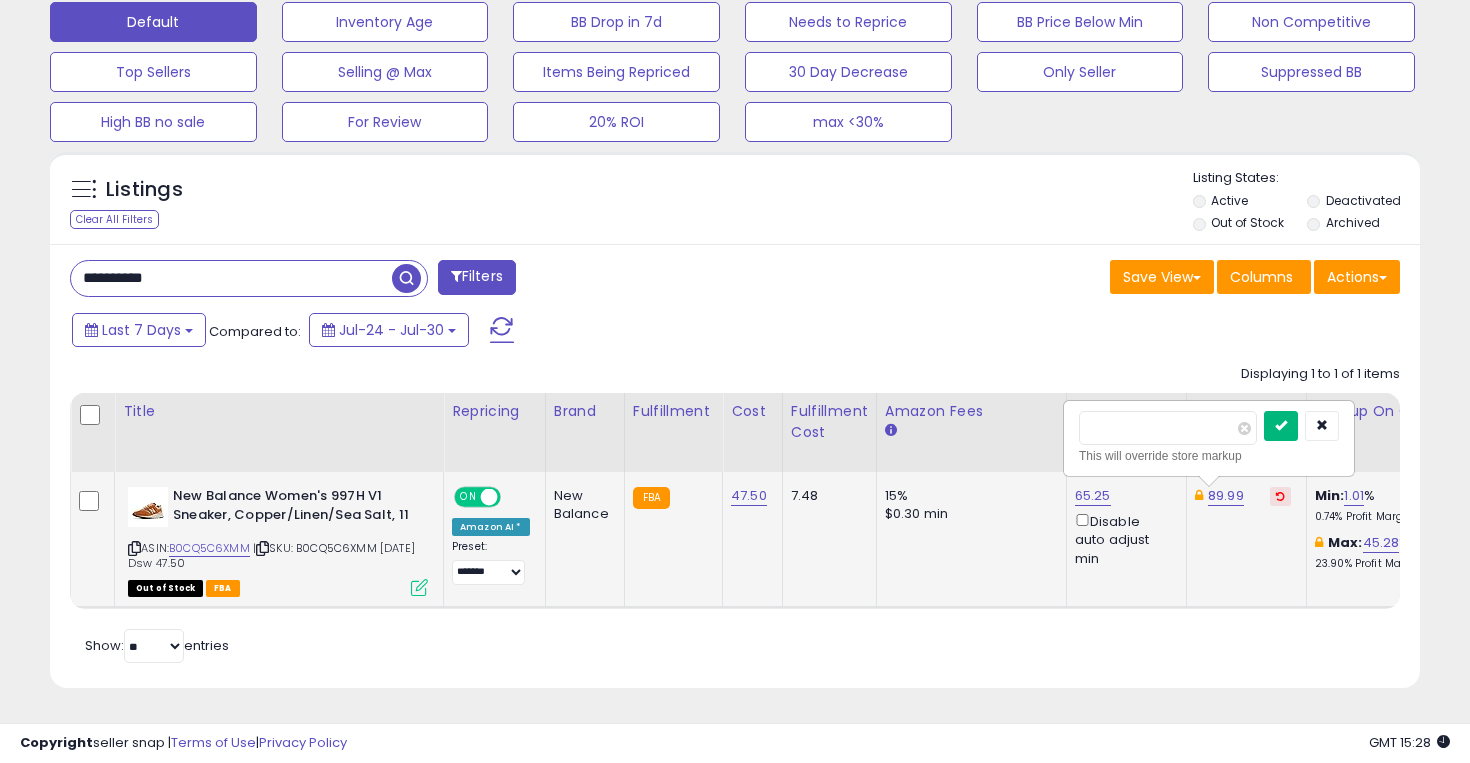 type on "**" 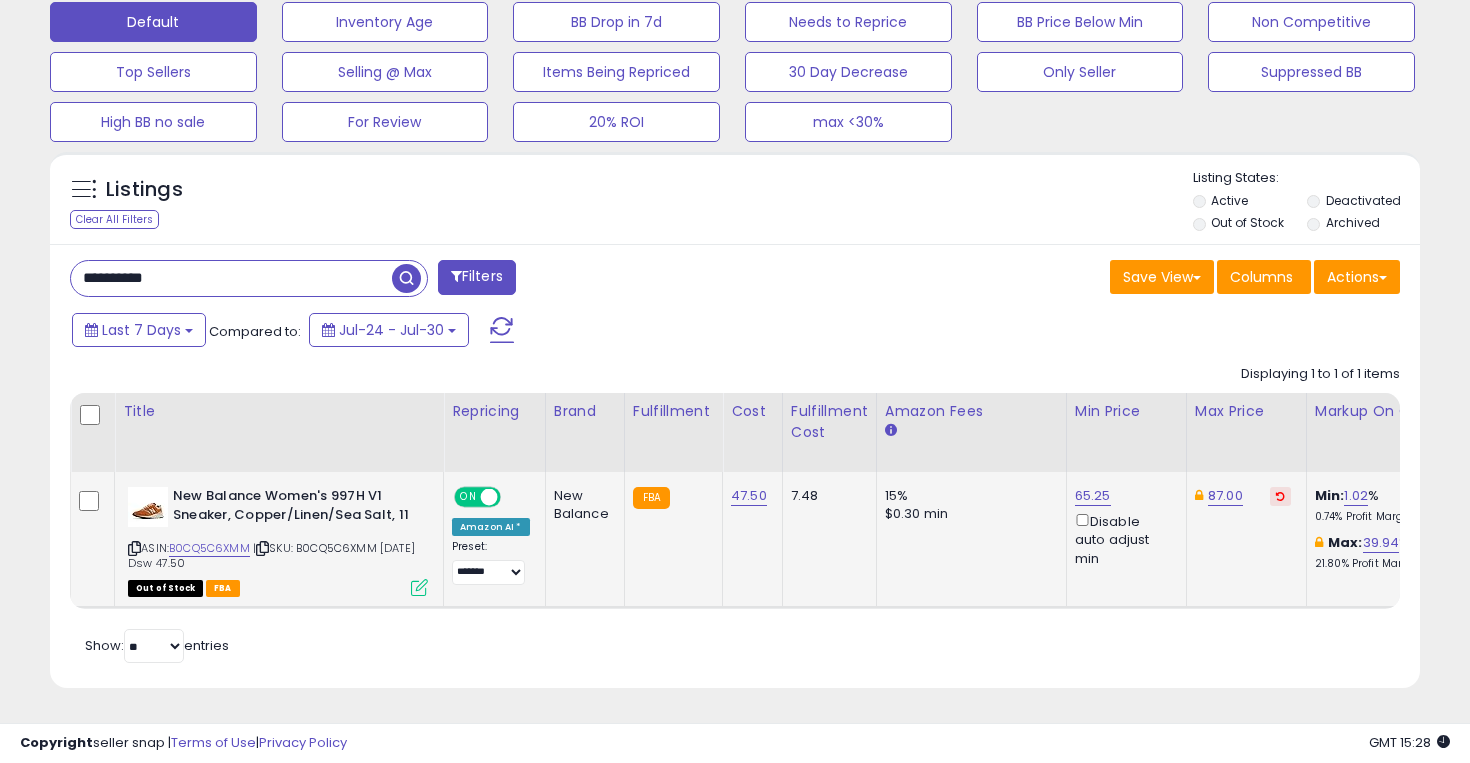 click on "**********" at bounding box center (231, 278) 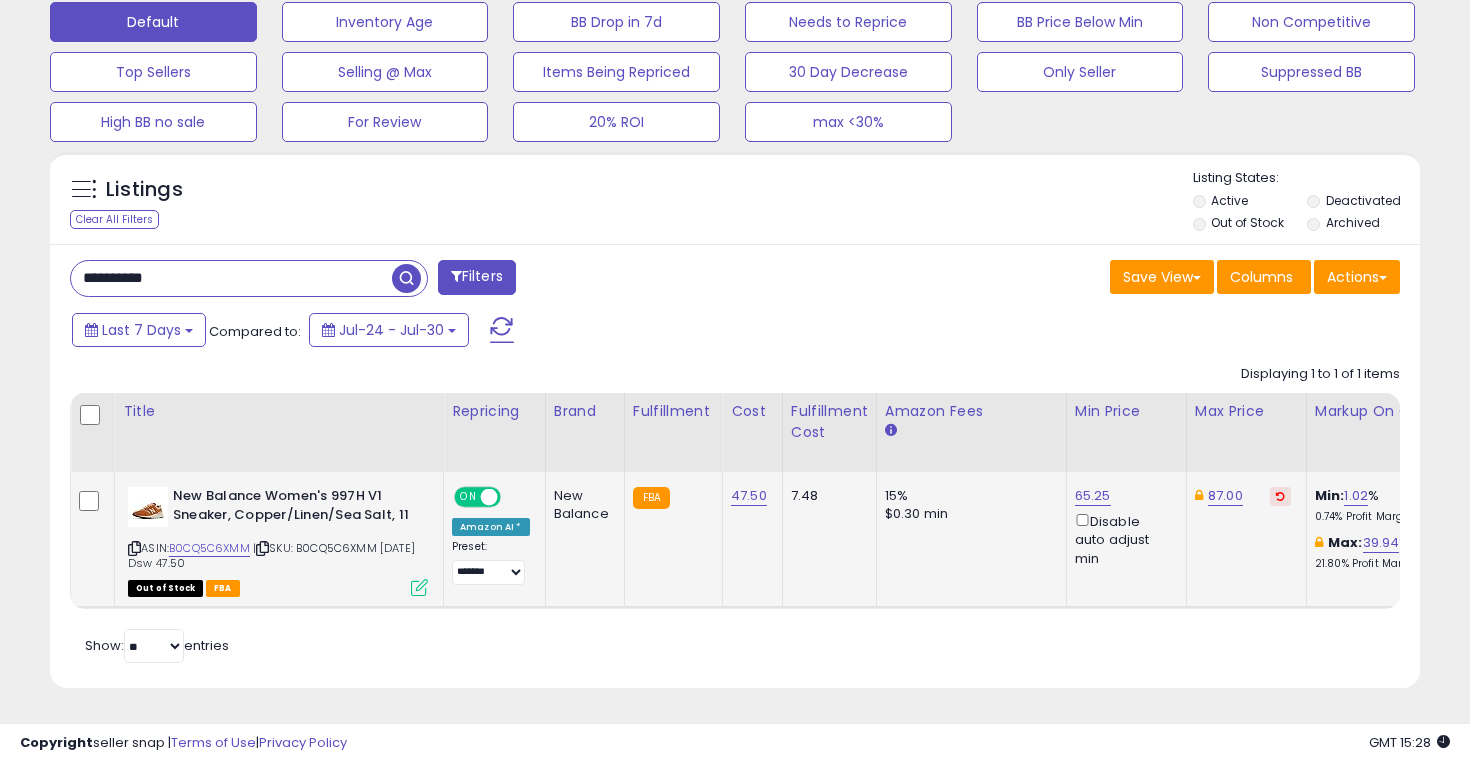 paste 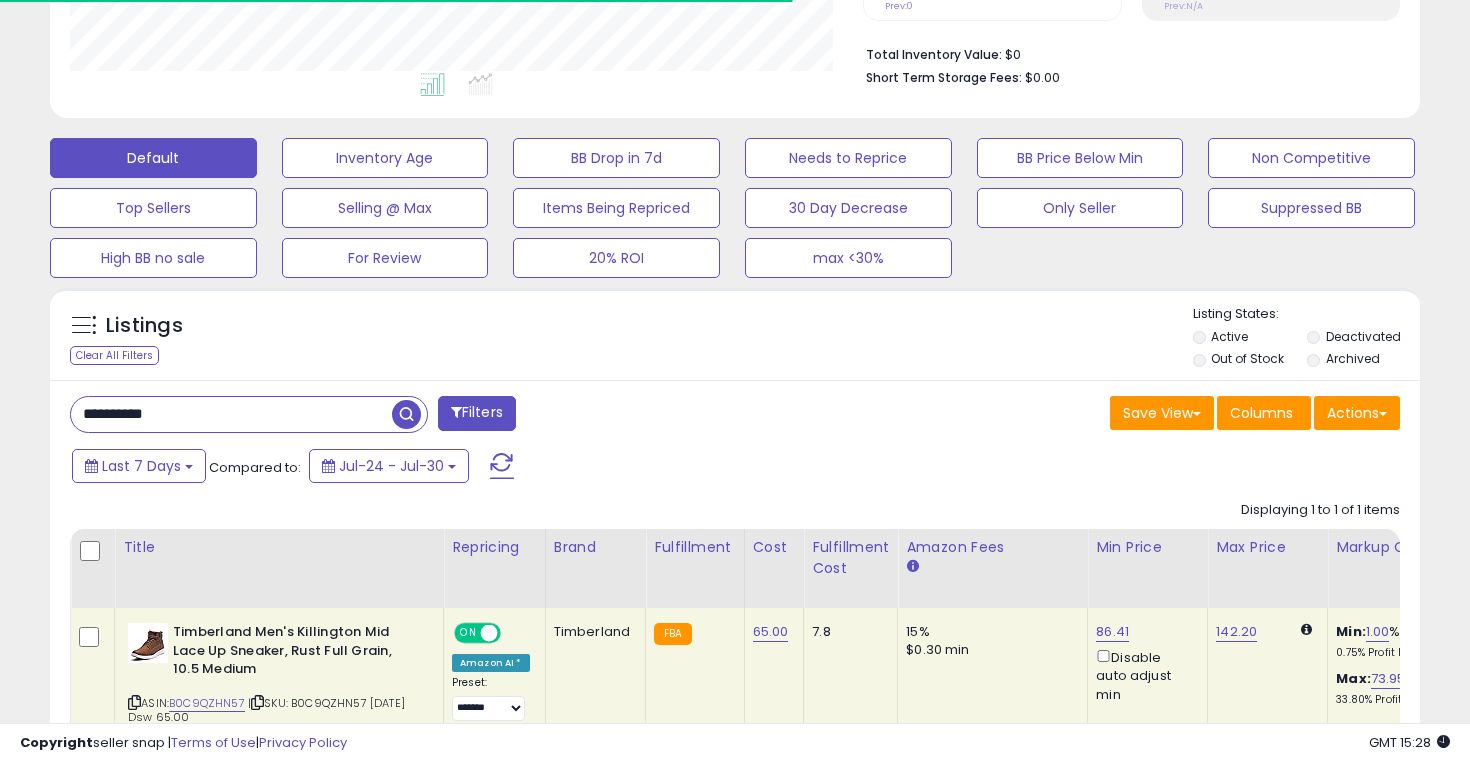 scroll, scrollTop: 628, scrollLeft: 0, axis: vertical 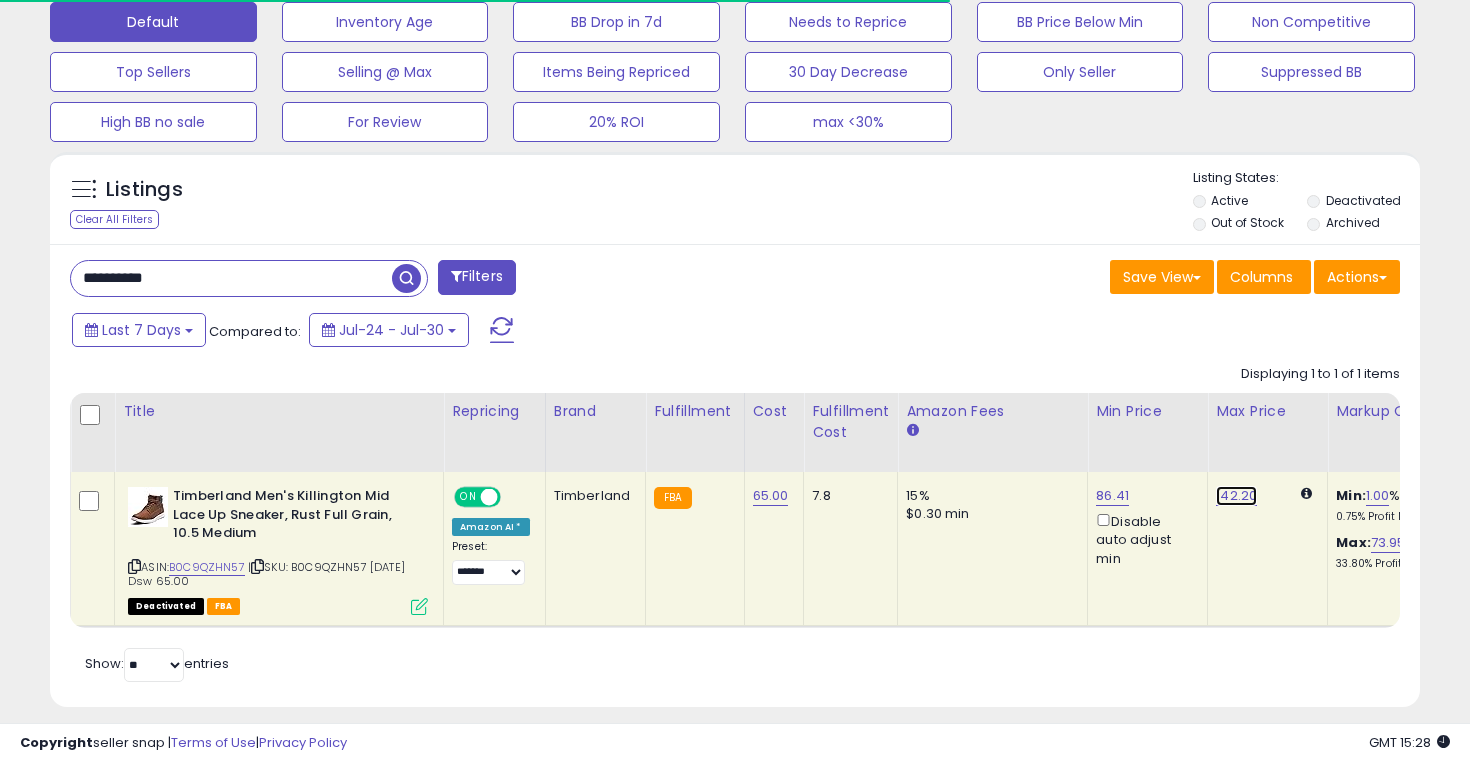 click on "142.20" at bounding box center (1236, 496) 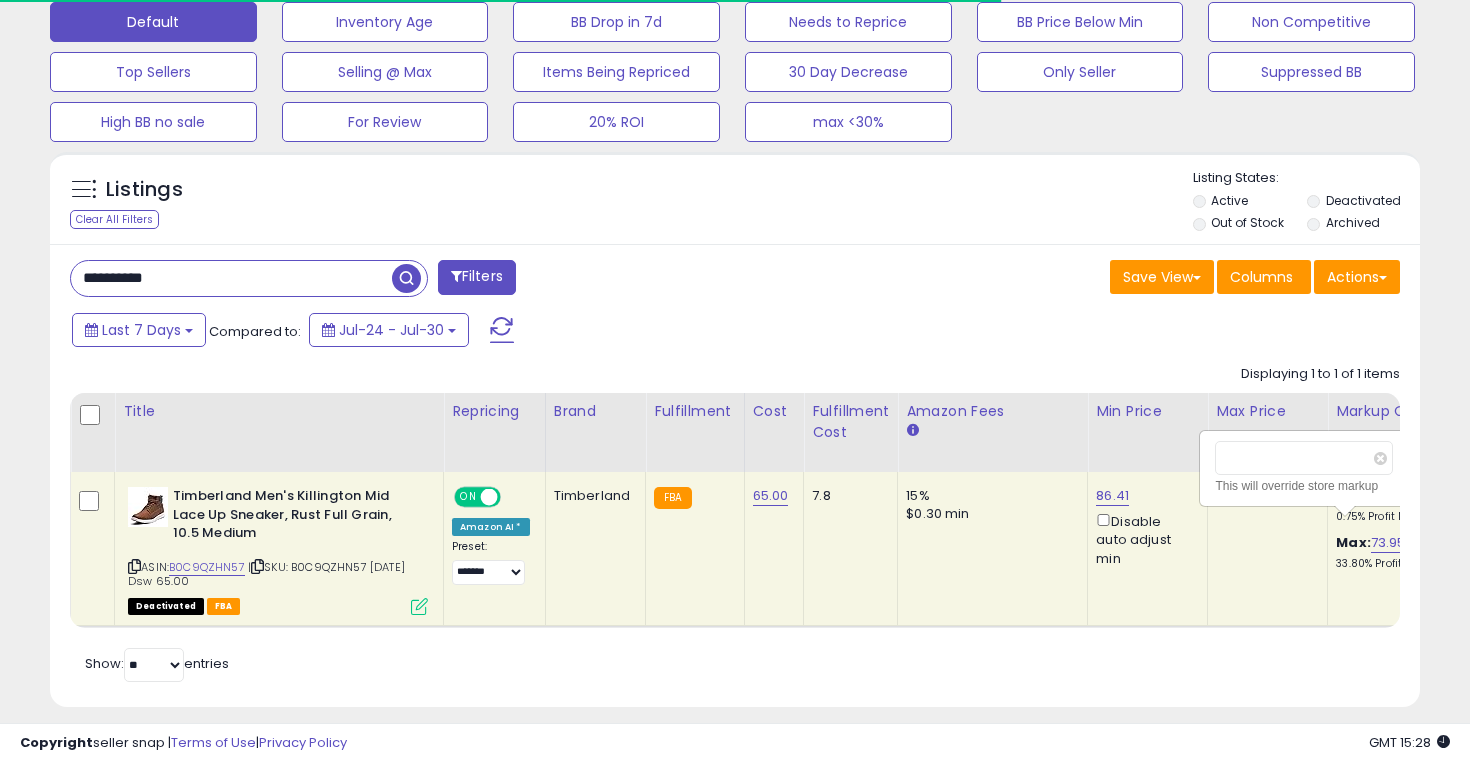 scroll, scrollTop: 0, scrollLeft: 9, axis: horizontal 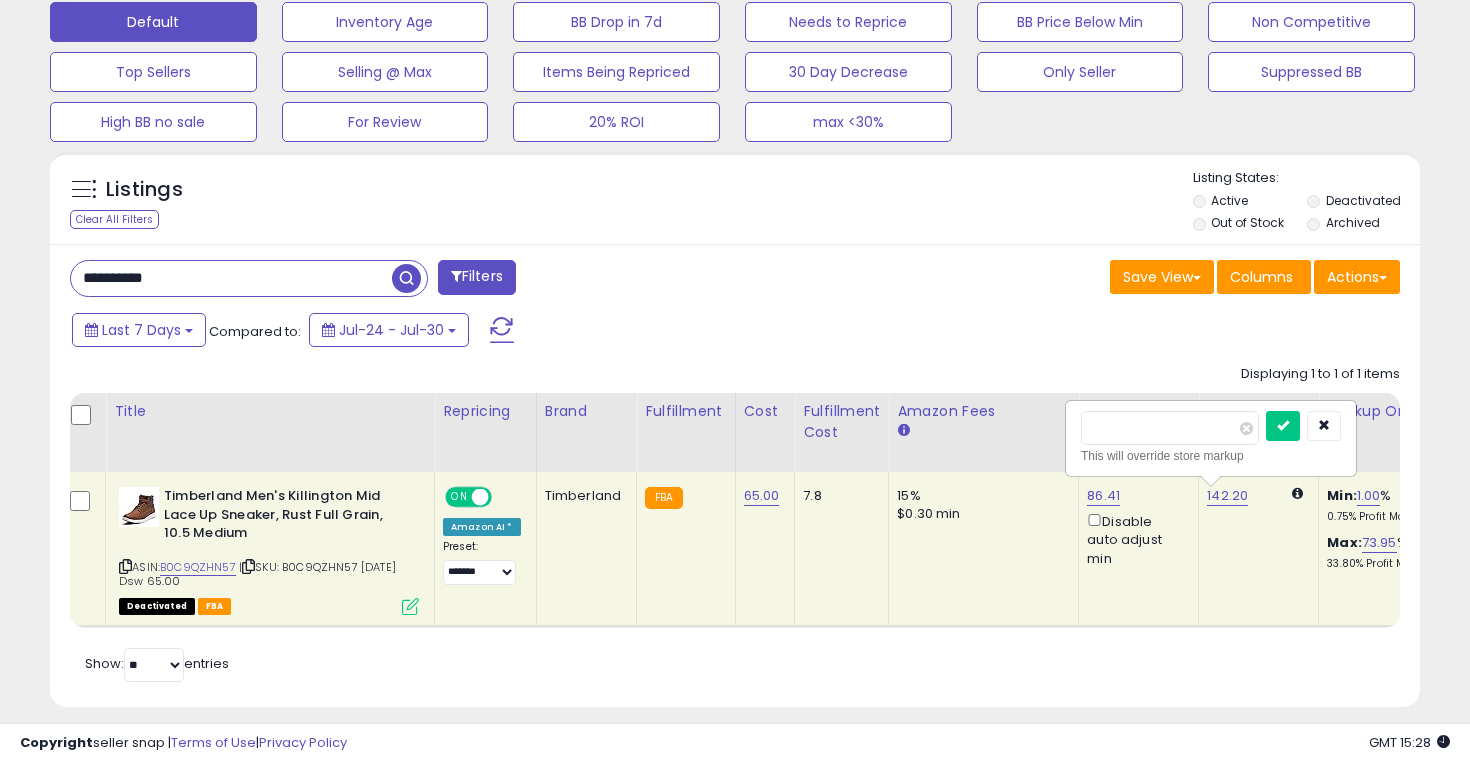 type on "*" 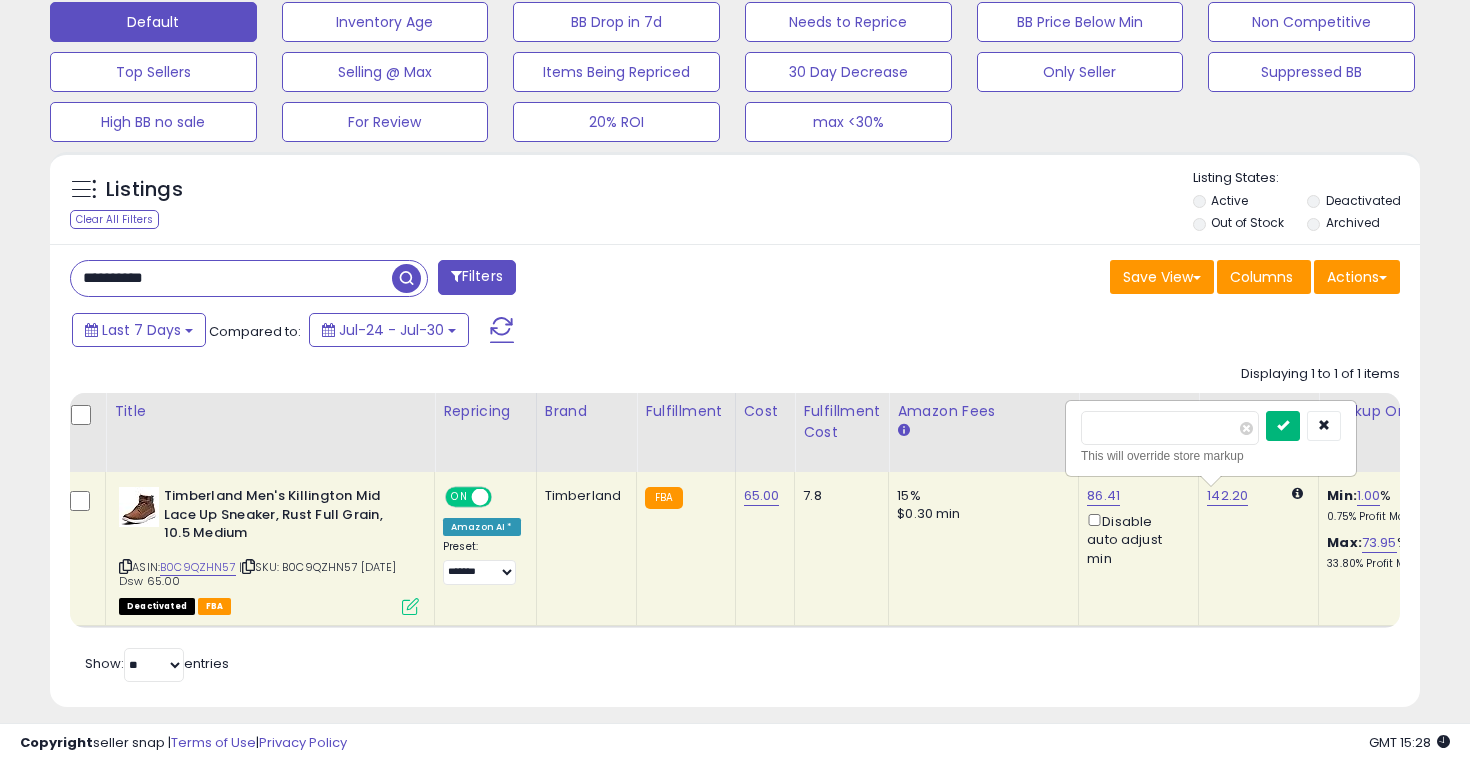 type on "***" 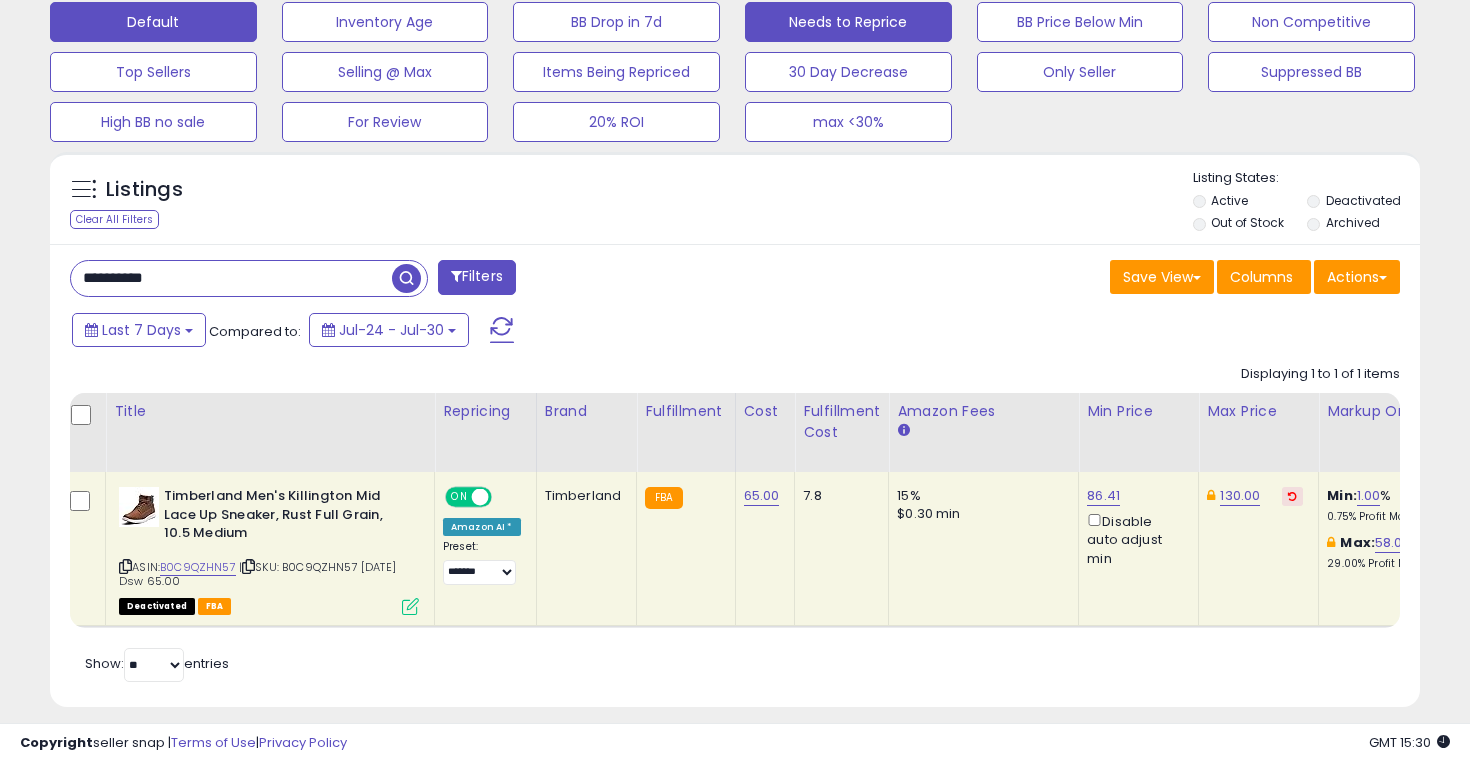 click on "Needs to Reprice" at bounding box center [385, 22] 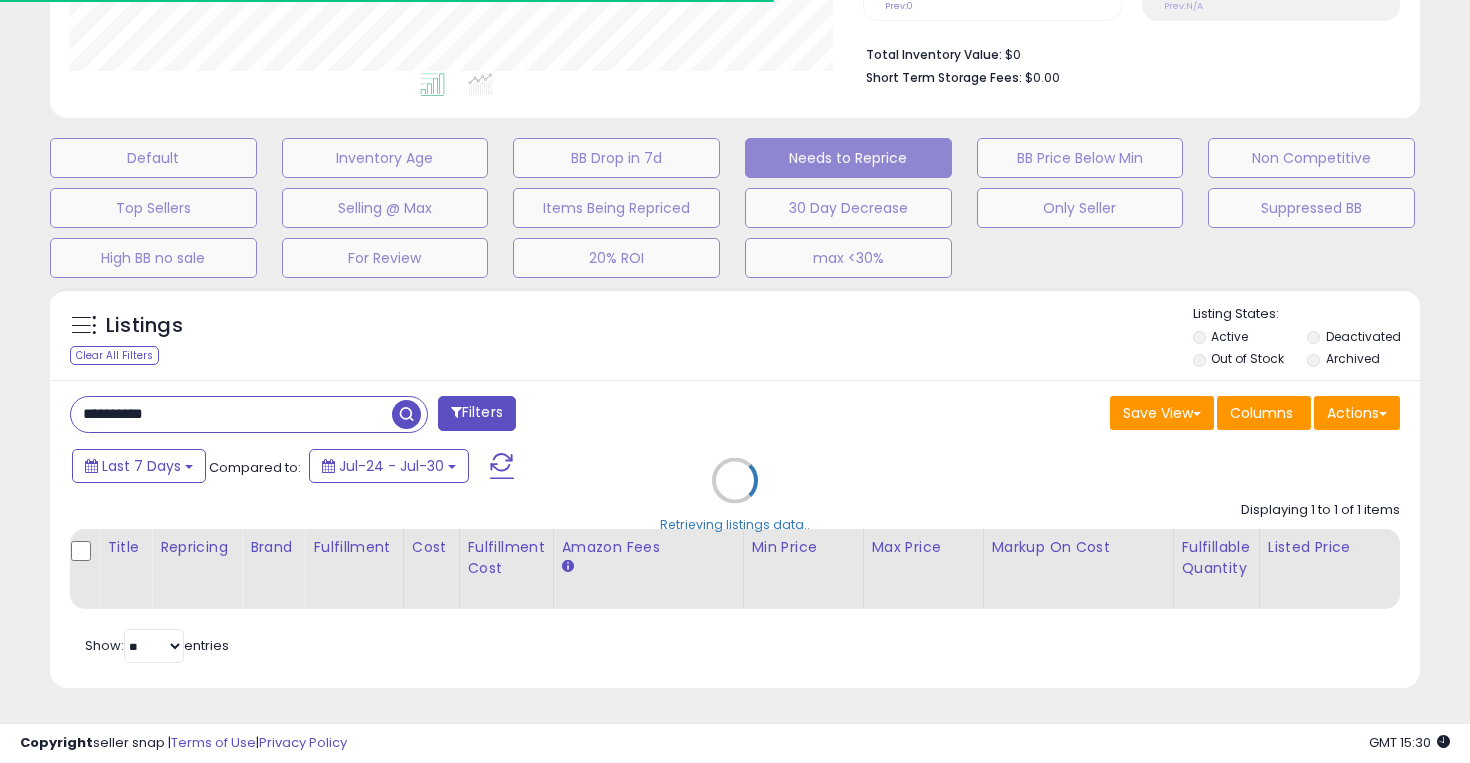 type 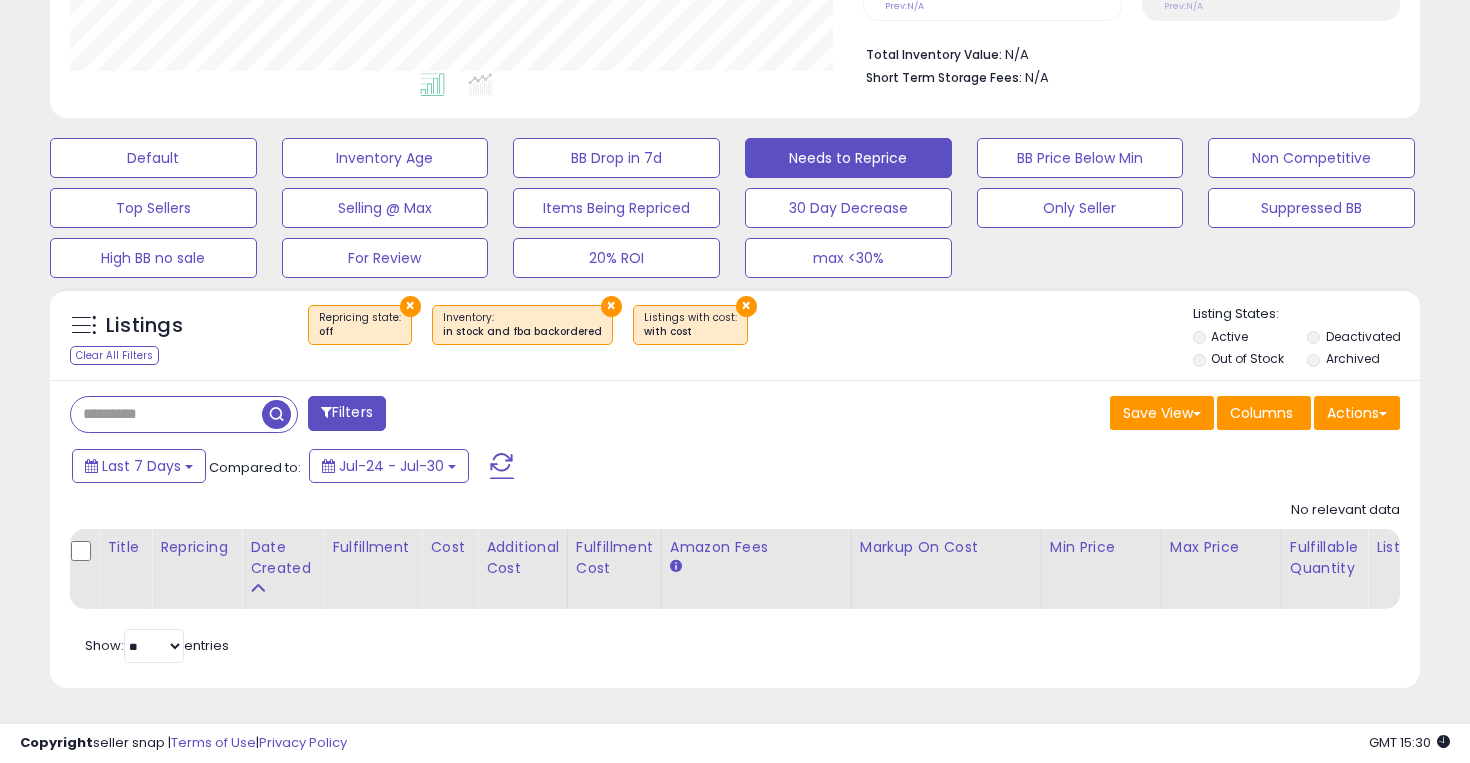 scroll, scrollTop: 484, scrollLeft: 0, axis: vertical 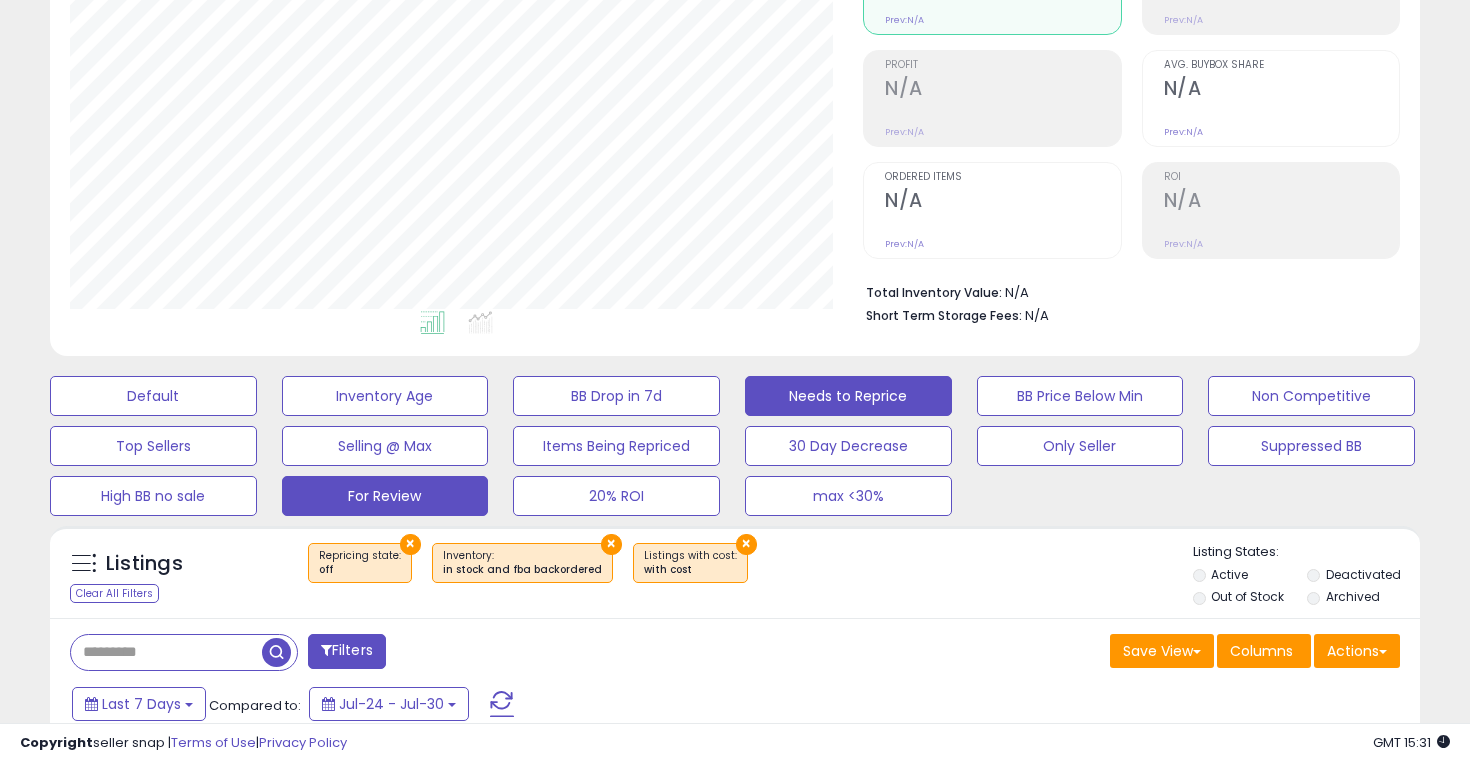 click on "For Review" at bounding box center [153, 396] 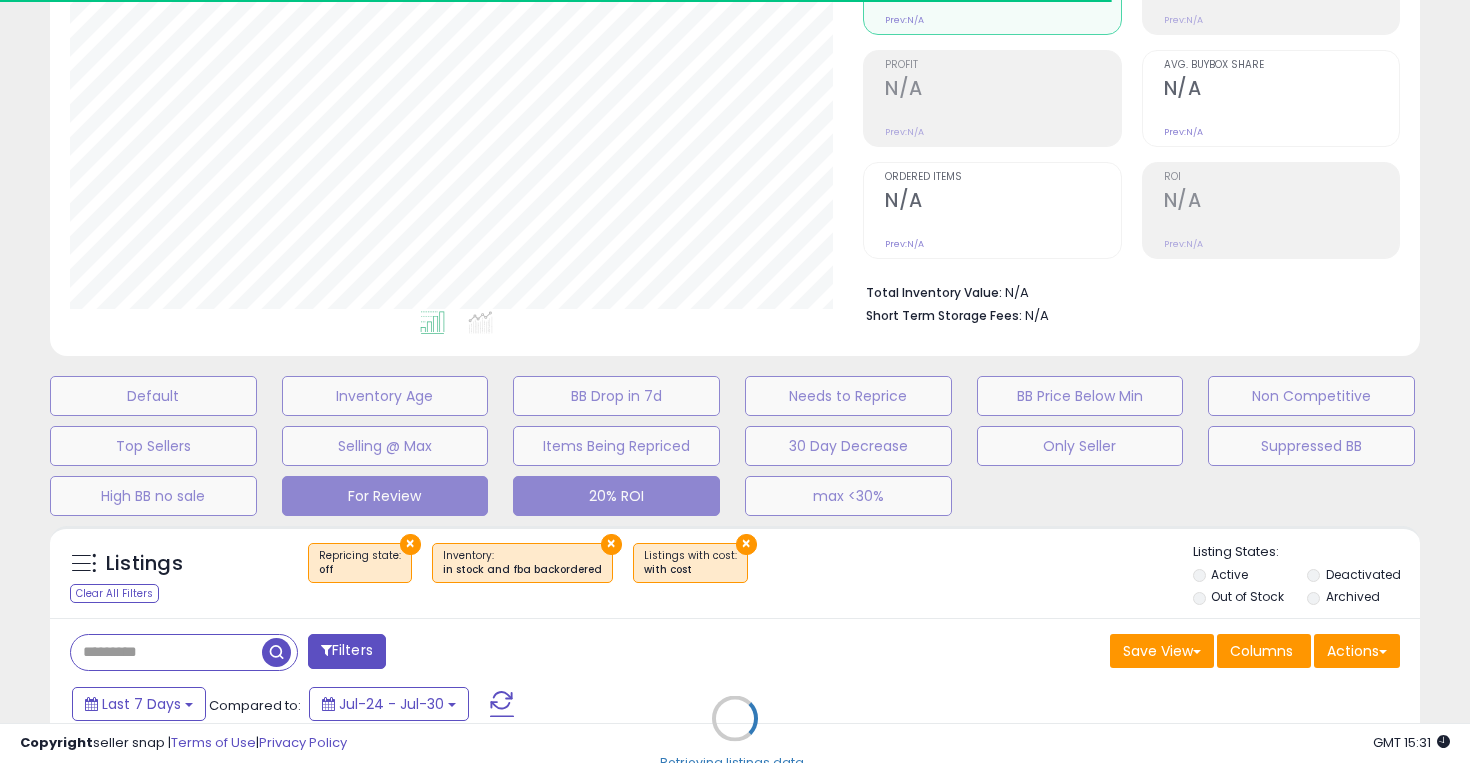 select on "**" 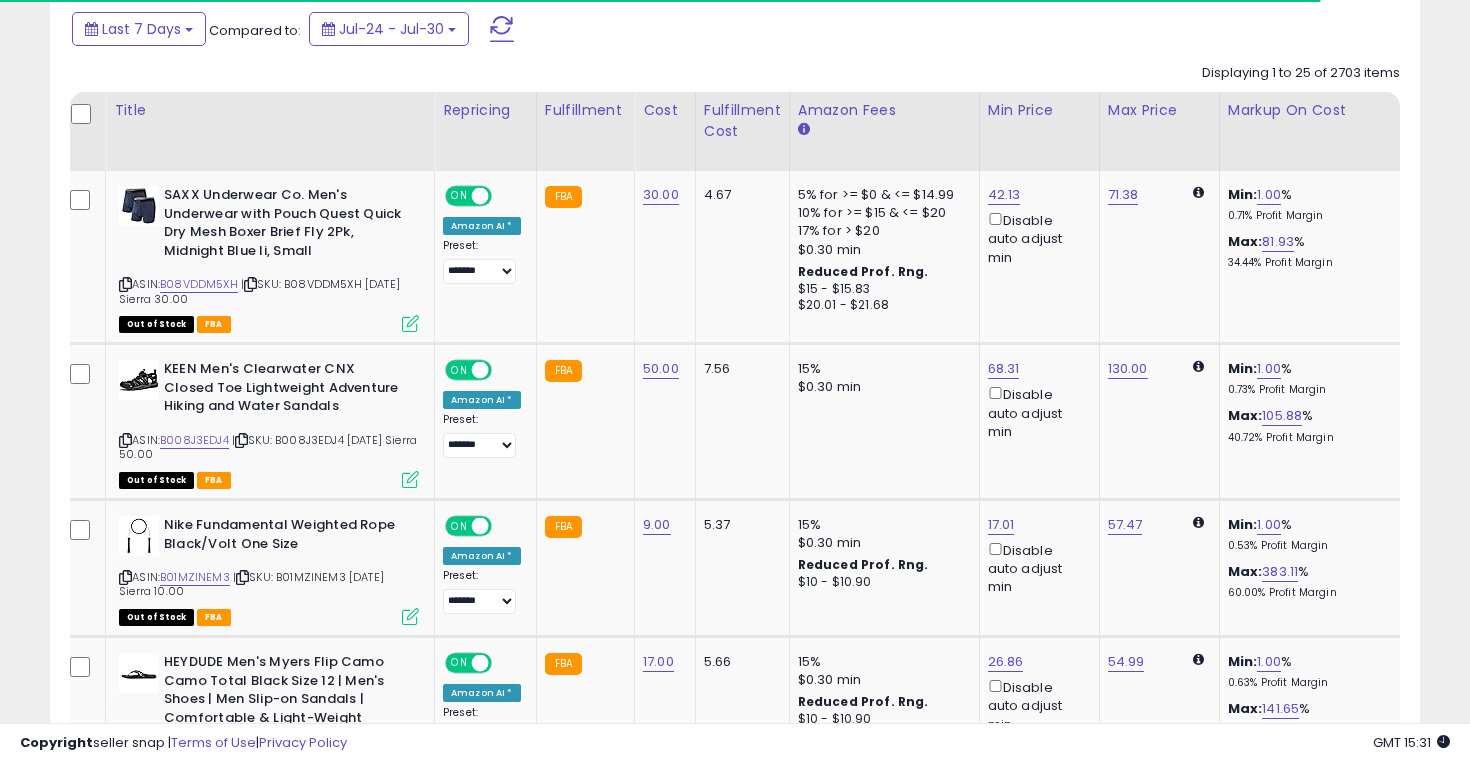 scroll, scrollTop: 935, scrollLeft: 0, axis: vertical 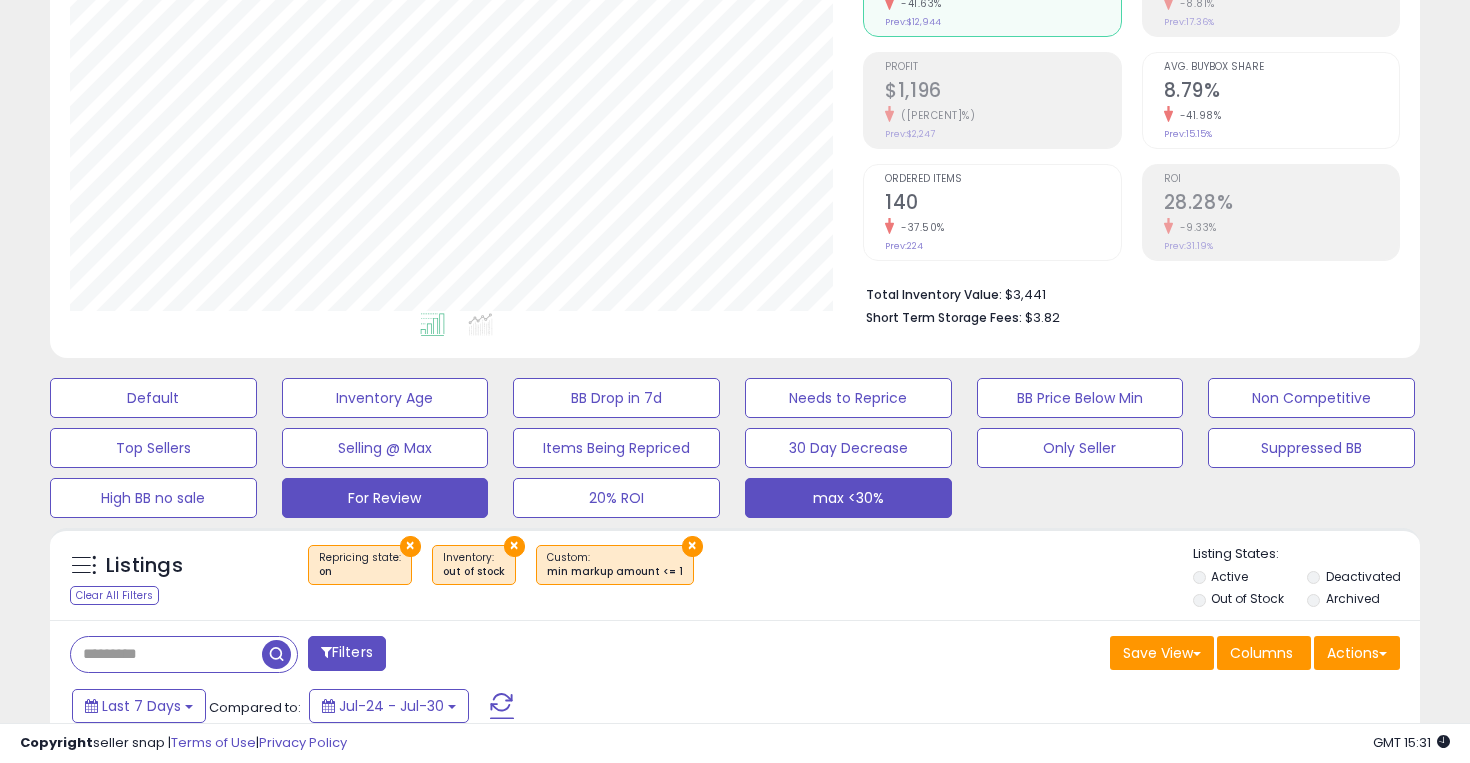 click on "max <30%" at bounding box center [153, 398] 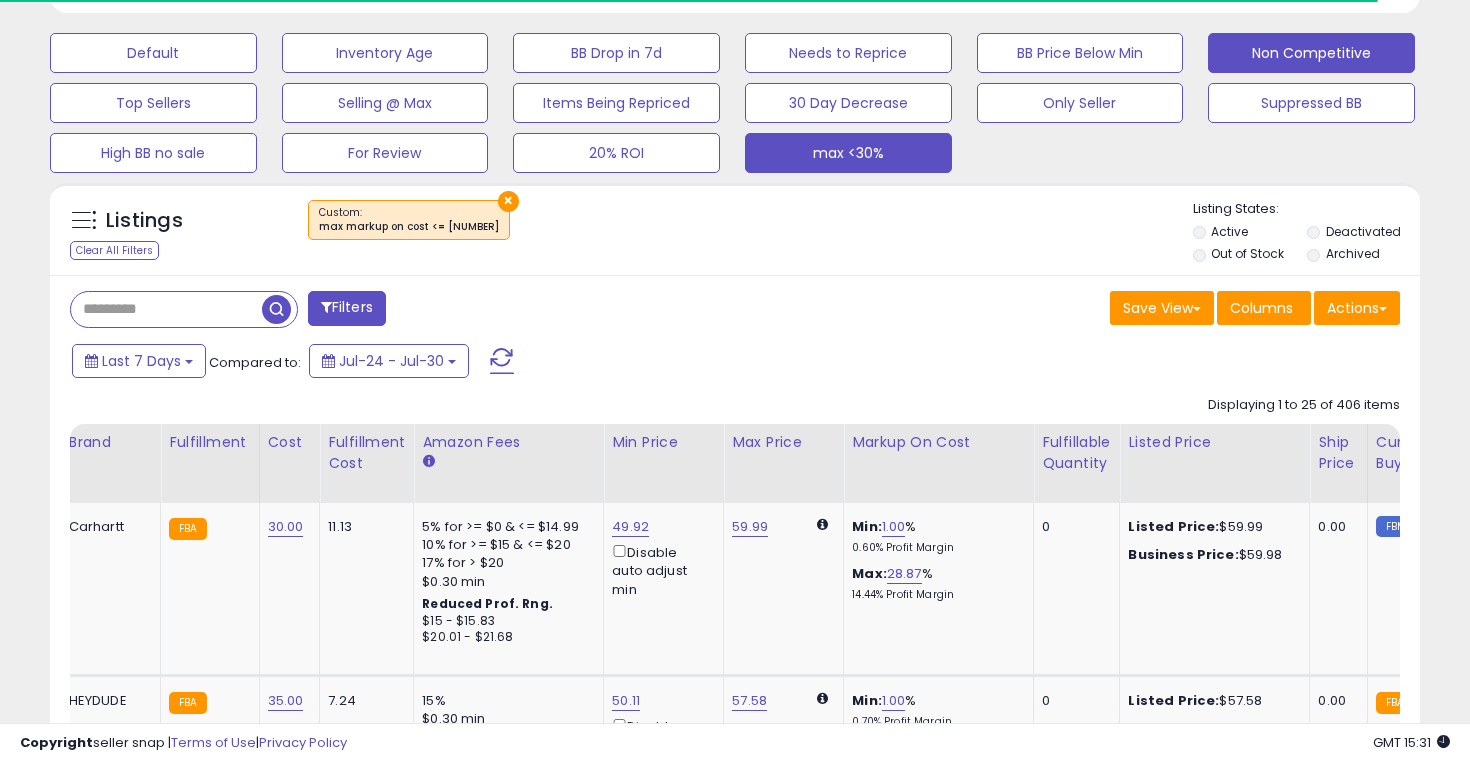 scroll, scrollTop: 600, scrollLeft: 0, axis: vertical 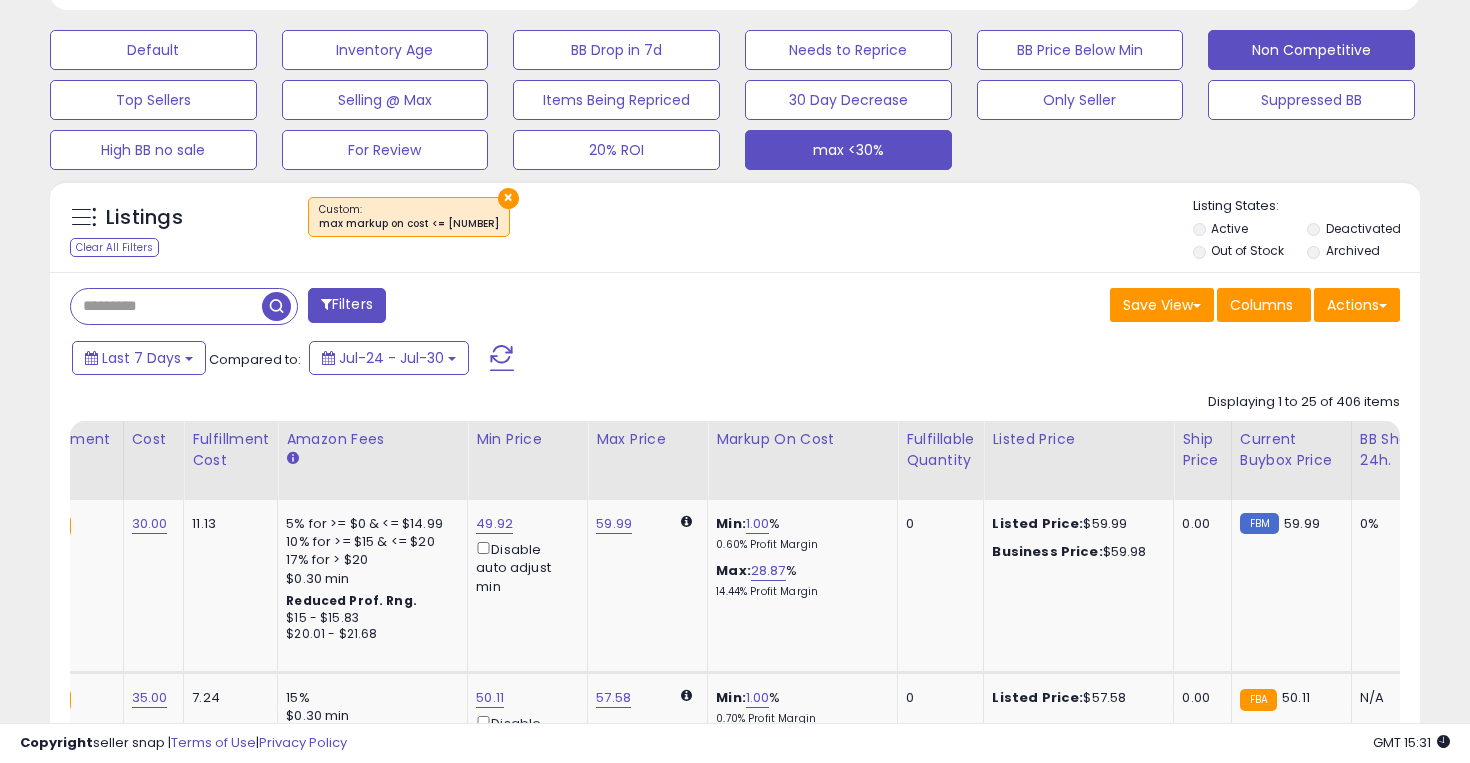 click on "Non Competitive" at bounding box center (153, 50) 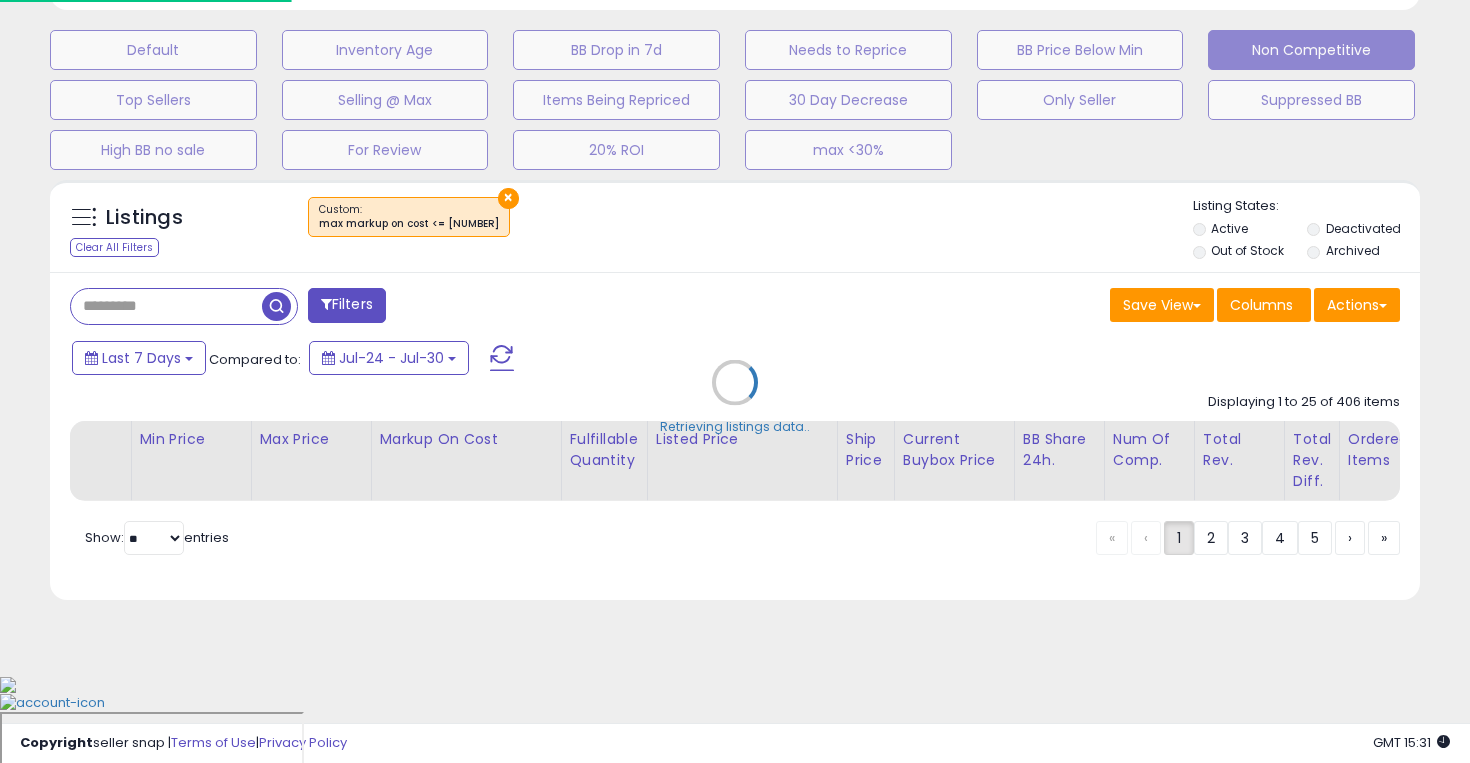 scroll 